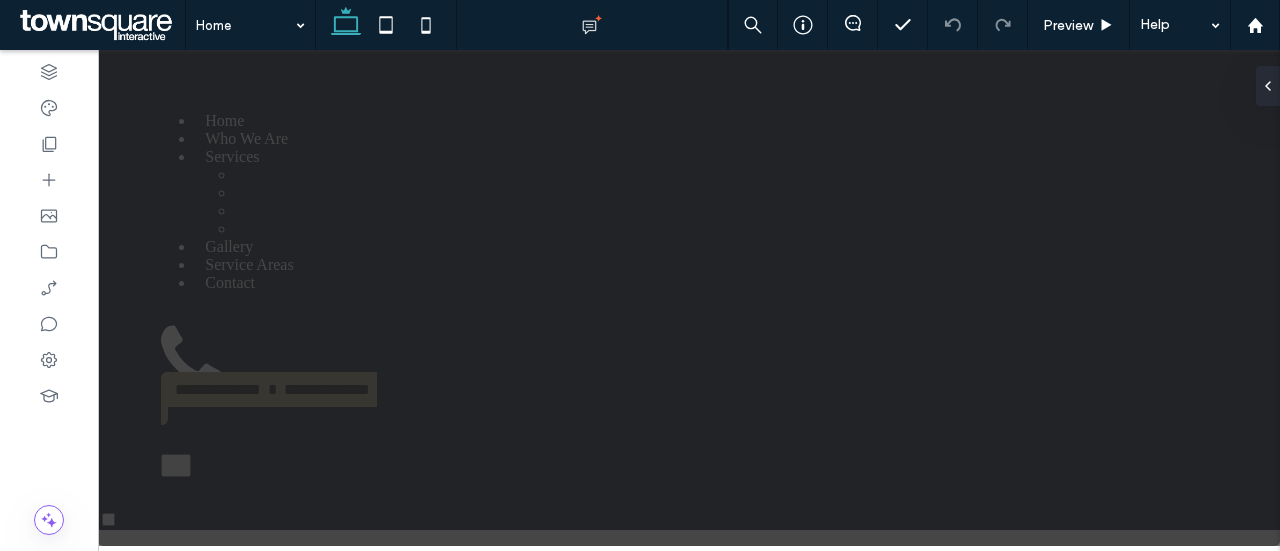 scroll, scrollTop: 0, scrollLeft: 0, axis: both 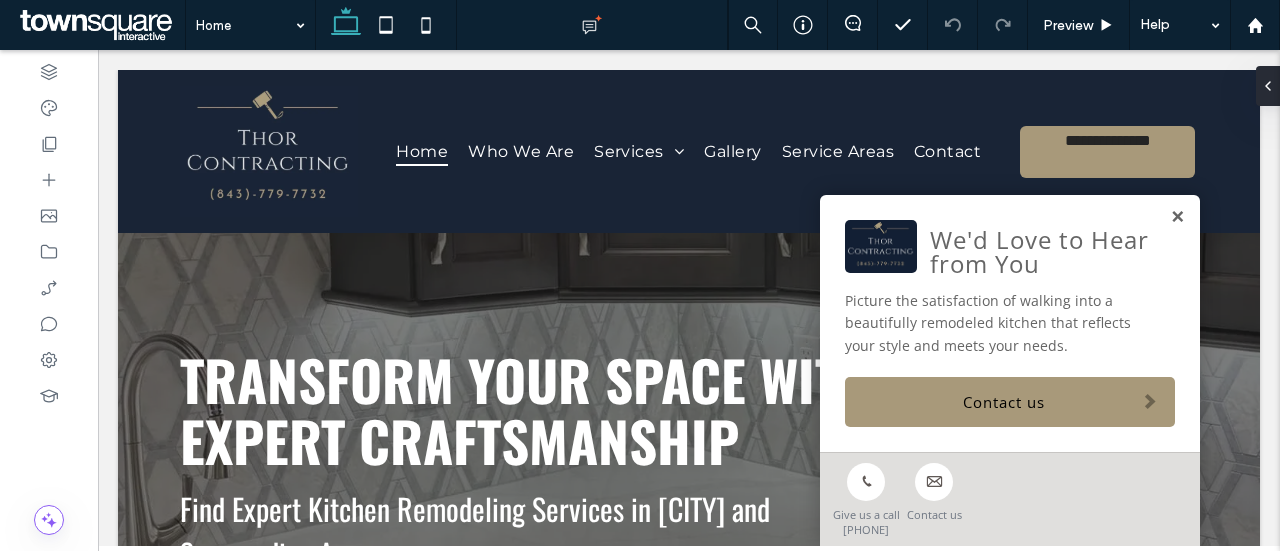 click at bounding box center (1177, 217) 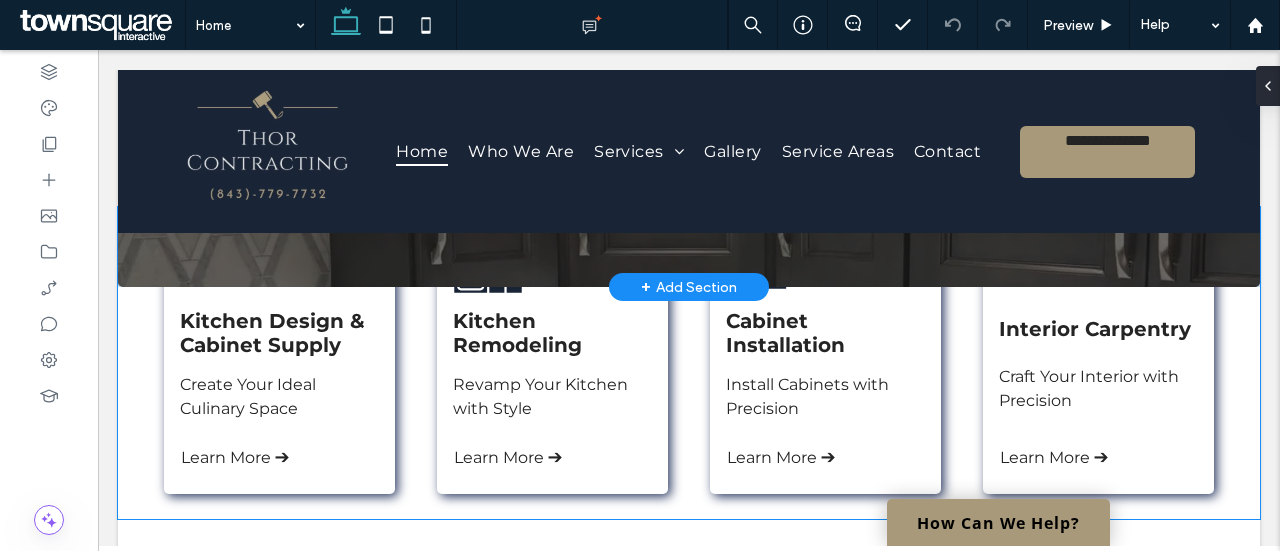 scroll, scrollTop: 534, scrollLeft: 0, axis: vertical 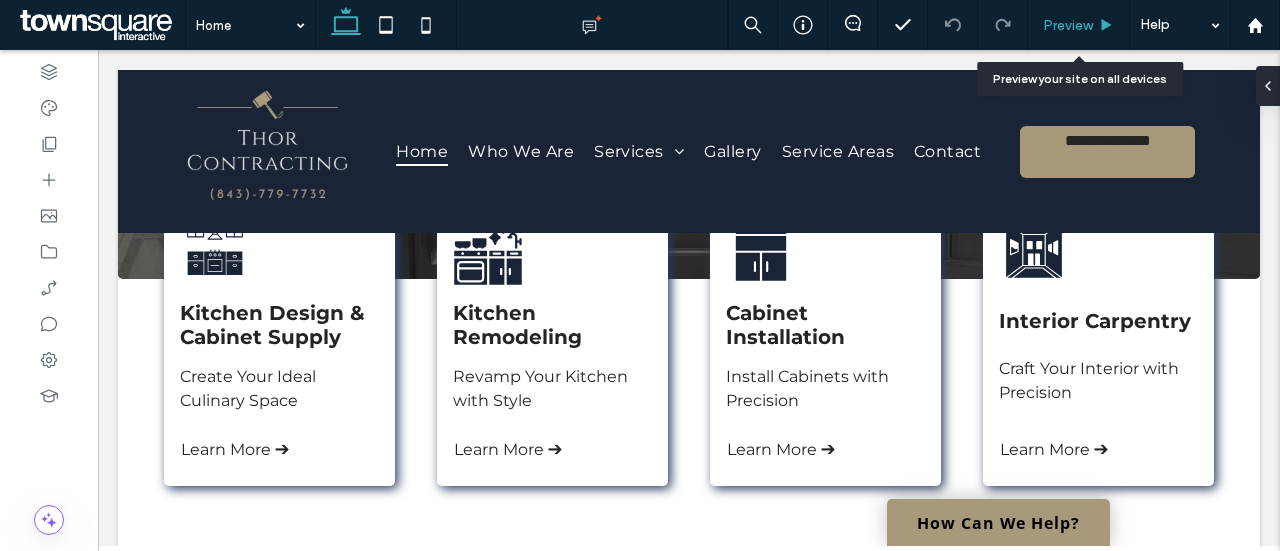 click on "Preview" at bounding box center [1078, 25] 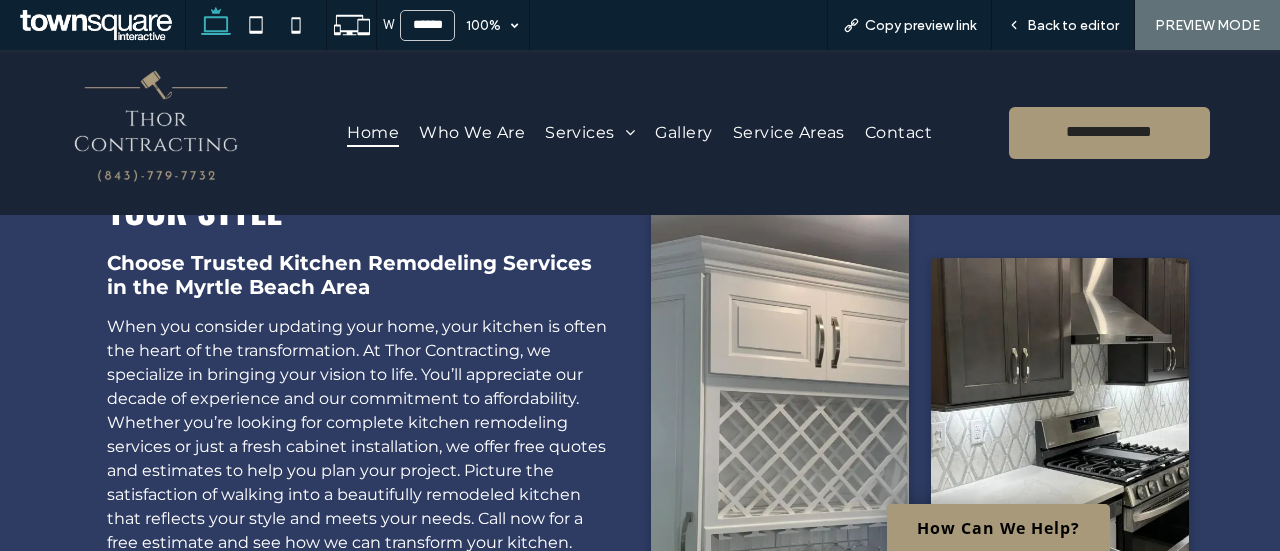 scroll, scrollTop: 1083, scrollLeft: 0, axis: vertical 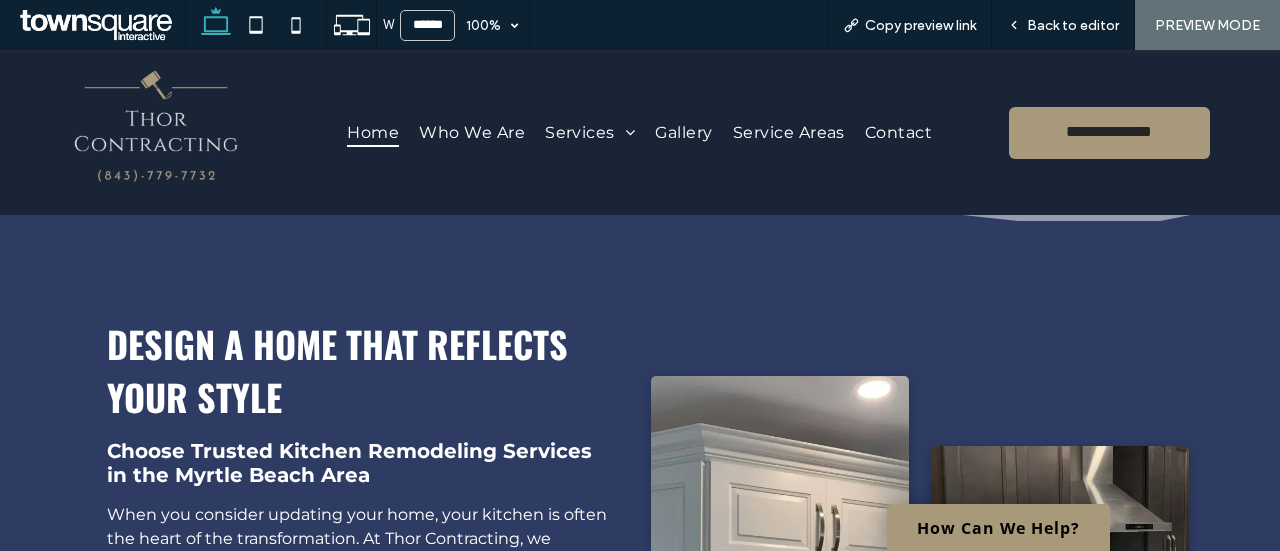 click on "Home
Who We Are
Services
Kitchen Design & Cabinet Supply
Kitchen Remodeling
Cabinet Installation
Interior Carpentry
Gallery
Service Areas
Contact" at bounding box center [640, 132] 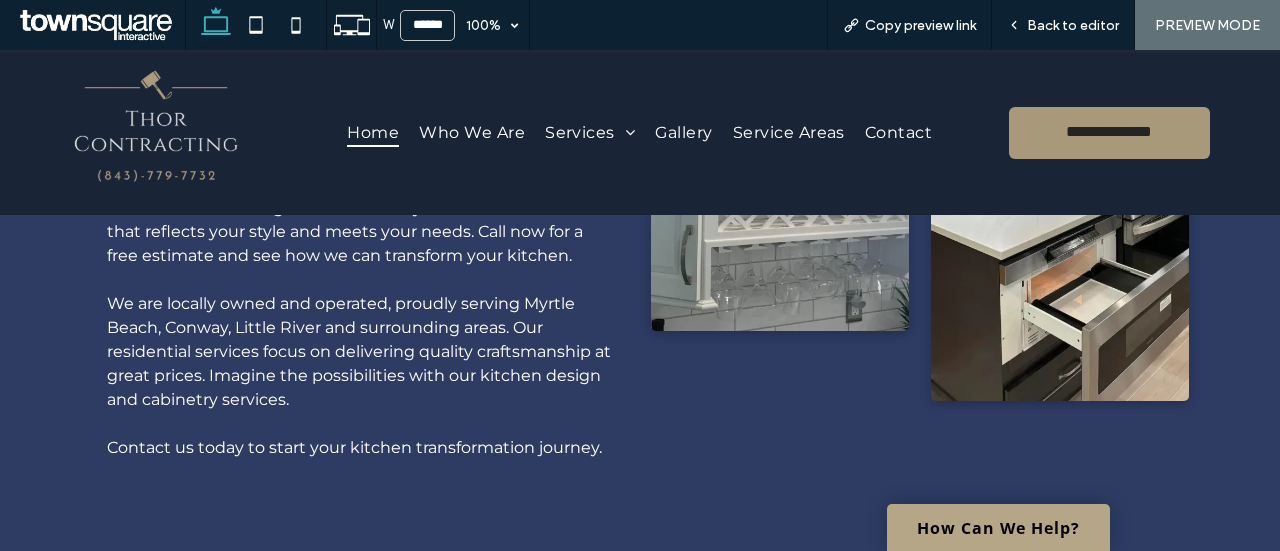scroll, scrollTop: 1559, scrollLeft: 0, axis: vertical 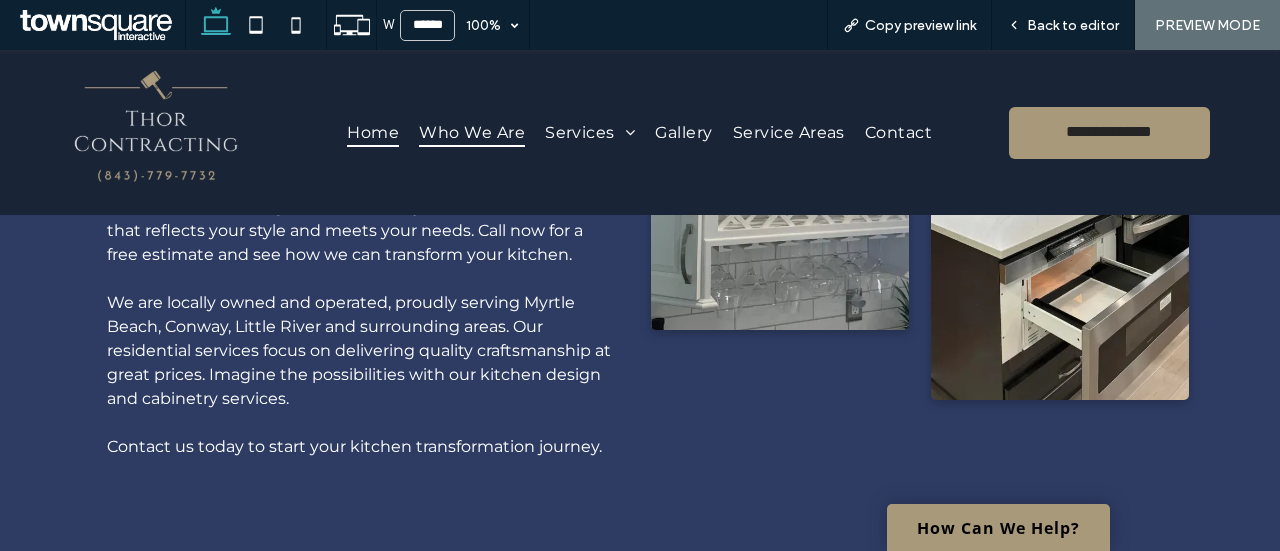 click on "Who We Are" at bounding box center (472, 132) 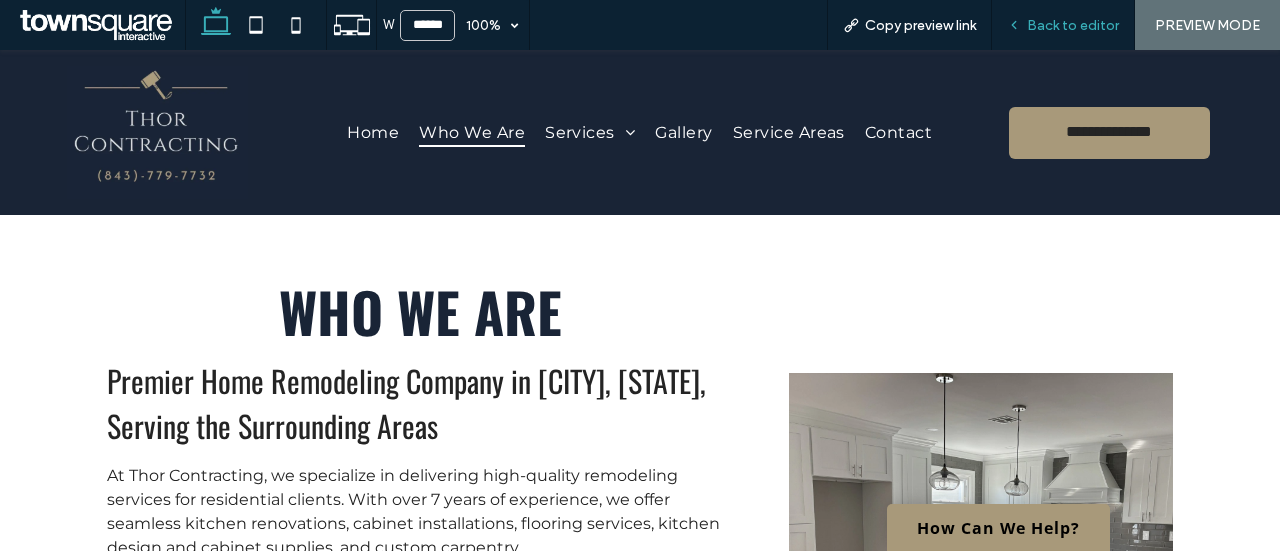 scroll, scrollTop: 0, scrollLeft: 0, axis: both 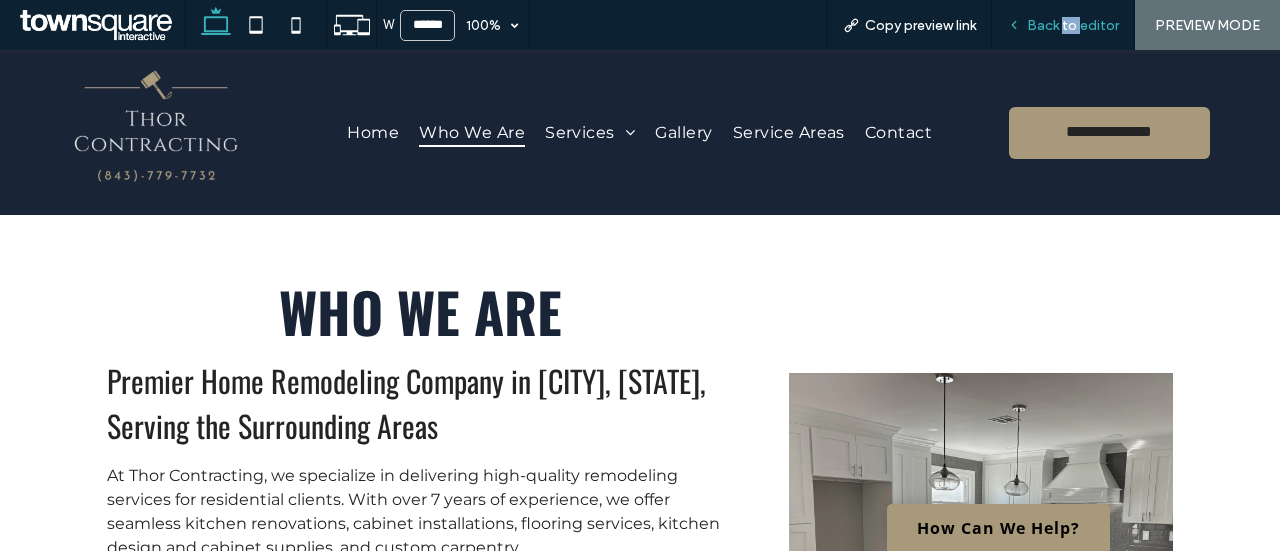 click on "Back to editor" at bounding box center [1063, 25] 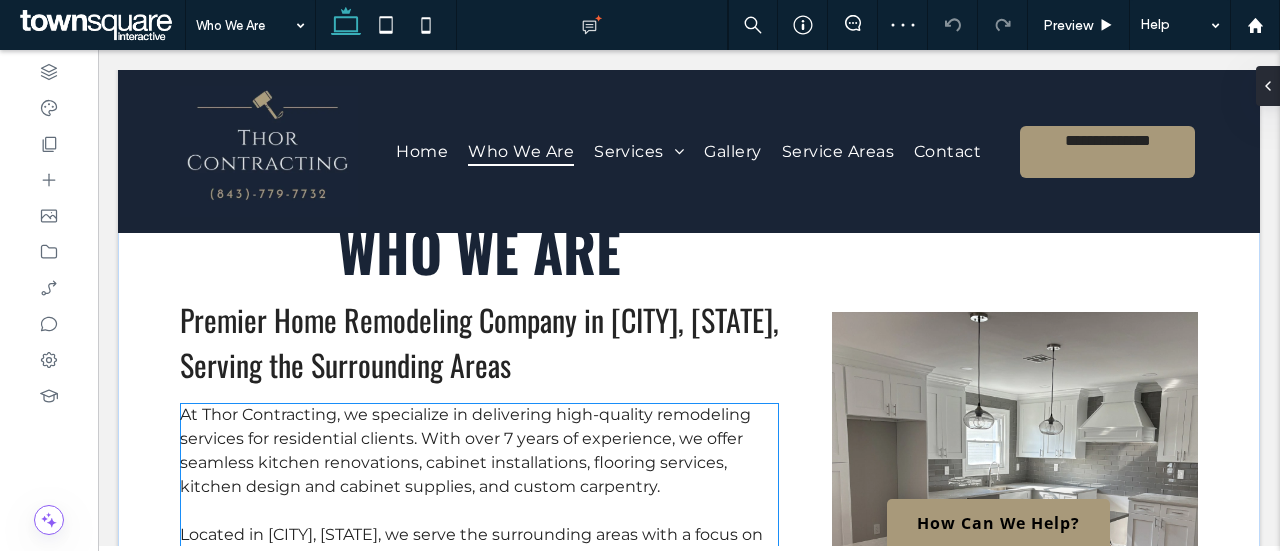 click on "At Thor Contracting, we specialize in delivering high-quality remodeling services for residential clients. With over 7 years of experience, we offer seamless kitchen renovations, cabinet installations, flooring services, kitchen design and cabinet supplies, and custom carpentry." at bounding box center [465, 450] 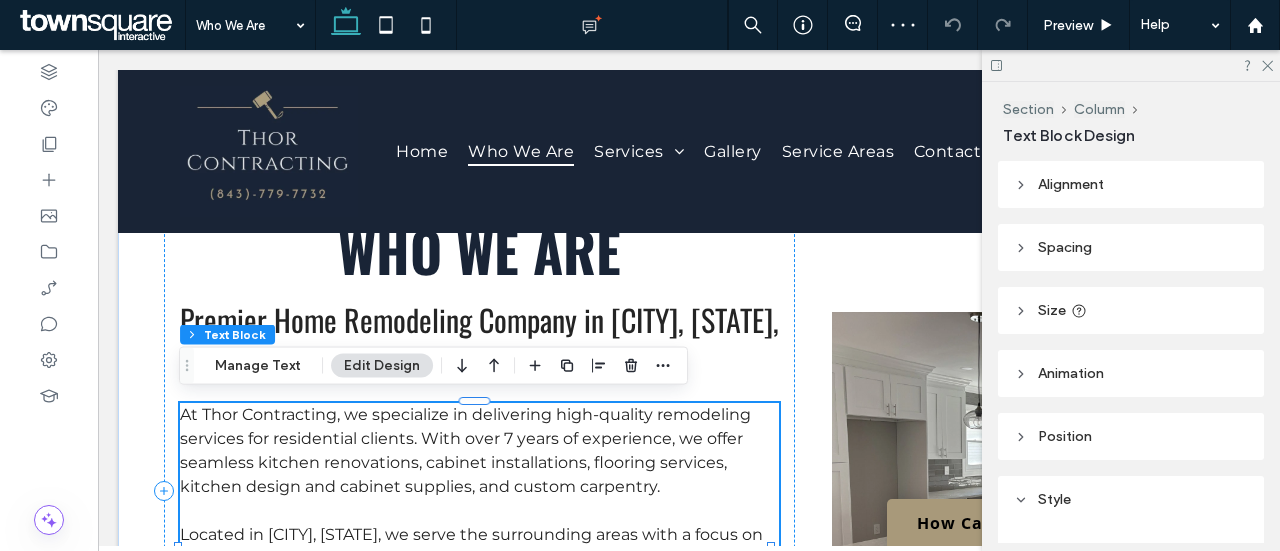 scroll, scrollTop: 332, scrollLeft: 0, axis: vertical 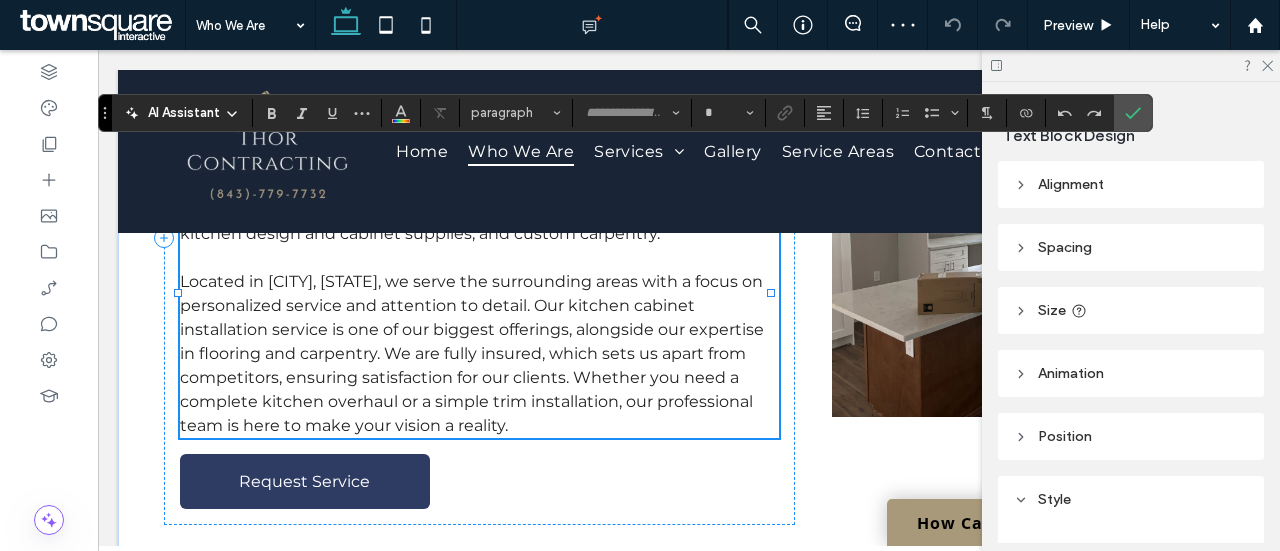 type on "**********" 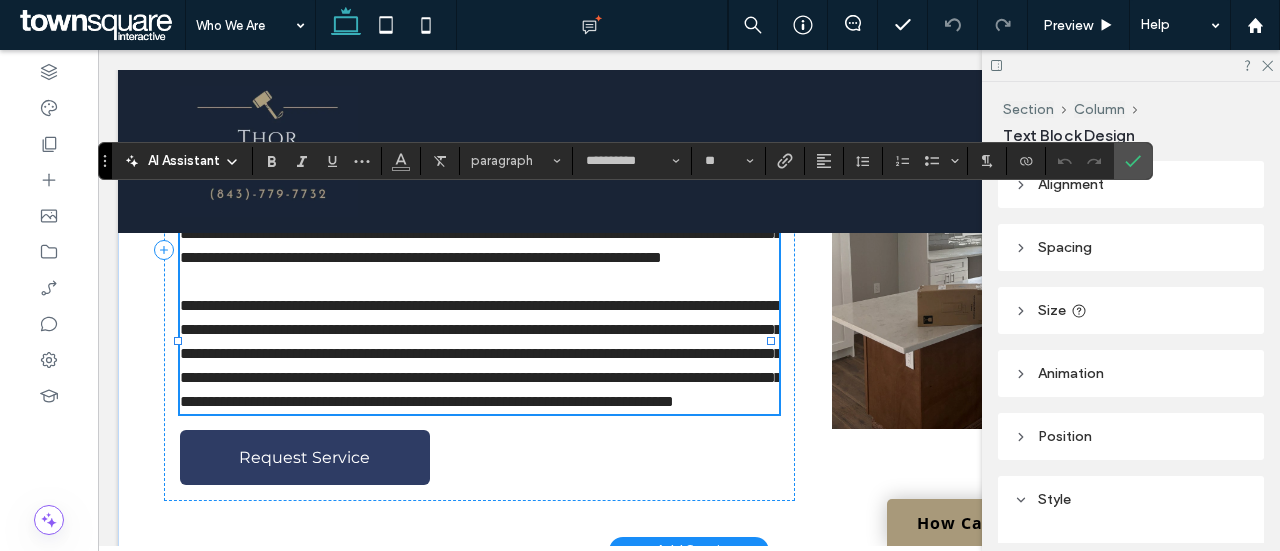scroll, scrollTop: 256, scrollLeft: 0, axis: vertical 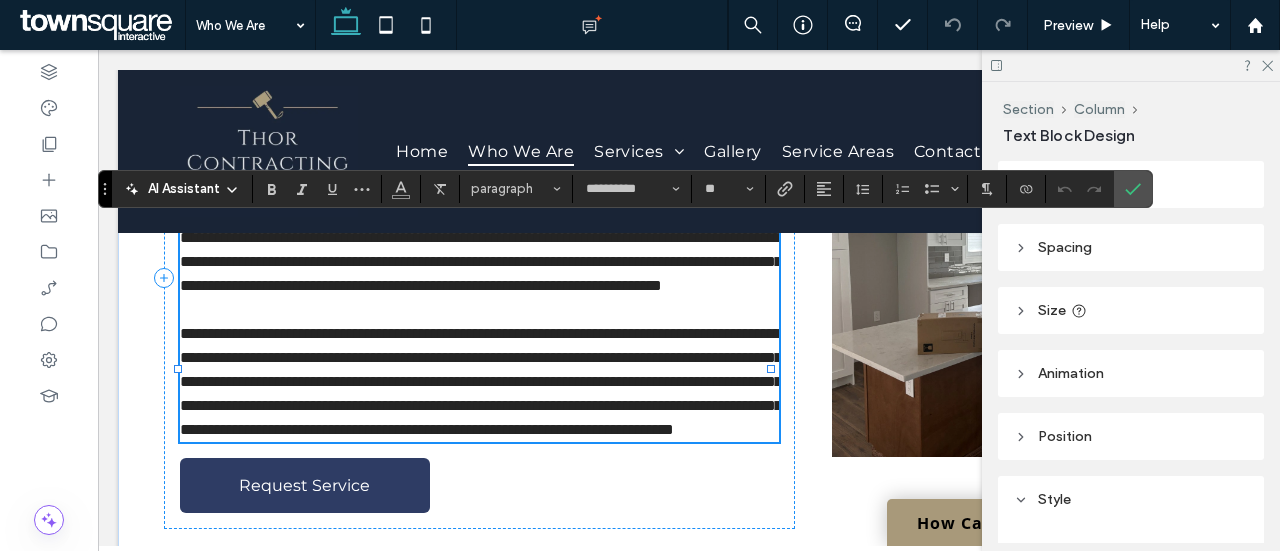 click on "**********" at bounding box center [481, 261] 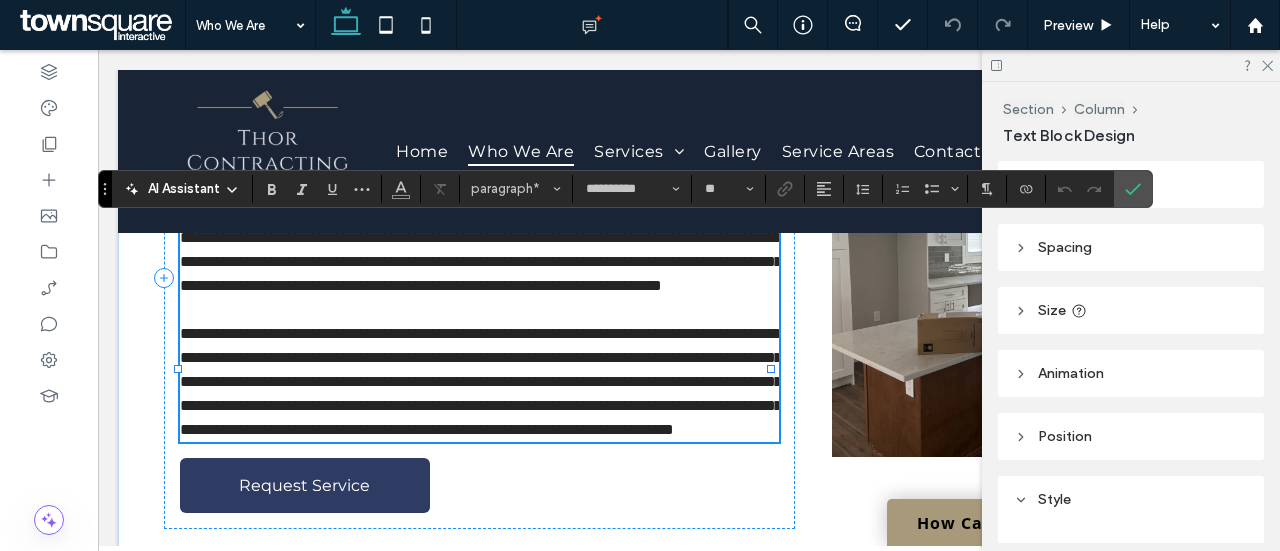 type 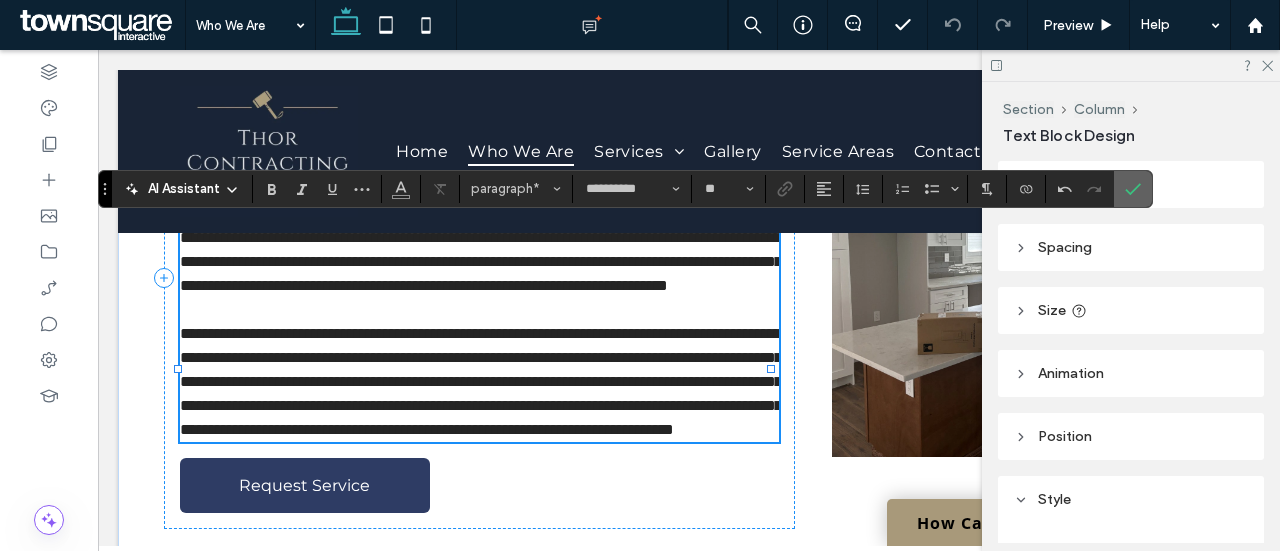 click 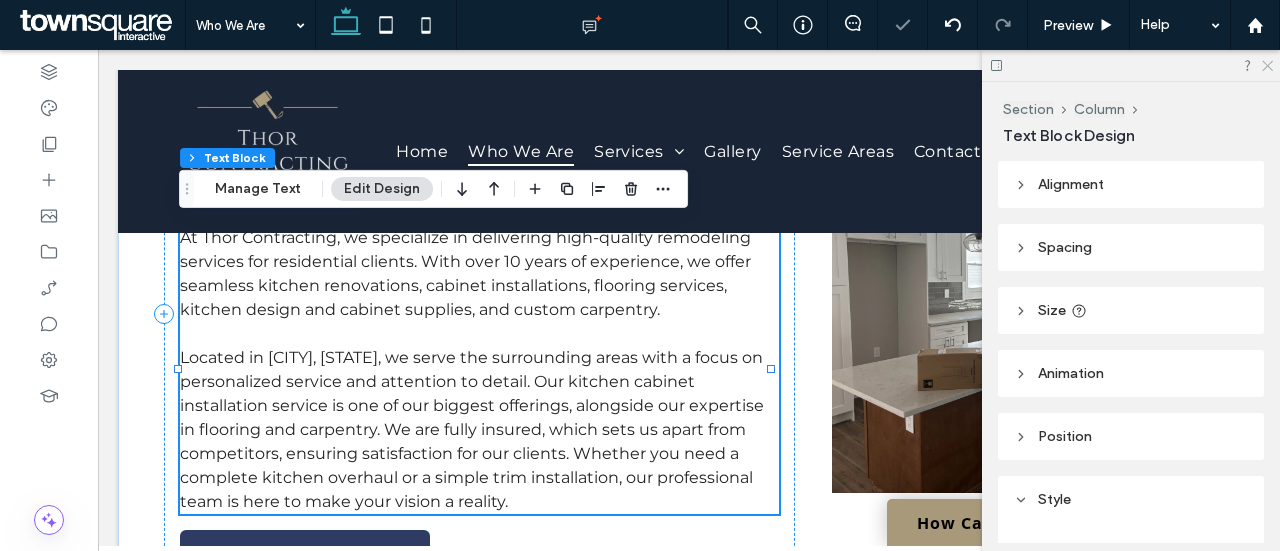 click 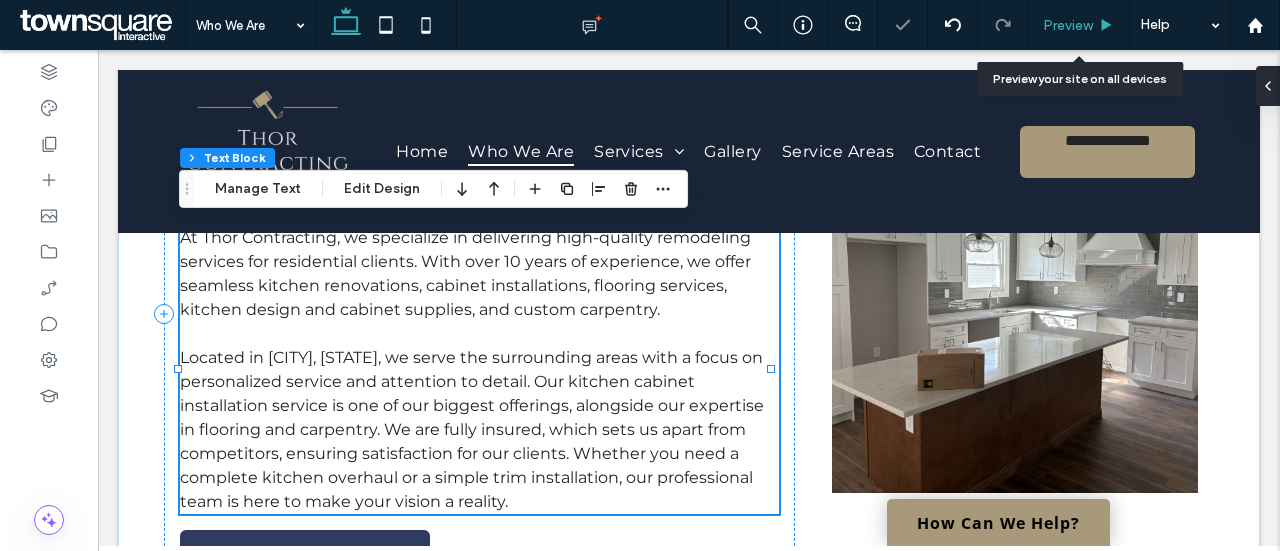 click on "Preview" at bounding box center [1068, 25] 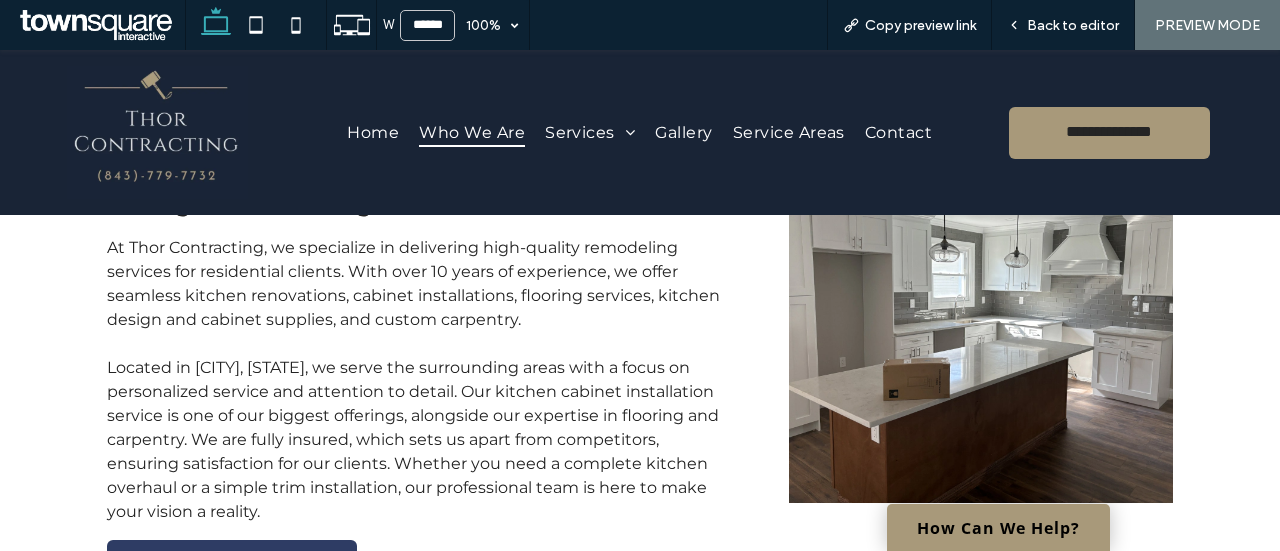 scroll, scrollTop: 226, scrollLeft: 0, axis: vertical 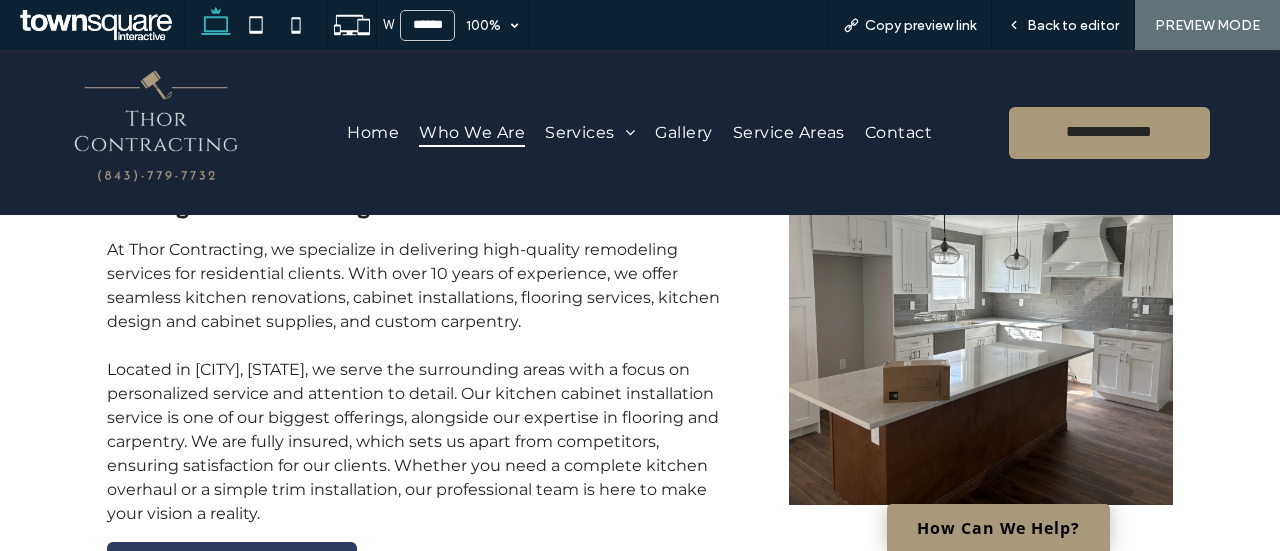 click on "Who We Are
Premier Home Remodeling Company in [CITY], [STATE], Serving the Surrounding Areas
At Thor Contracting, we specialize in delivering high-quality remodeling services for residential clients. With over 10 years of experience, we offer seamless kitchen renovations, cabinet installations, flooring services, kitchen design and cabinet supplies, and custom carpentry. Located in [CITY], [STATE], we serve the surrounding areas with a focus on personalized service and attention to detail. Our kitchen cabinet installation service is one of our biggest offerings, alongside our expertise in flooring and carpentry. We are fully insured, which sets us apart from competitors, ensuring satisfaction for our clients. Whether you need a complete kitchen overhaul or a simple trim installation, our professional team is here to make your vision a reality.
Request Service" at bounding box center (640, 326) 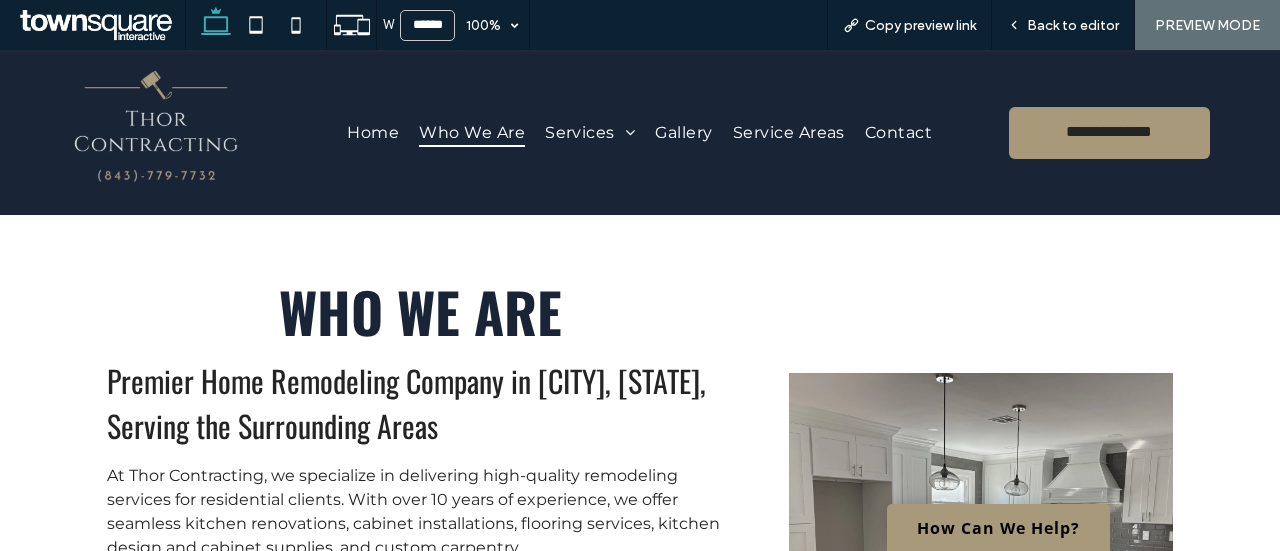 scroll, scrollTop: 60, scrollLeft: 0, axis: vertical 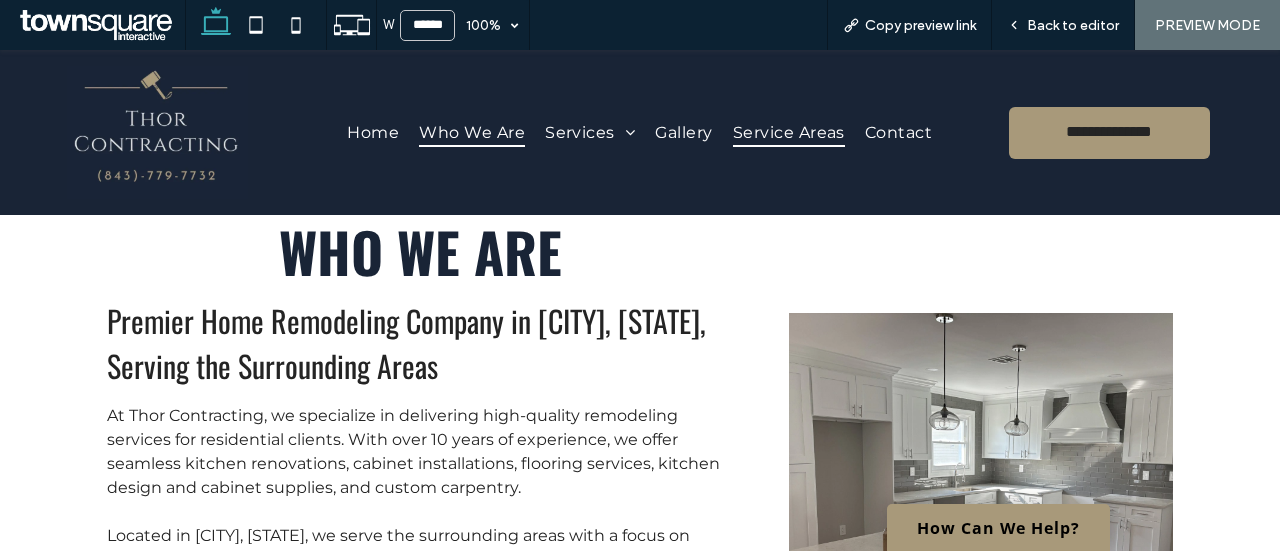 click on "Service Areas" at bounding box center (789, 132) 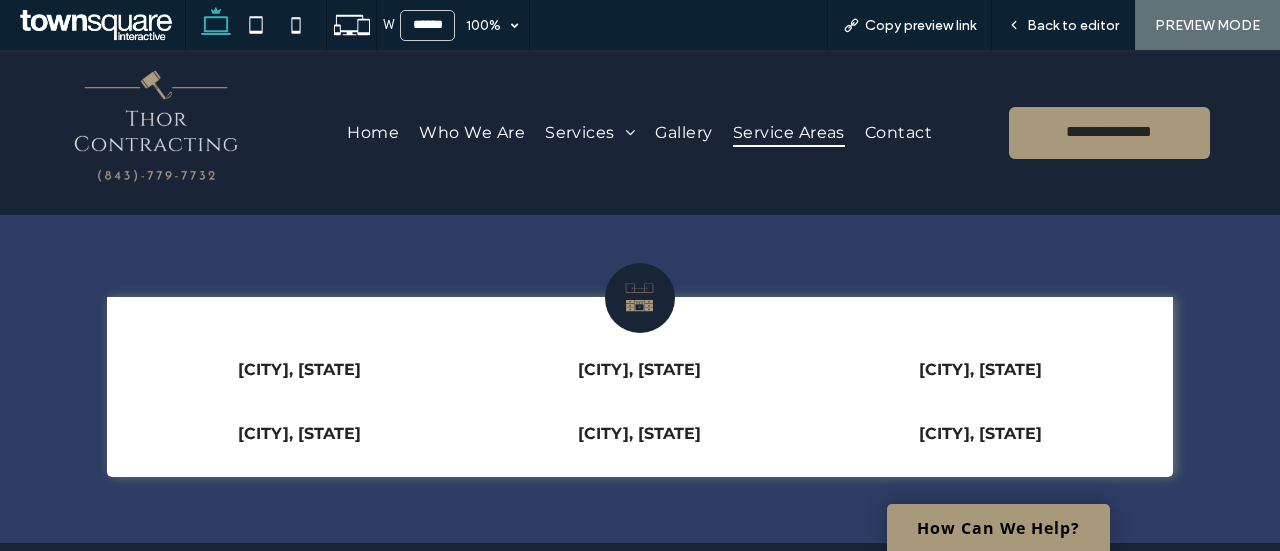 scroll, scrollTop: 934, scrollLeft: 0, axis: vertical 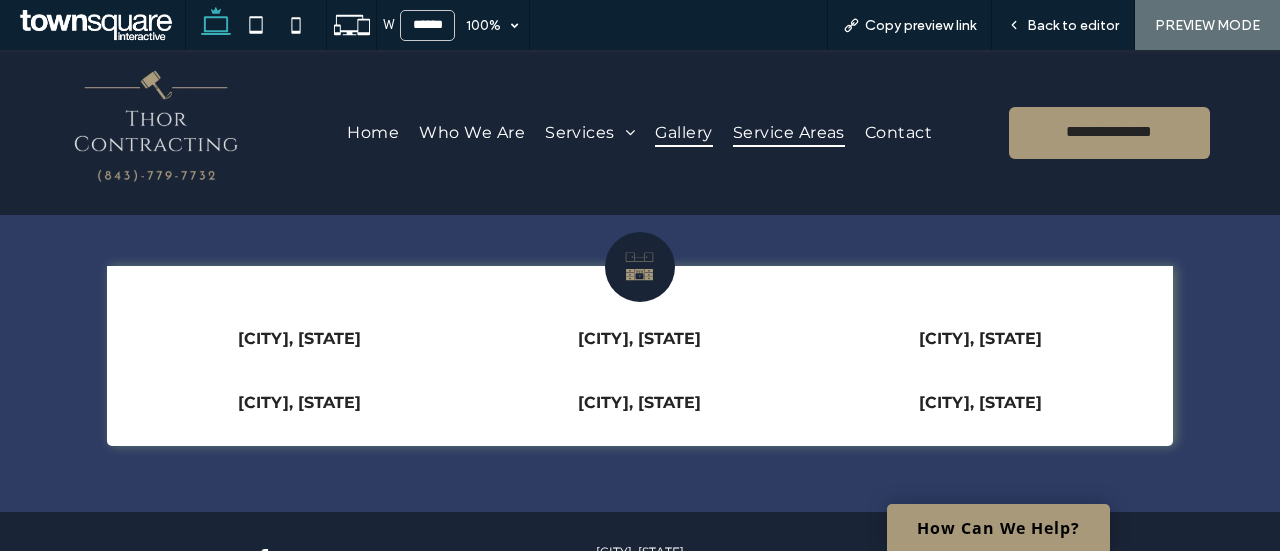 click on "Gallery" at bounding box center [683, 132] 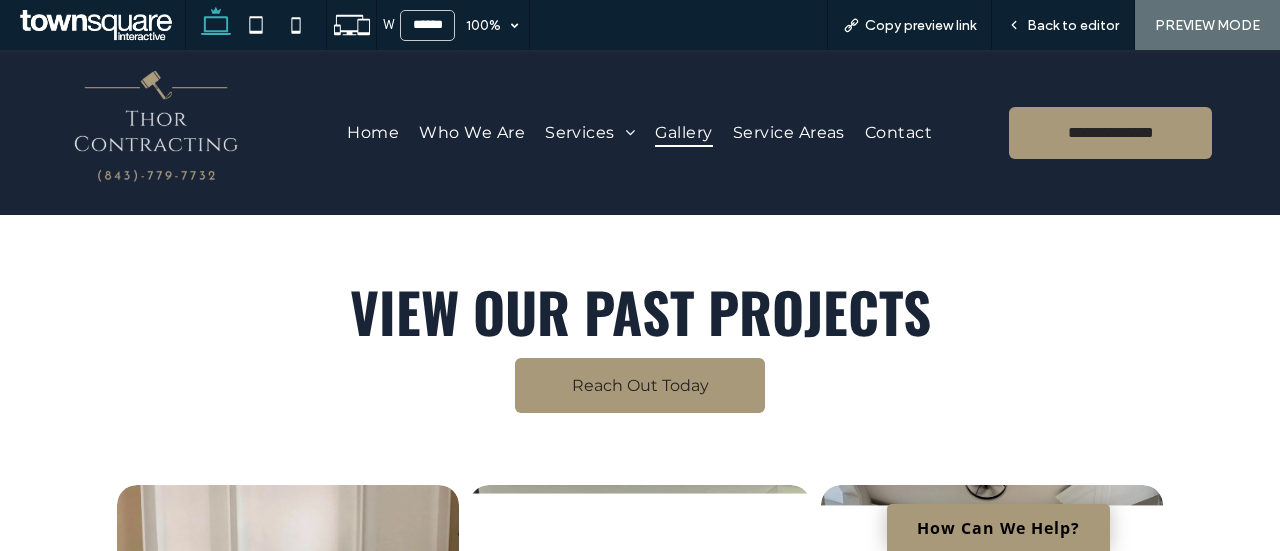 scroll, scrollTop: 0, scrollLeft: 0, axis: both 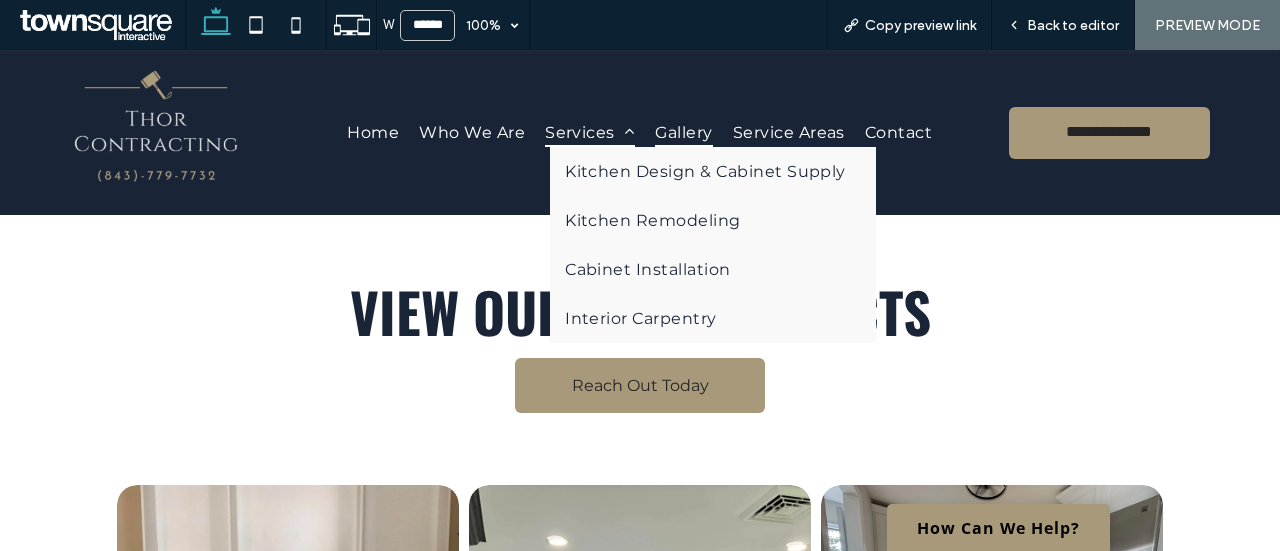 click on "Services" at bounding box center (590, 132) 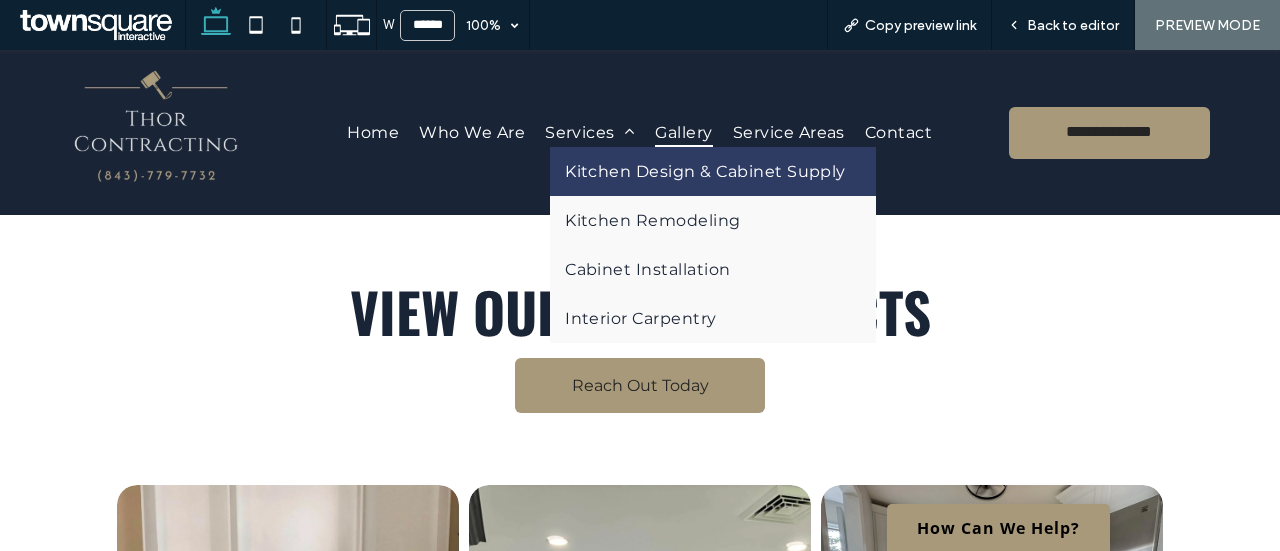 click on "Kitchen Design & Cabinet Supply" at bounding box center (705, 171) 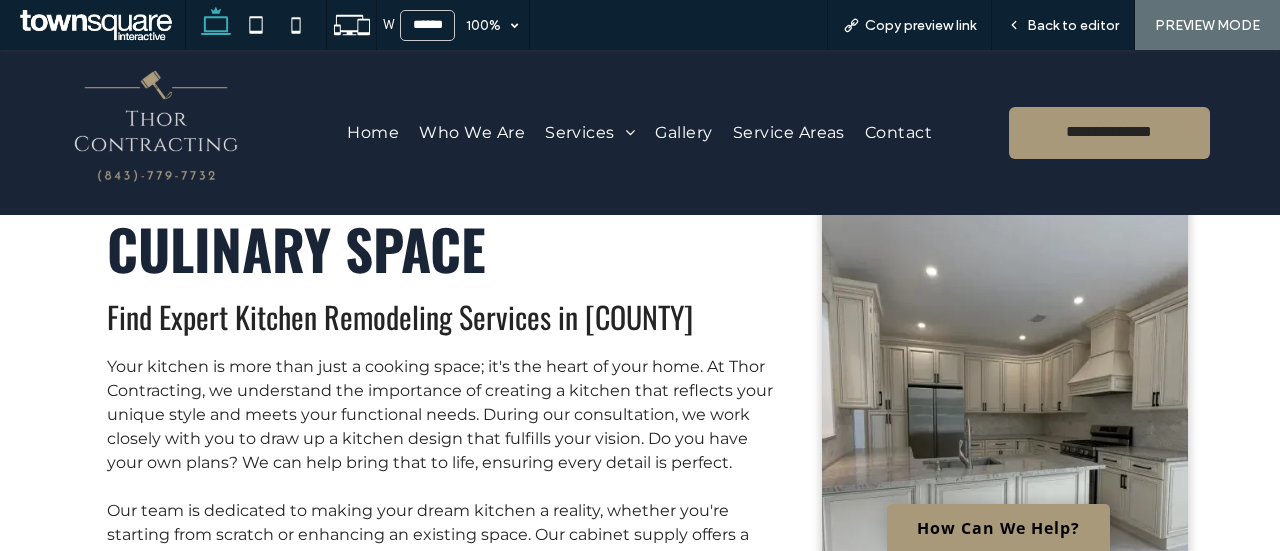 scroll, scrollTop: 149, scrollLeft: 0, axis: vertical 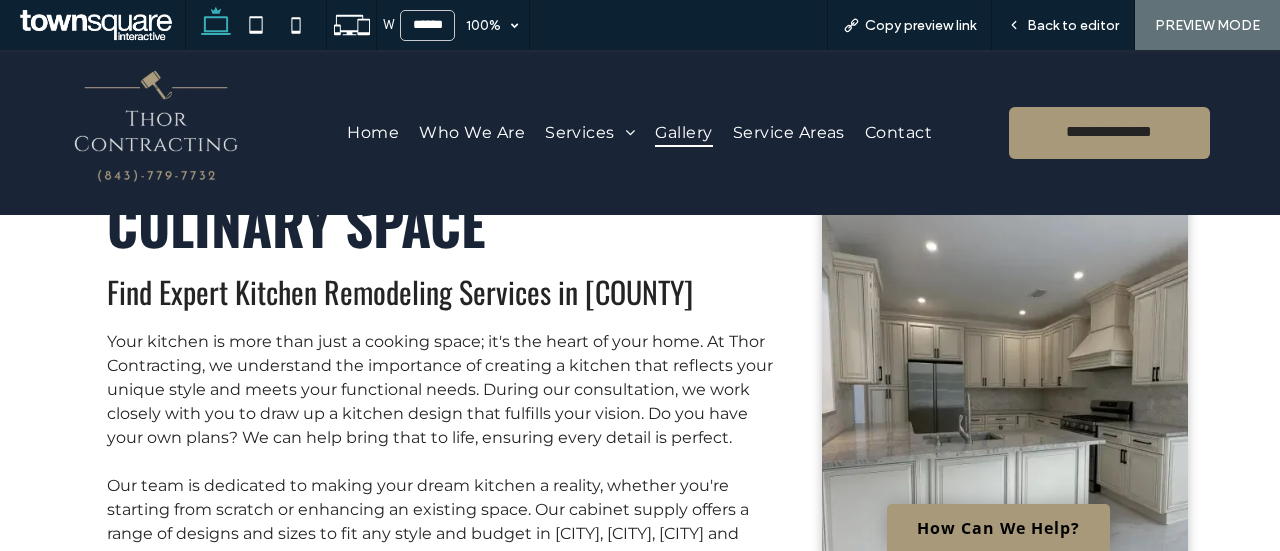 click on "Gallery" at bounding box center [683, 132] 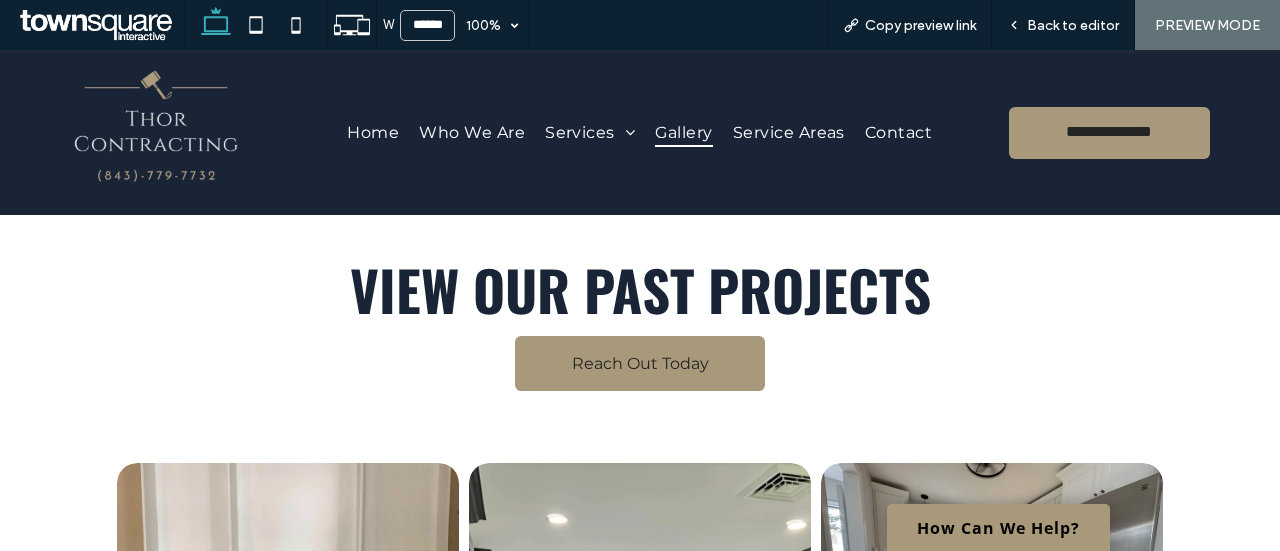 scroll, scrollTop: 0, scrollLeft: 0, axis: both 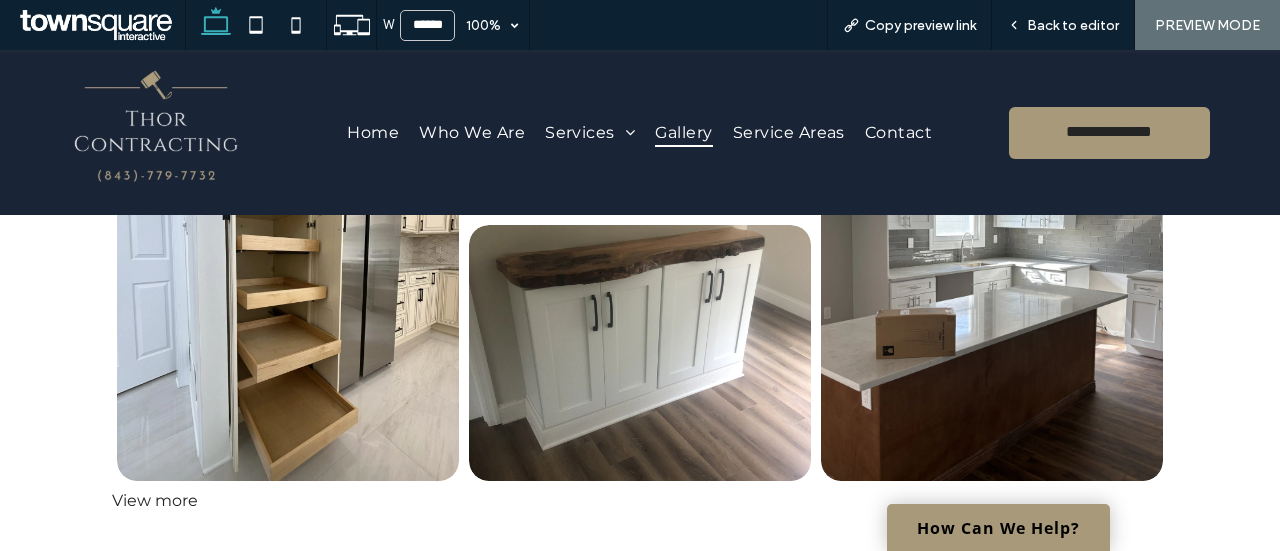 click on "View more" at bounding box center [640, 500] 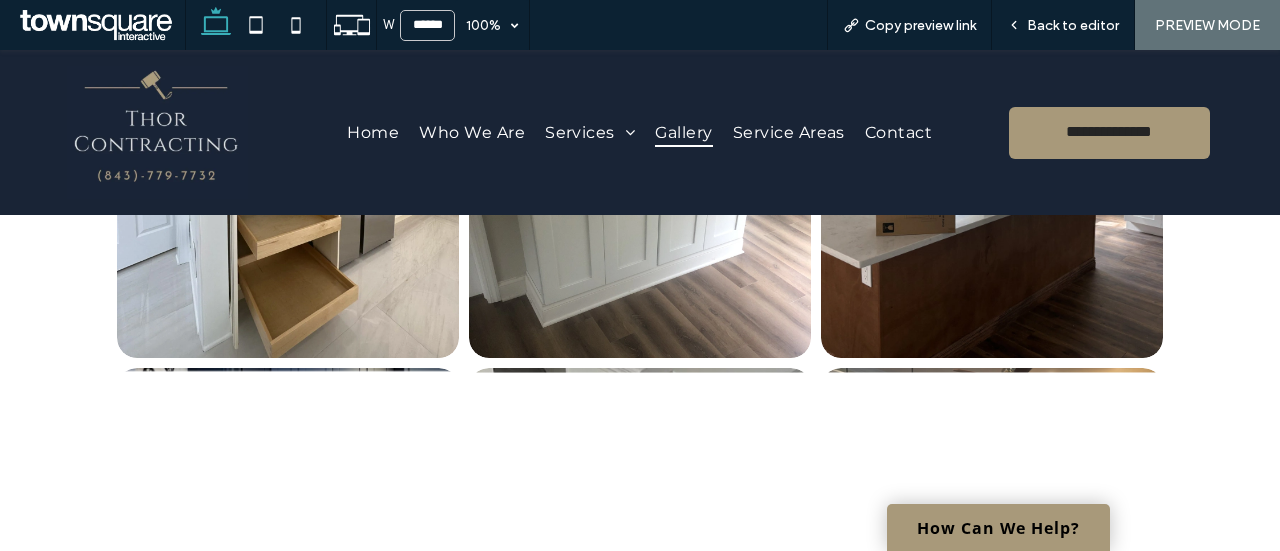 scroll, scrollTop: 1462, scrollLeft: 0, axis: vertical 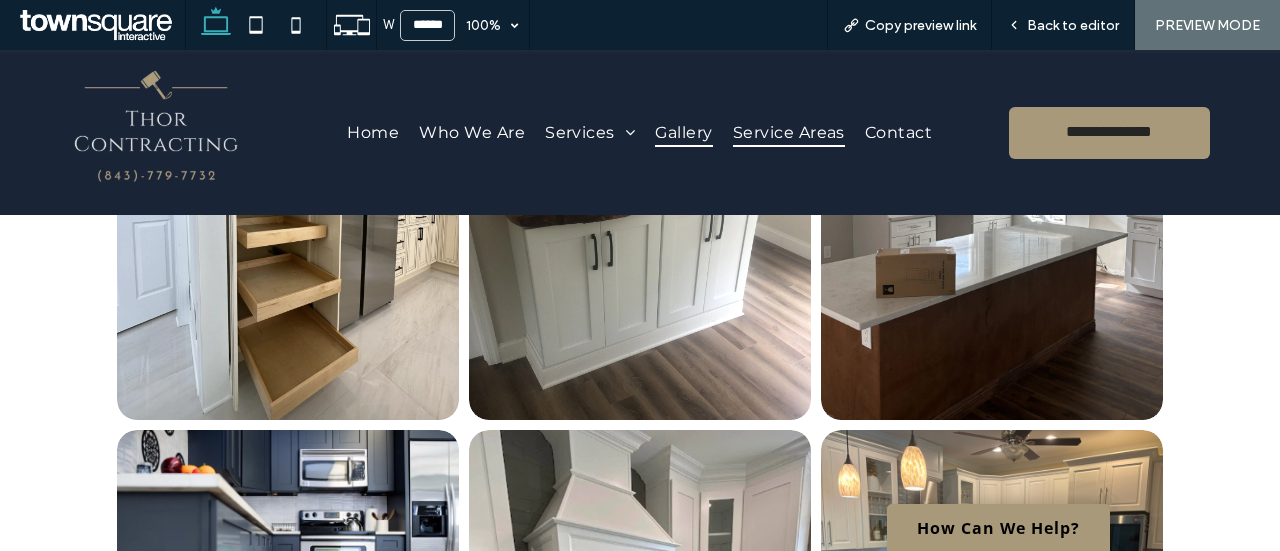 click on "Service Areas" at bounding box center [789, 132] 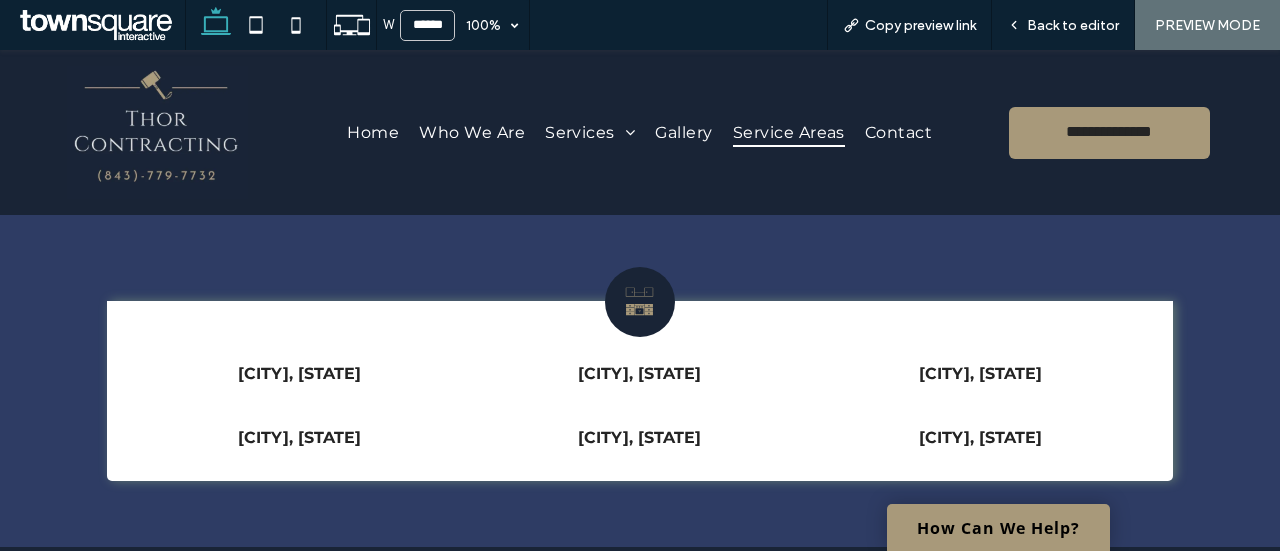scroll, scrollTop: 919, scrollLeft: 0, axis: vertical 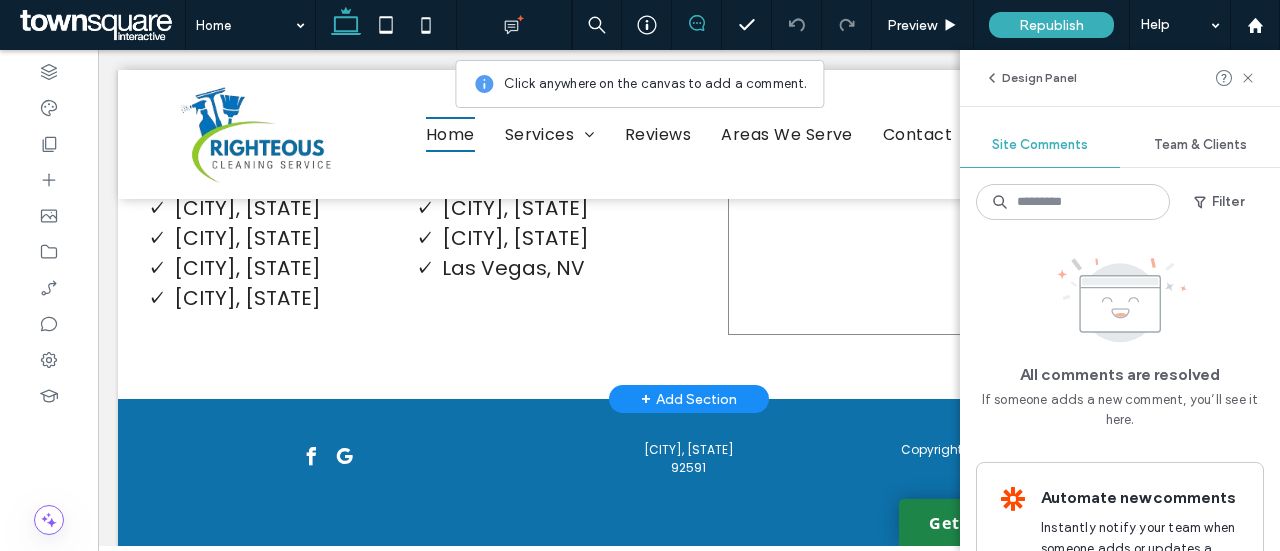 click at bounding box center [986, 110] 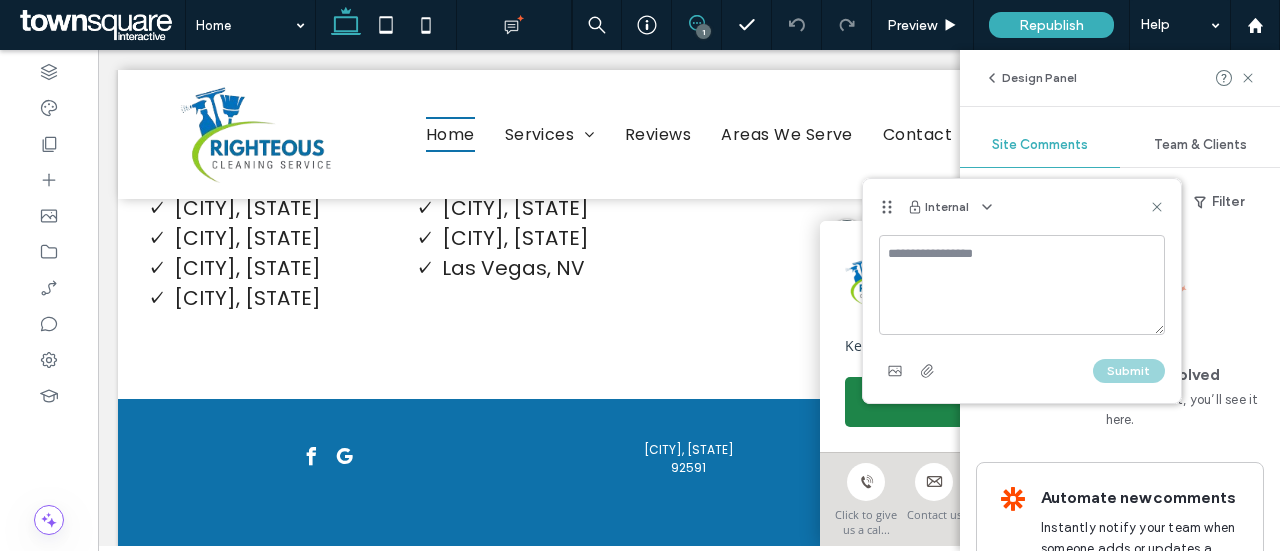 click at bounding box center [1022, 285] 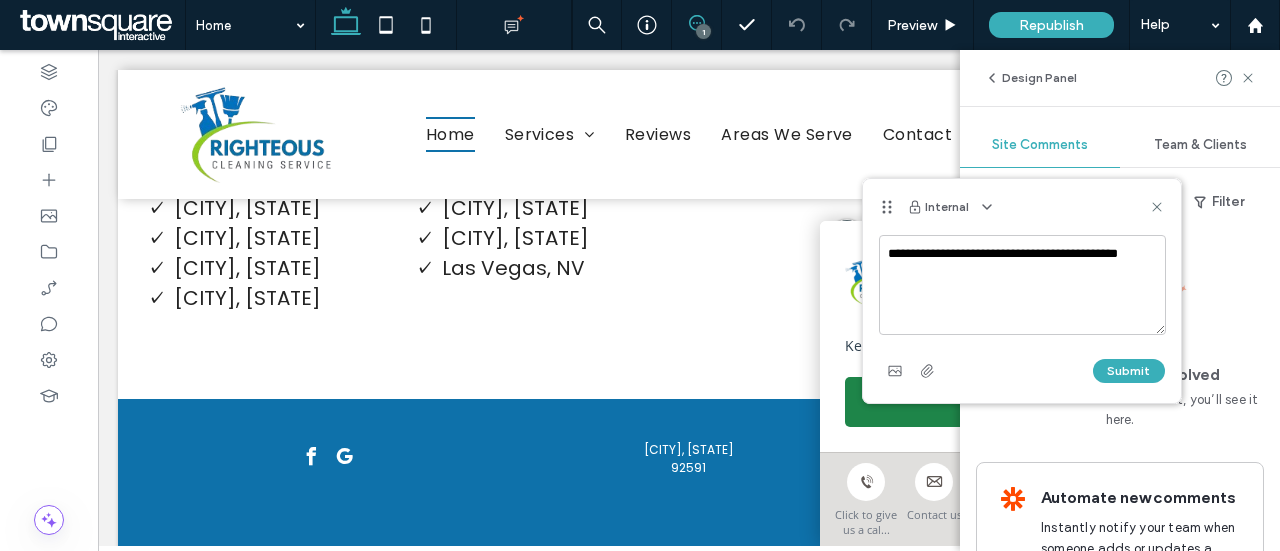 type on "**********" 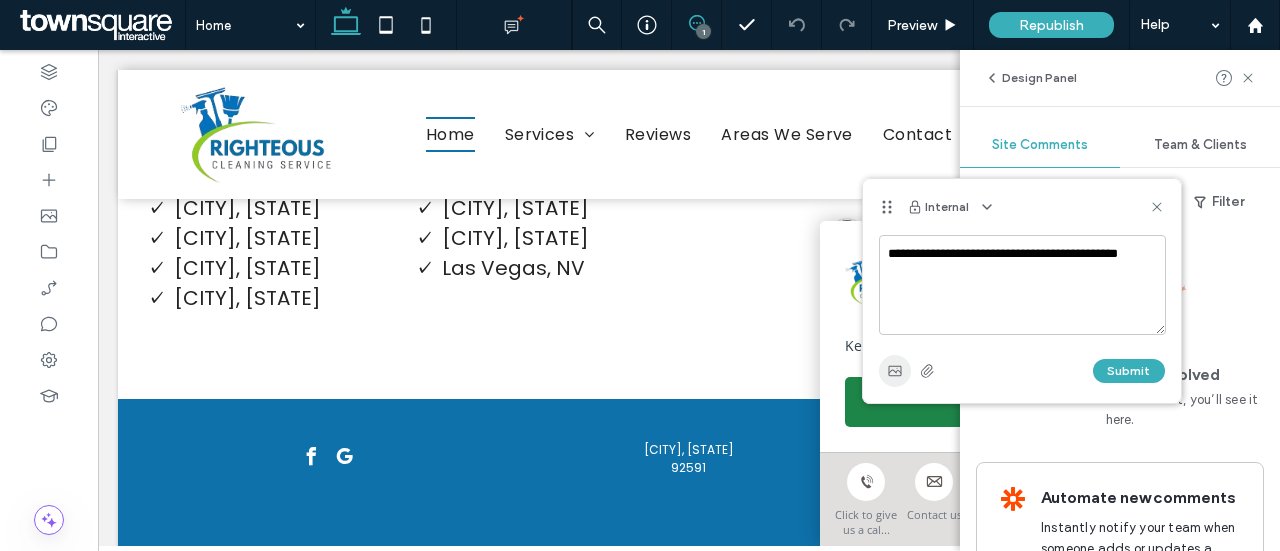 click at bounding box center (895, 371) 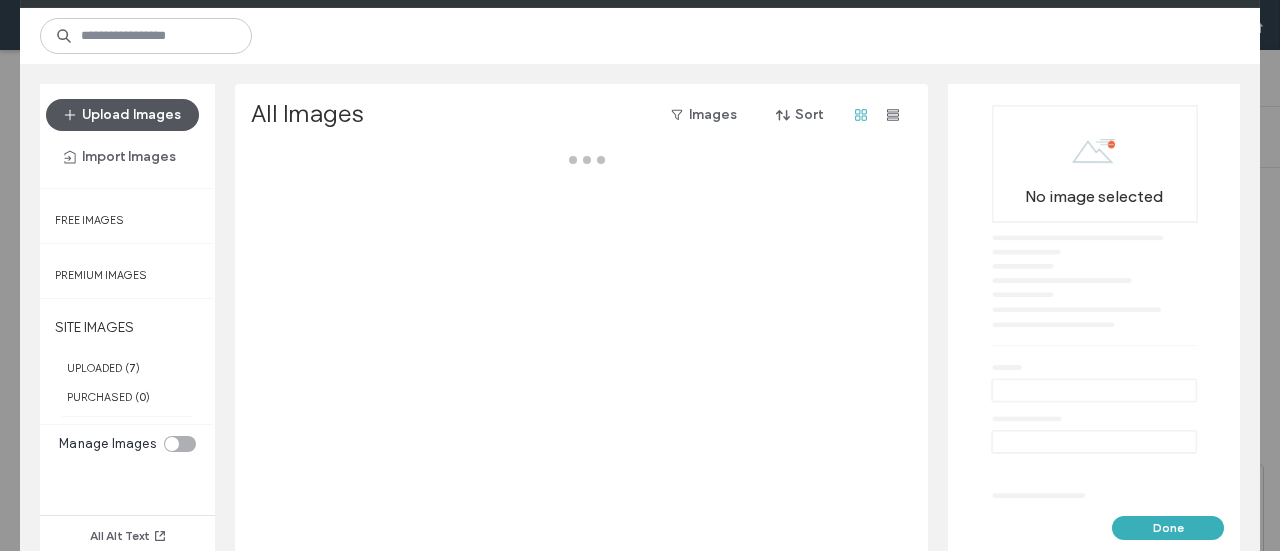 click on "Upload Images" at bounding box center [122, 115] 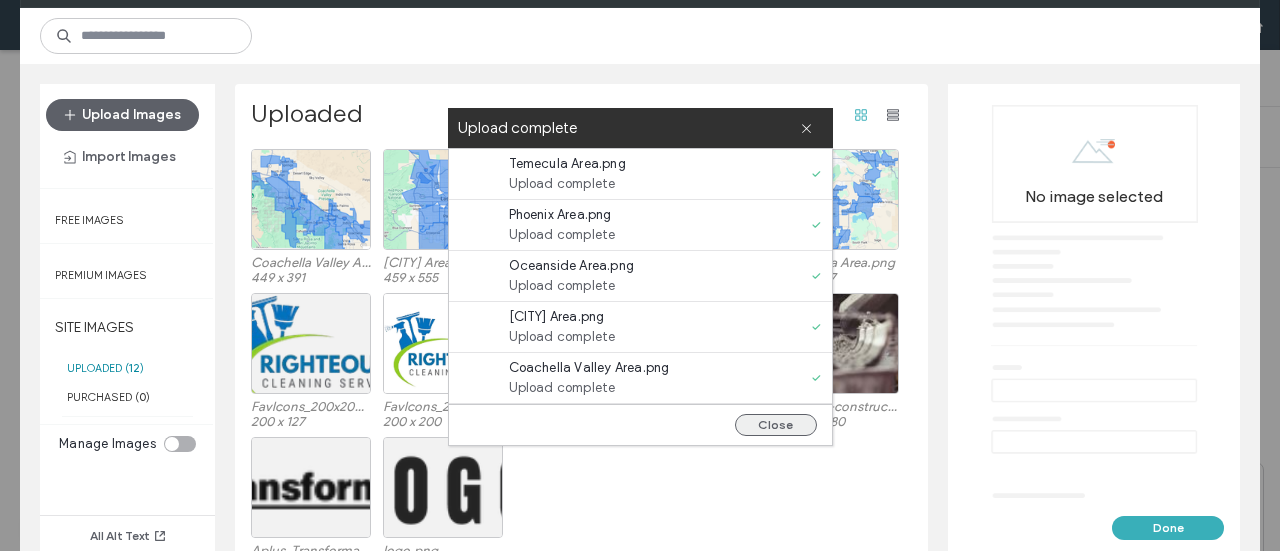 click on "Close" at bounding box center (776, 425) 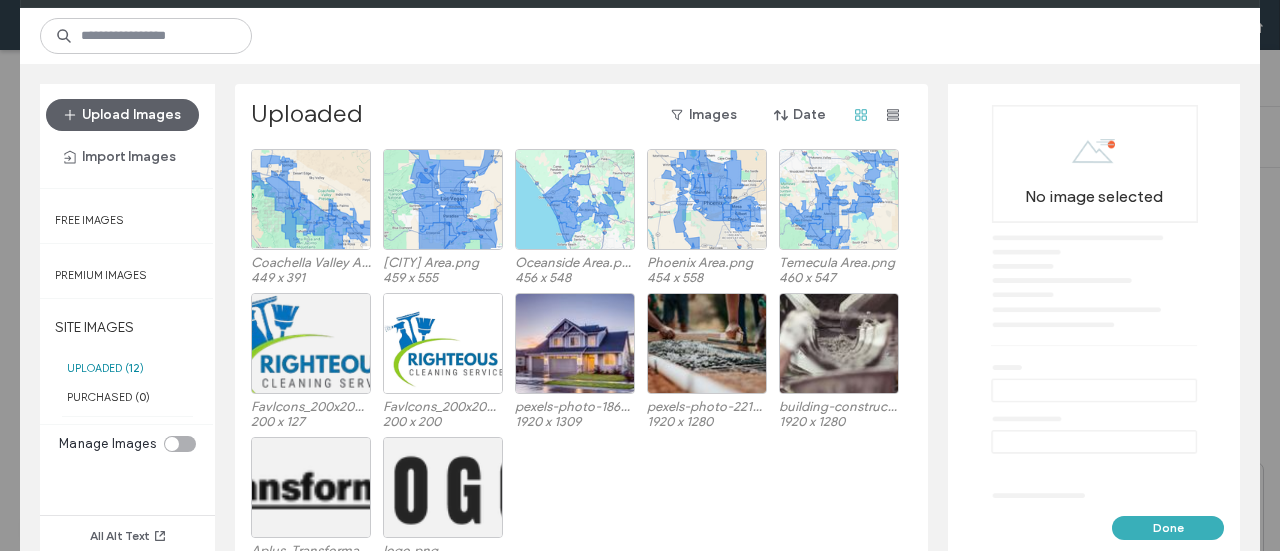 click on "Coachella Valley Area.png 449 x 391 Las Vegas Area.png 459 x 555 Oceanside Area.png 456 x 548 Phoenix Area.png 454 x 558 Temecula Area.png 460 x 547" at bounding box center (587, 221) 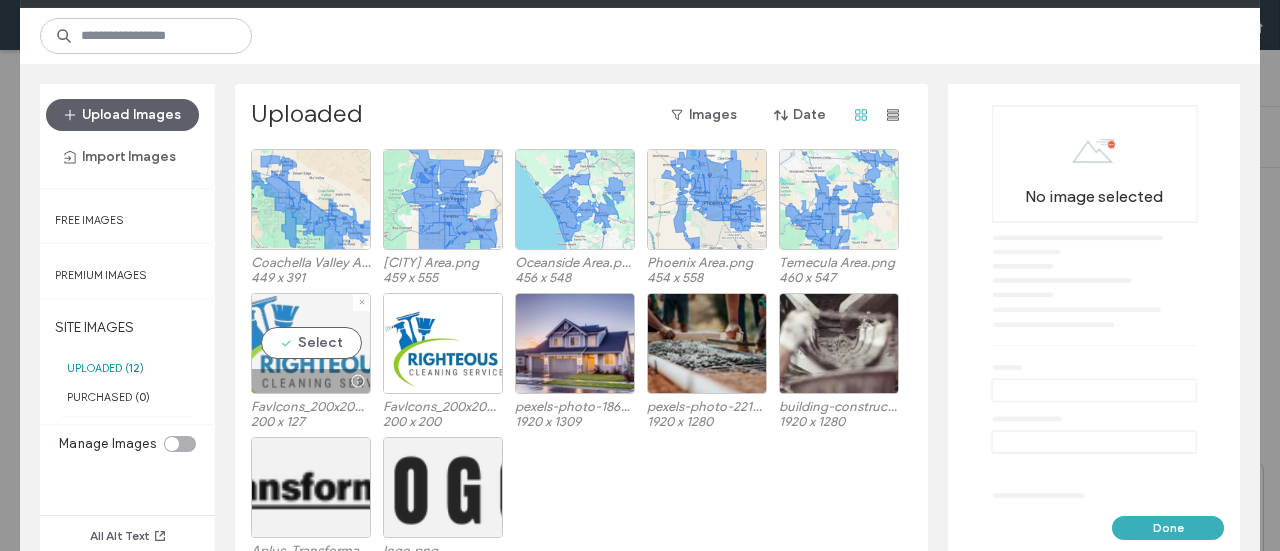 click on "Select" at bounding box center [311, 343] 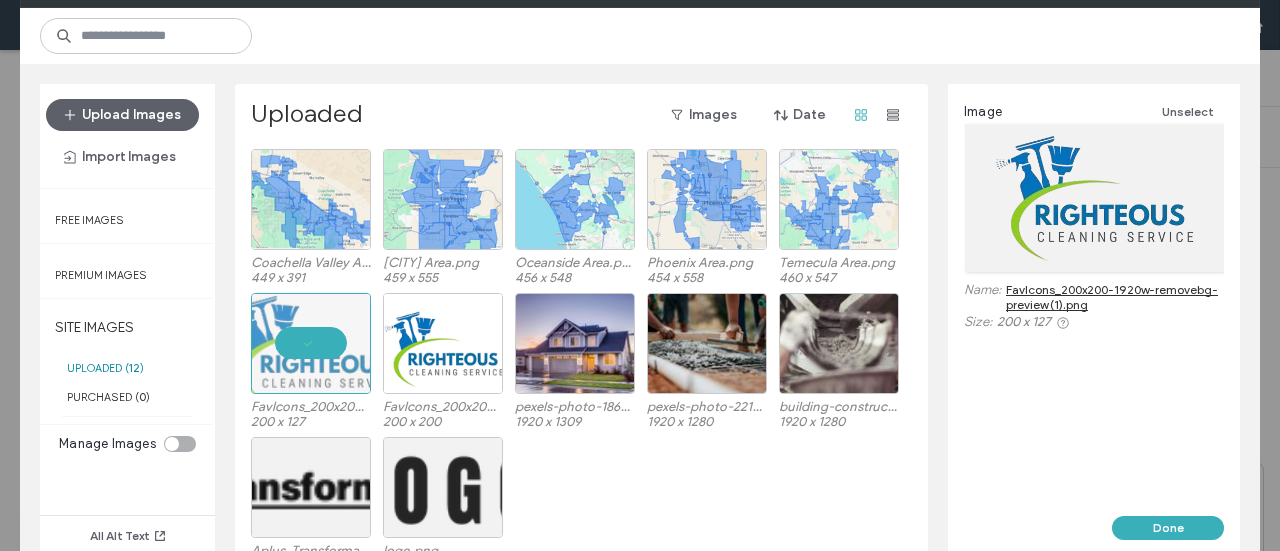 click on "Coachella Valley Area.png 449 x 391 Las Vegas Area.png 459 x 555 Oceanside Area.png 456 x 548 Phoenix Area.png 454 x 558 Temecula Area.png 460 x 547" at bounding box center (587, 221) 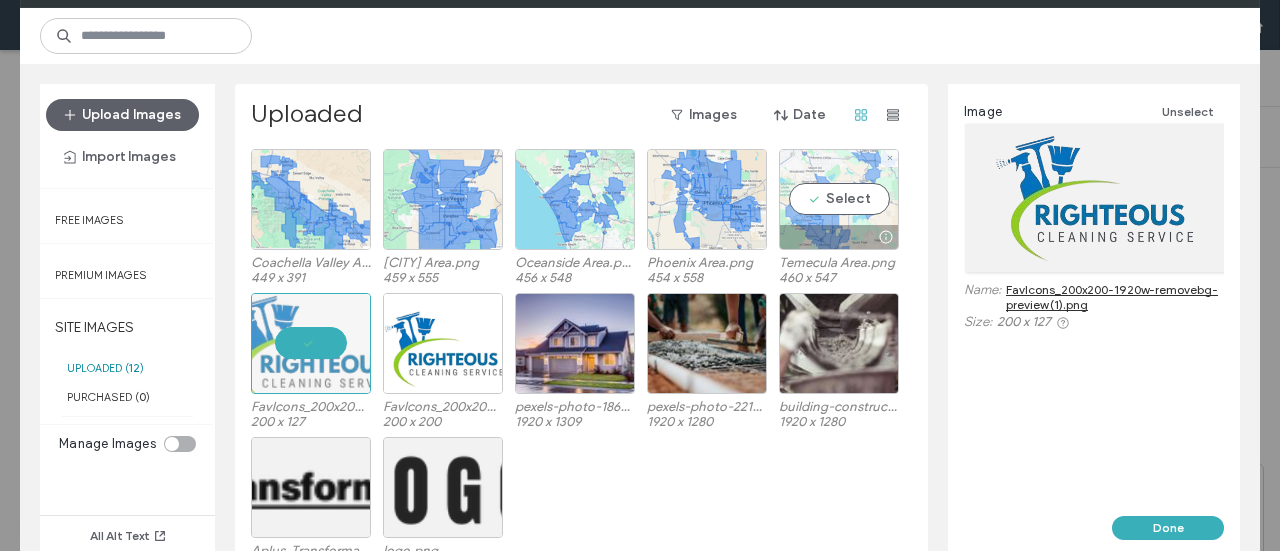 click on "Select" at bounding box center (839, 199) 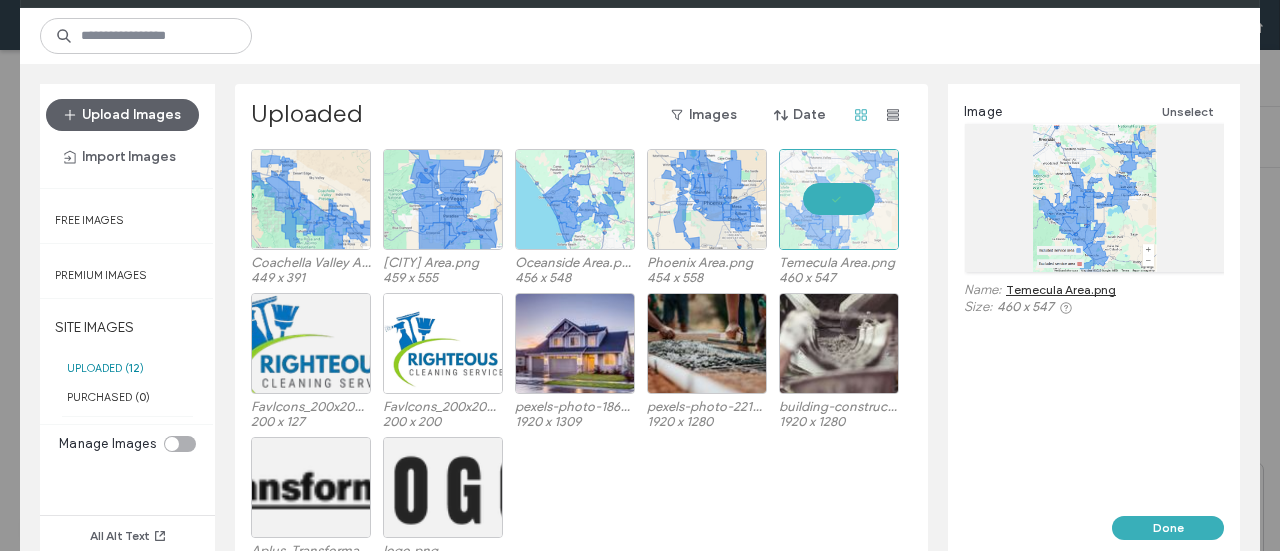click on "Image Unselect Name: Temecula Area.png Size: 460 x 547" at bounding box center (1094, 300) 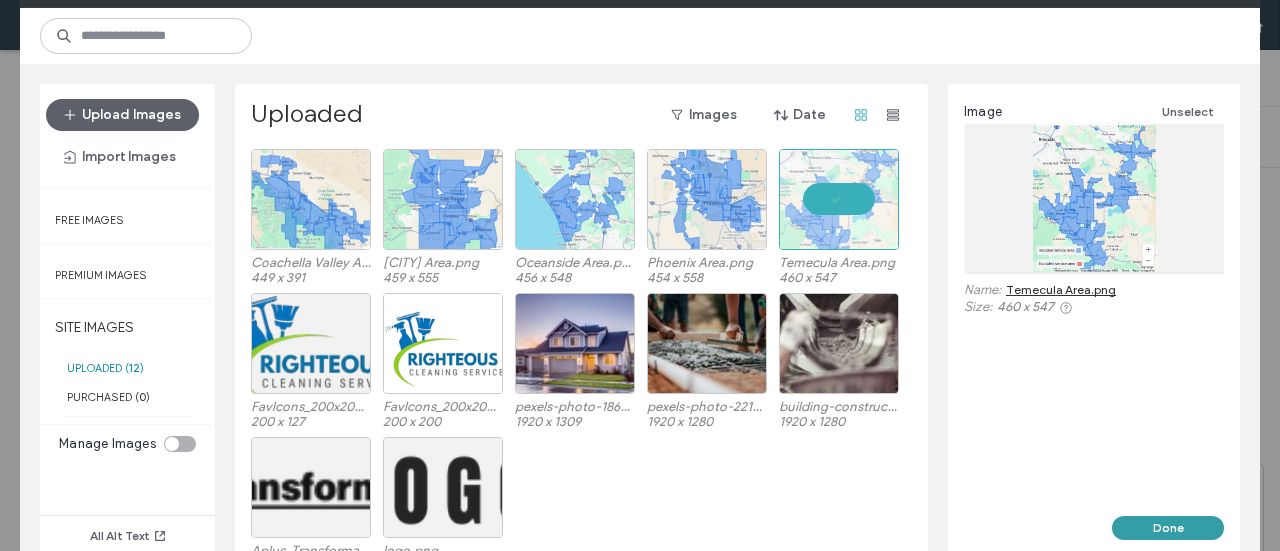 click on "Done" at bounding box center (1168, 528) 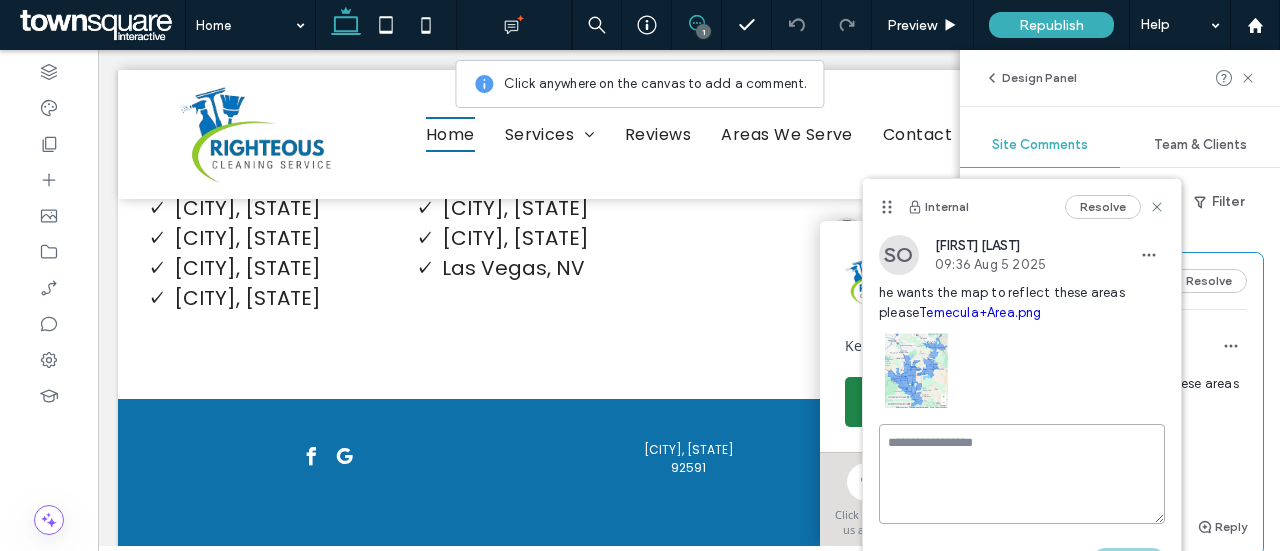 click at bounding box center (1022, 474) 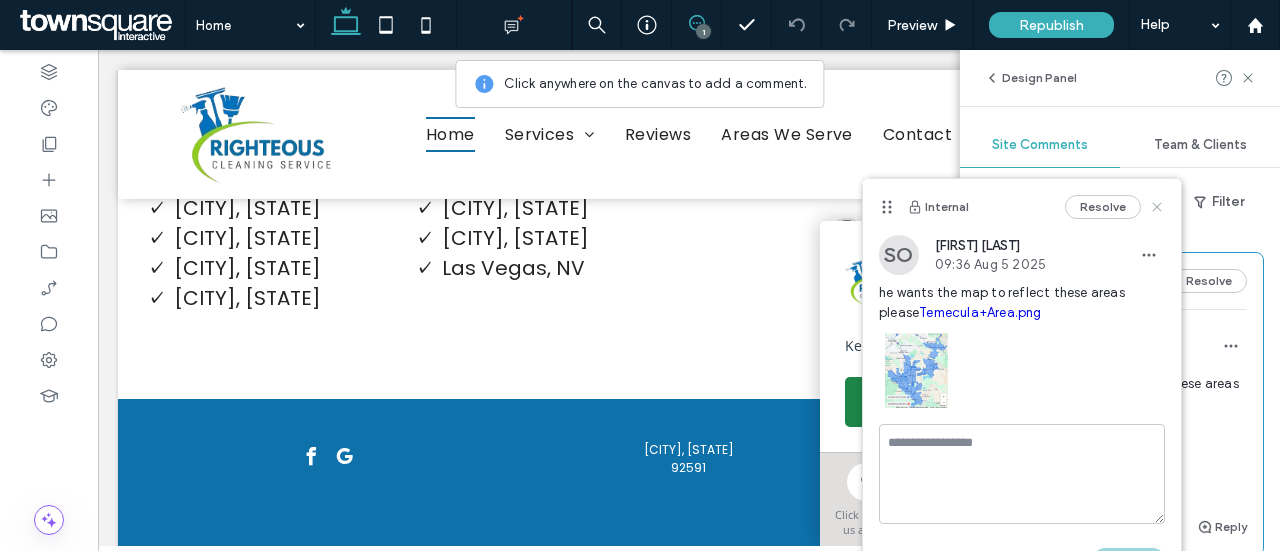click 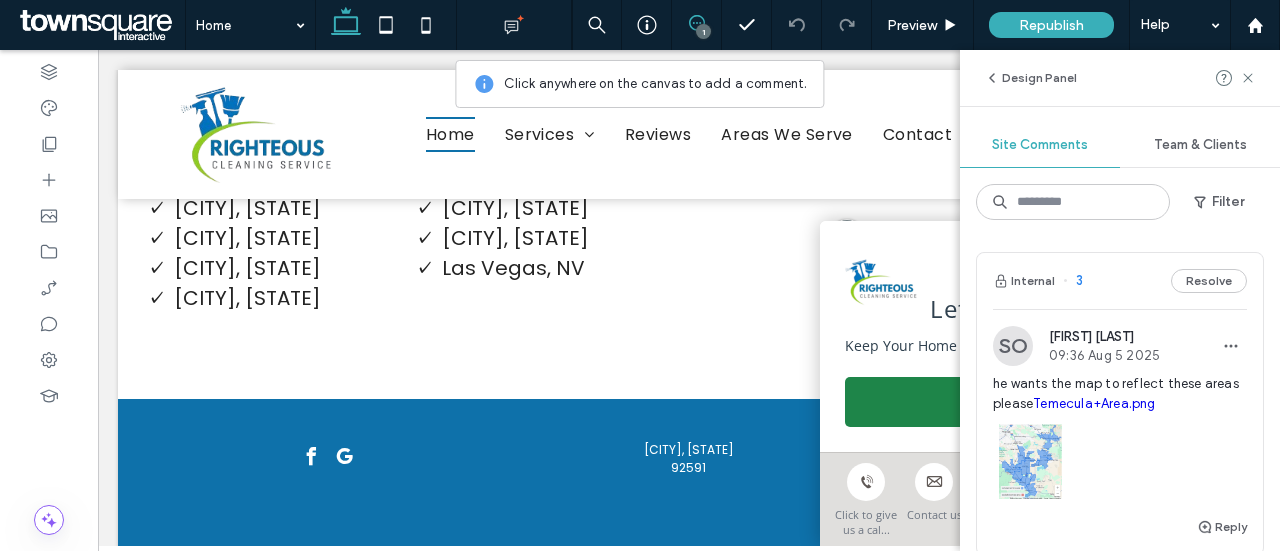 scroll, scrollTop: 3702, scrollLeft: 0, axis: vertical 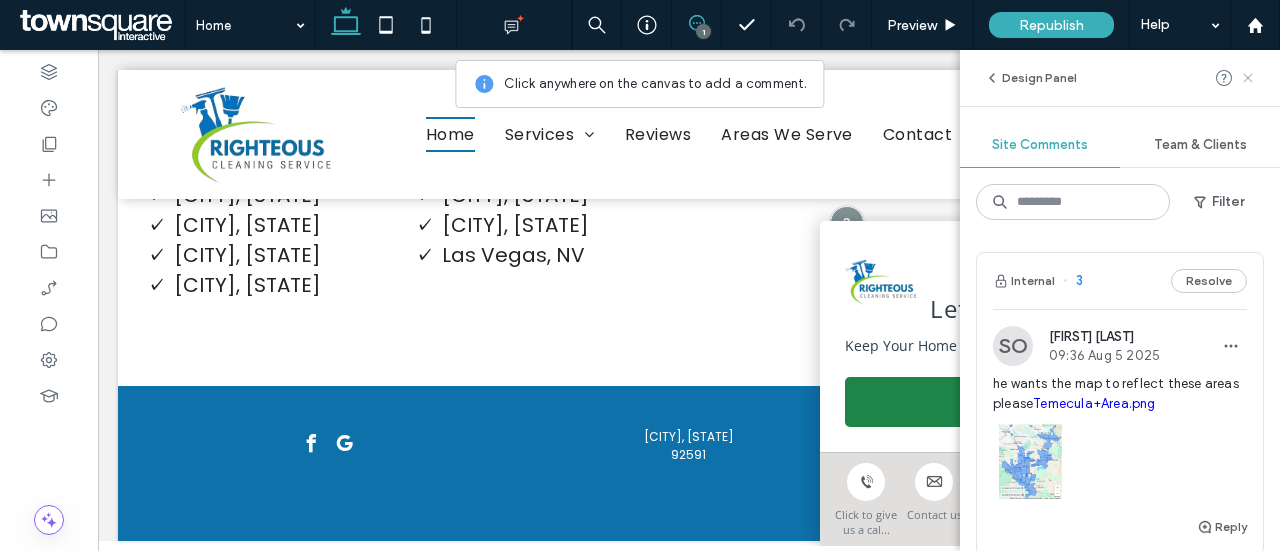 click 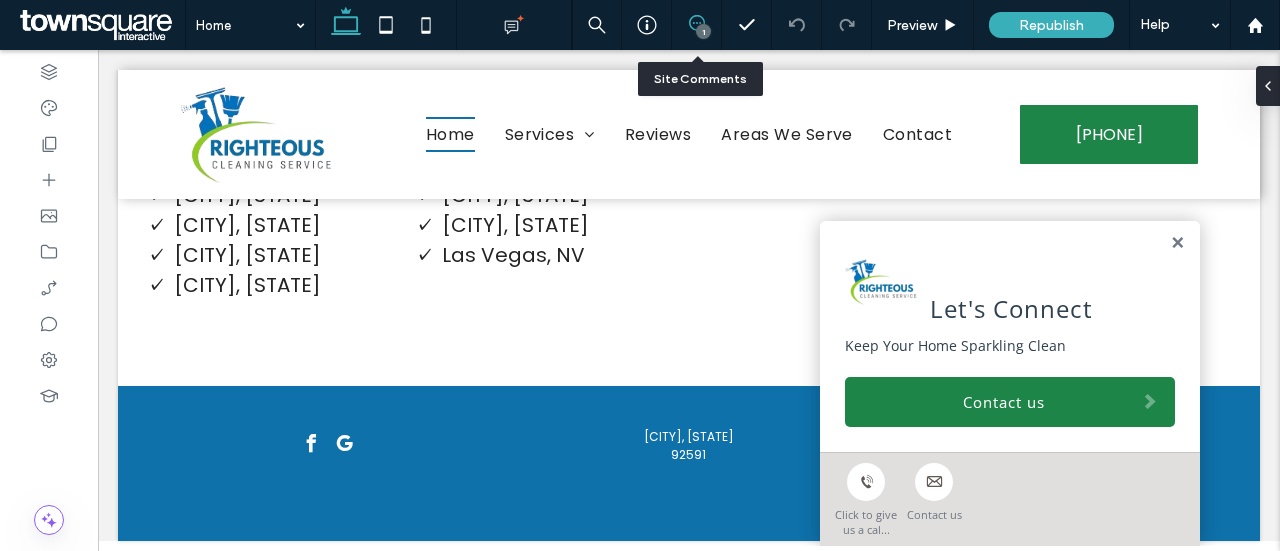 click at bounding box center (696, 23) 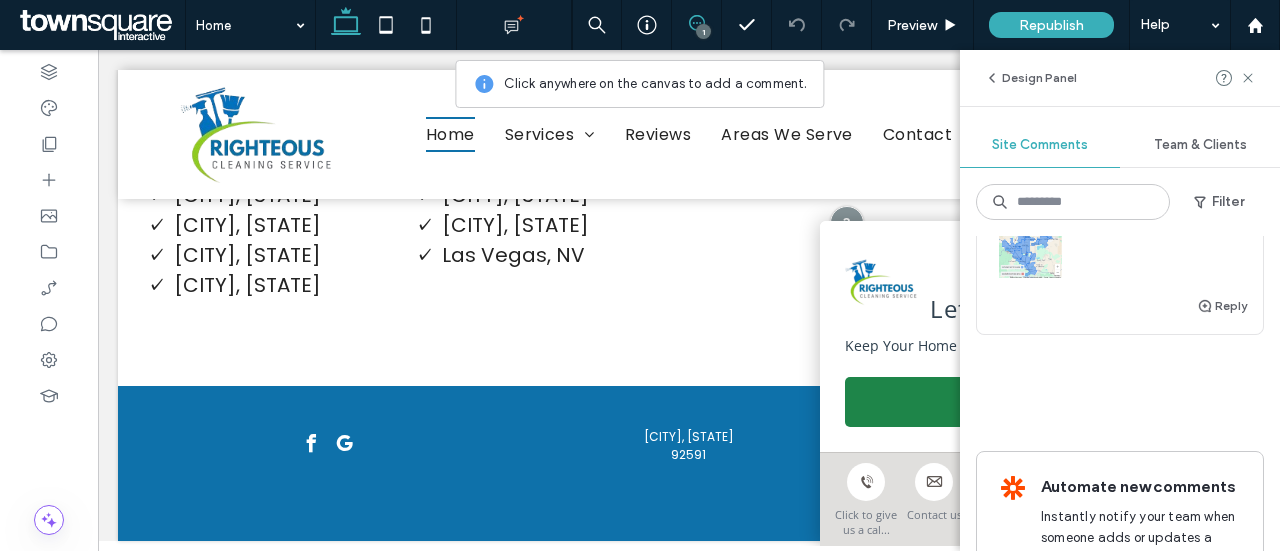 scroll, scrollTop: 222, scrollLeft: 0, axis: vertical 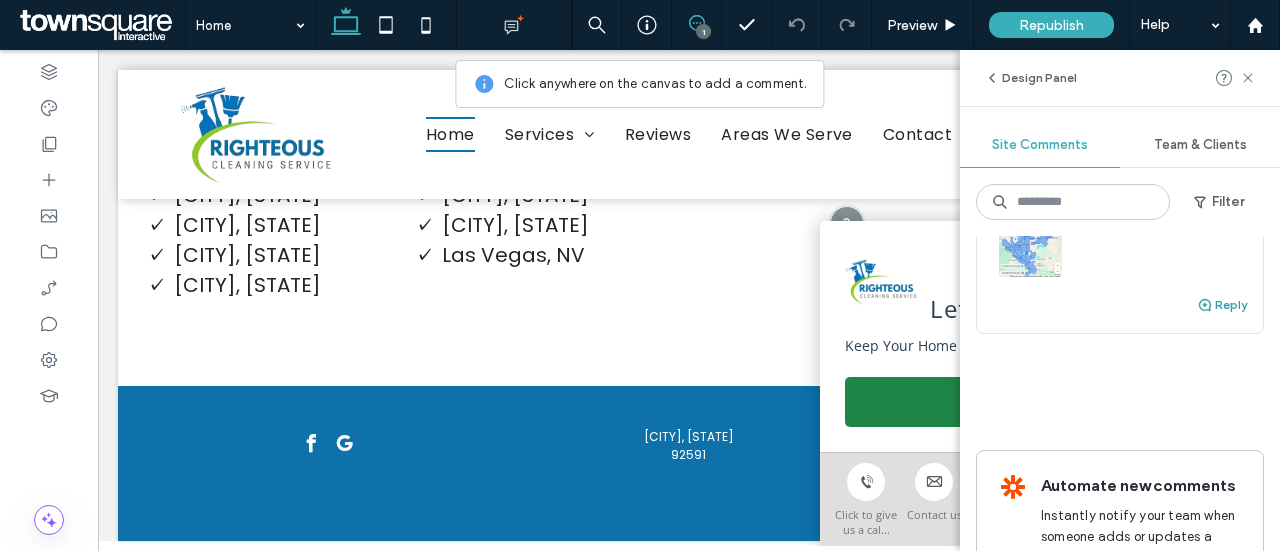 click on "Reply" at bounding box center (1222, 305) 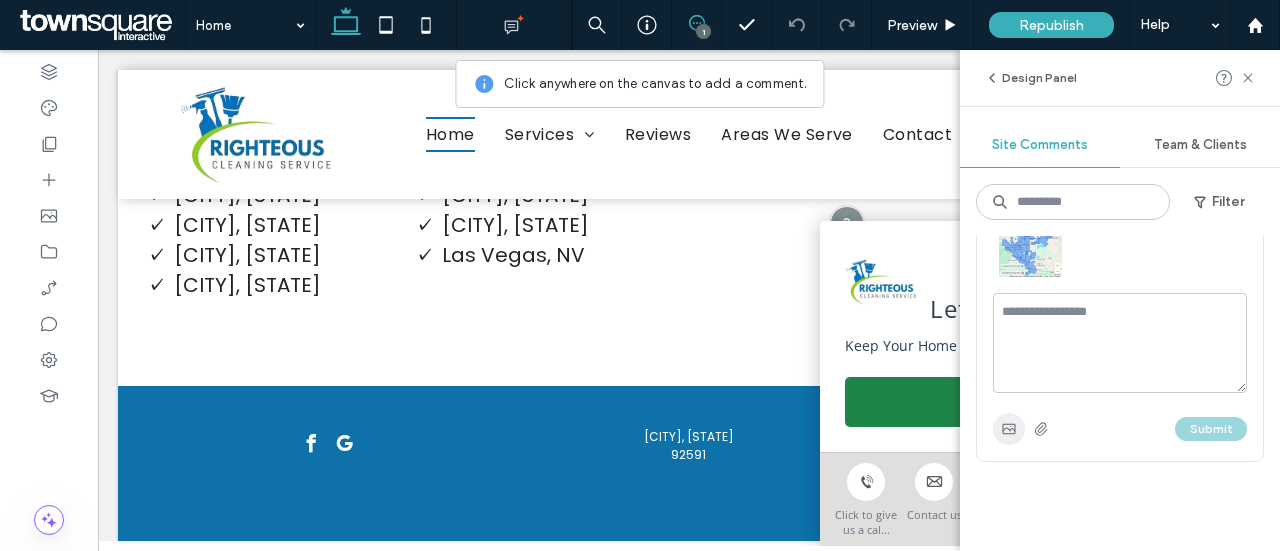 click 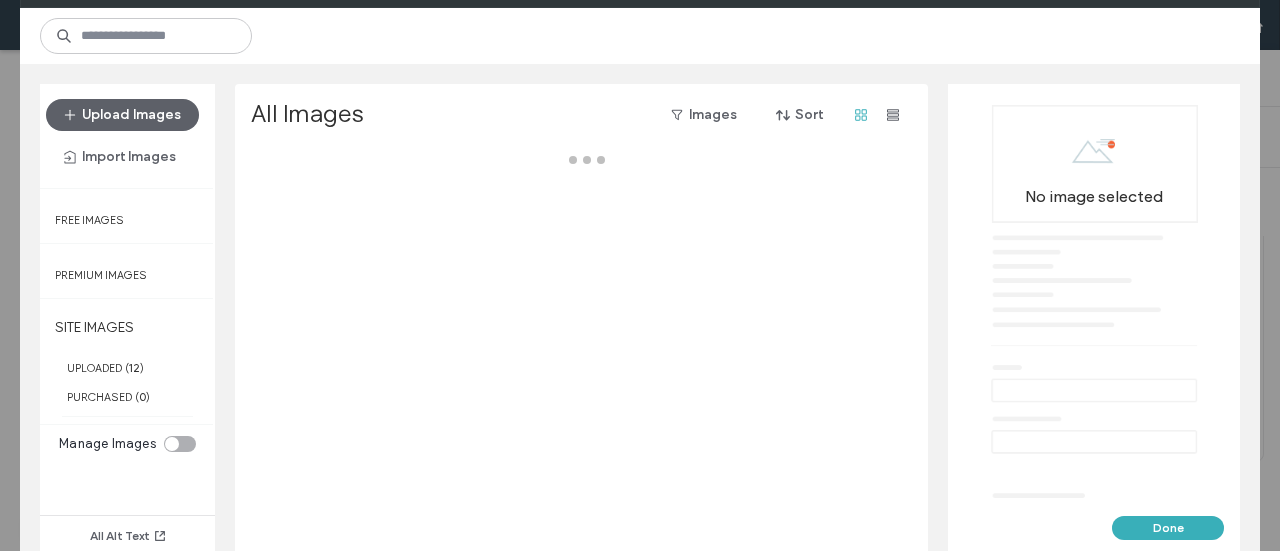 scroll, scrollTop: 3436, scrollLeft: 0, axis: vertical 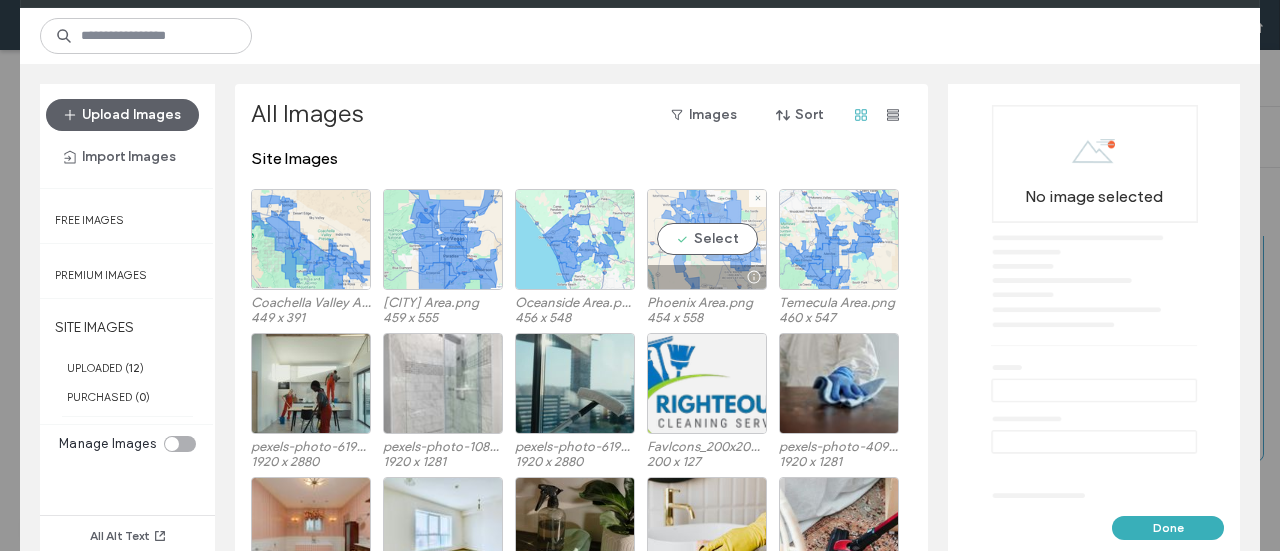 click on "Select" at bounding box center [707, 239] 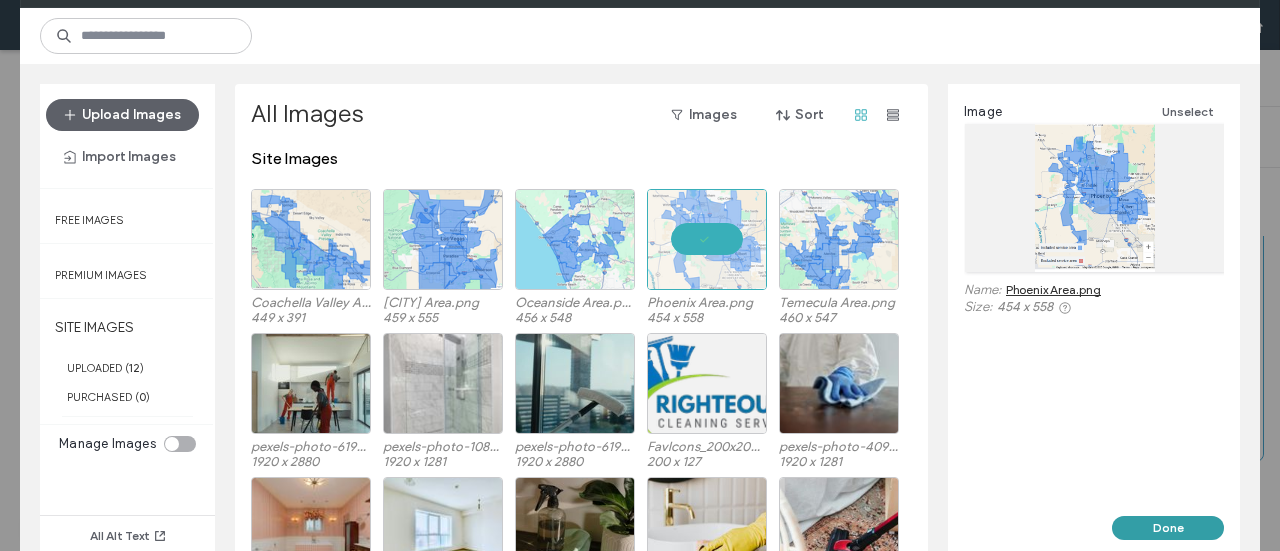 click on "Done" at bounding box center [1168, 528] 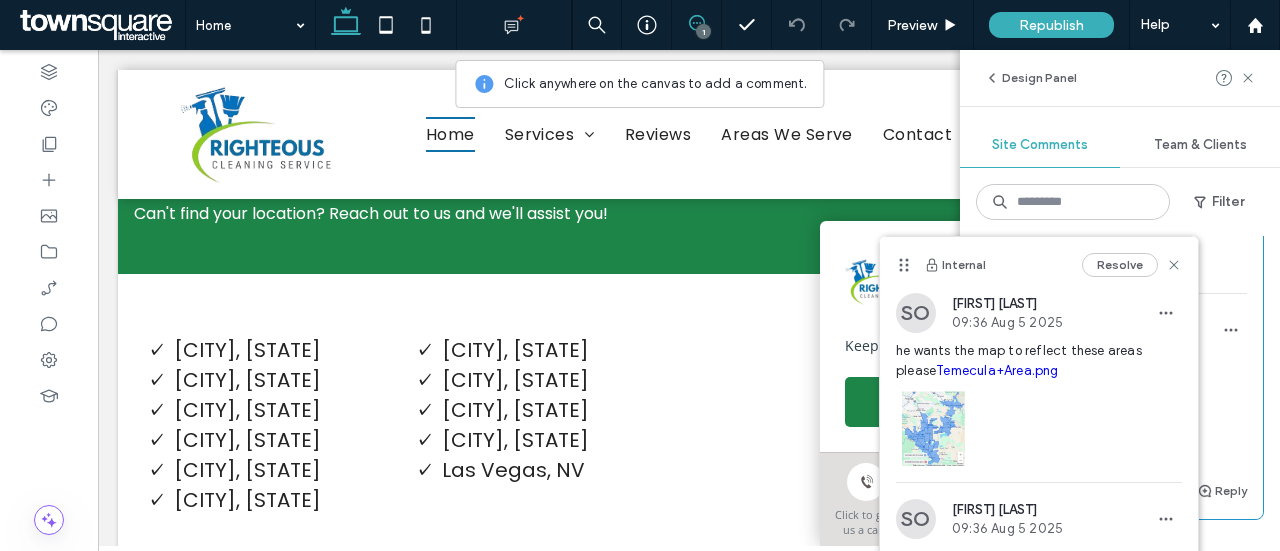 scroll, scrollTop: 40, scrollLeft: 0, axis: vertical 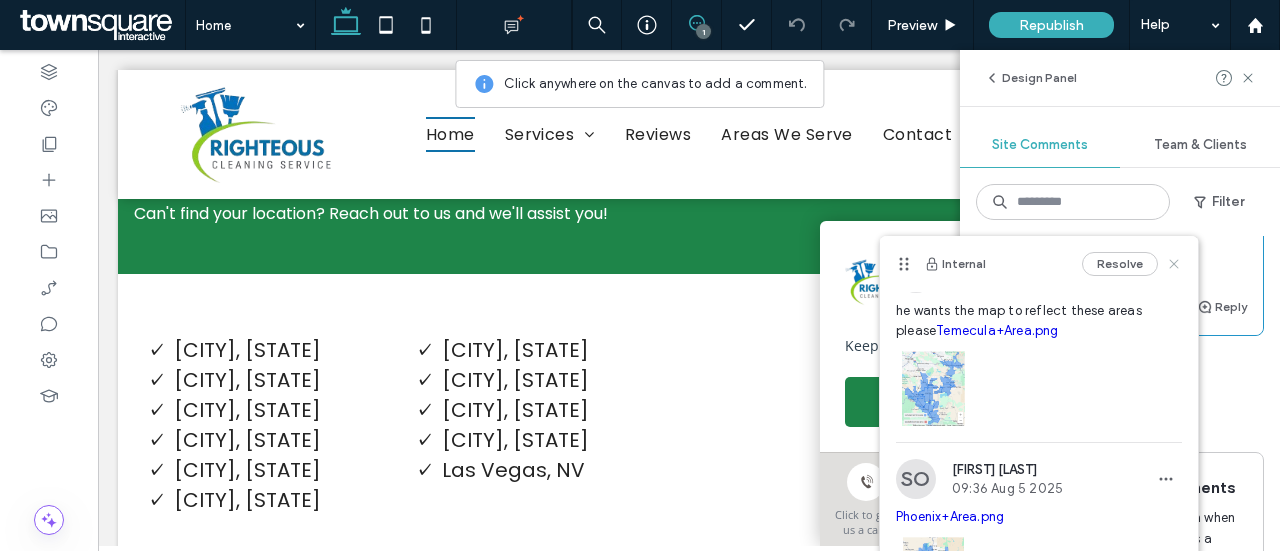 click 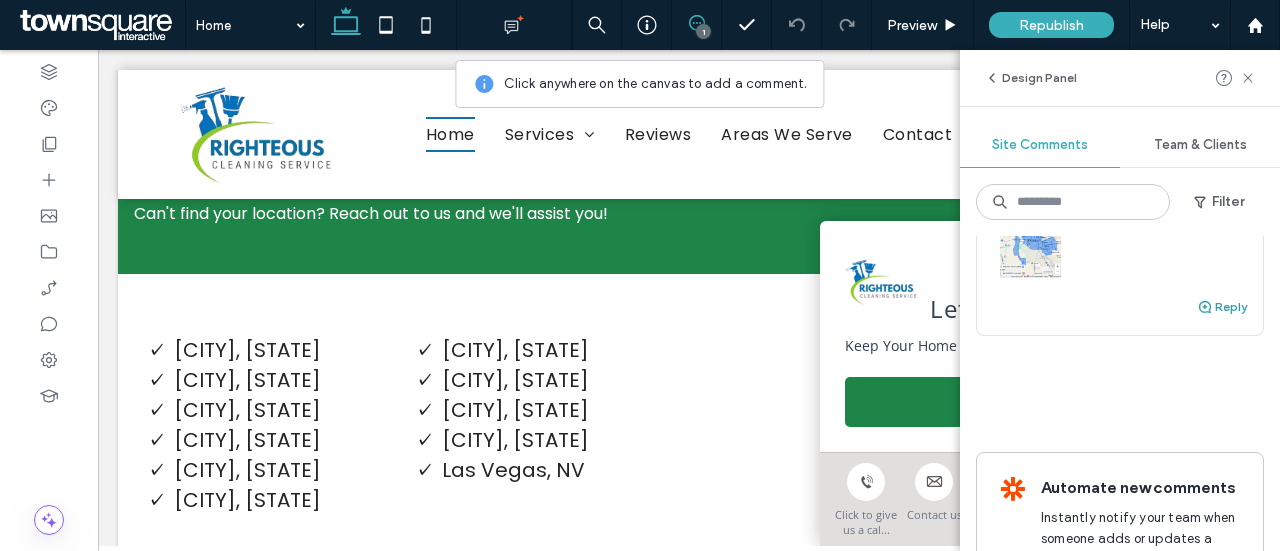 click 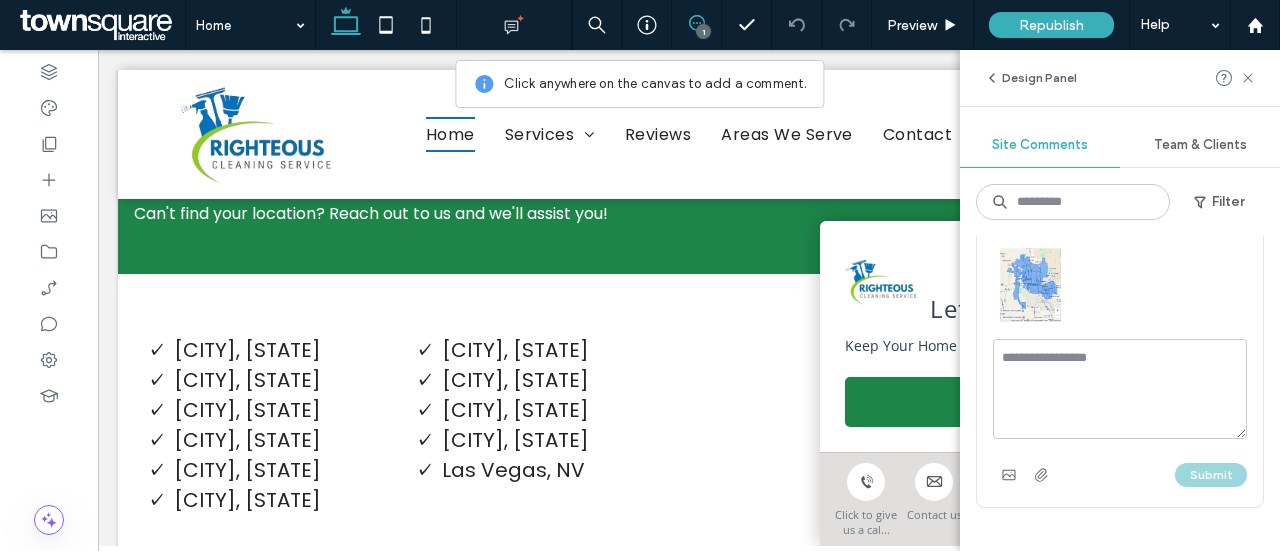 scroll, scrollTop: 364, scrollLeft: 0, axis: vertical 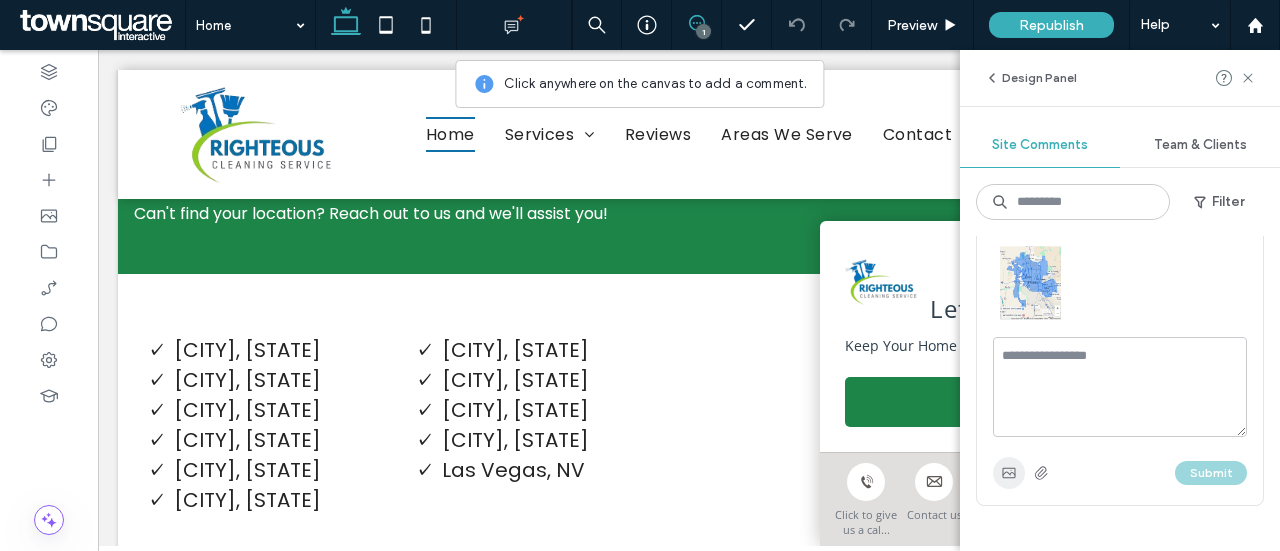 click 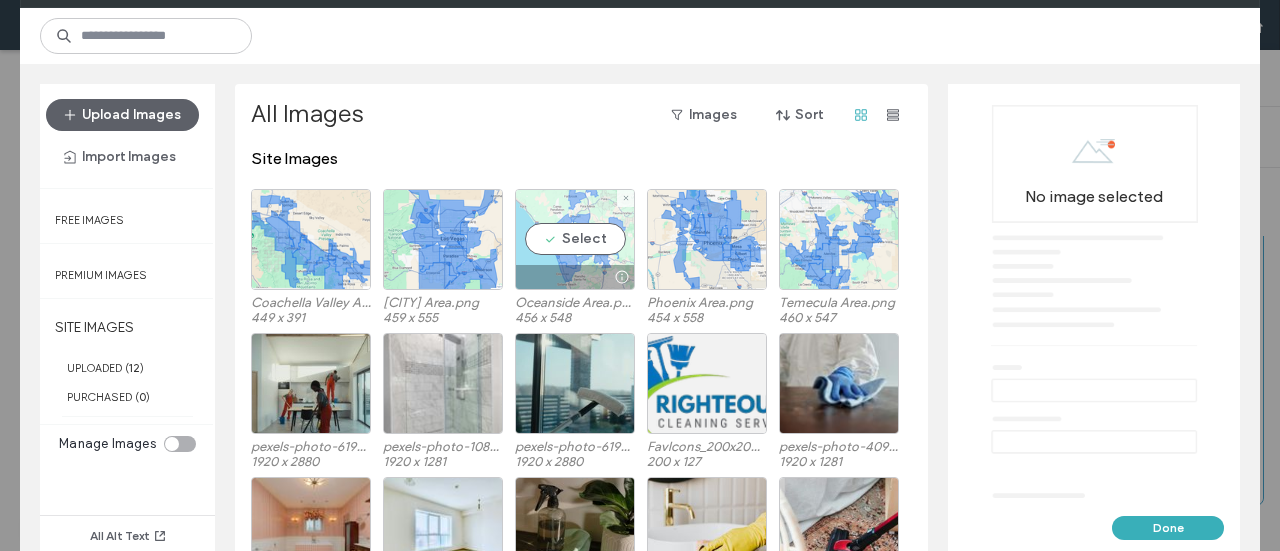 click on "Select" at bounding box center [575, 239] 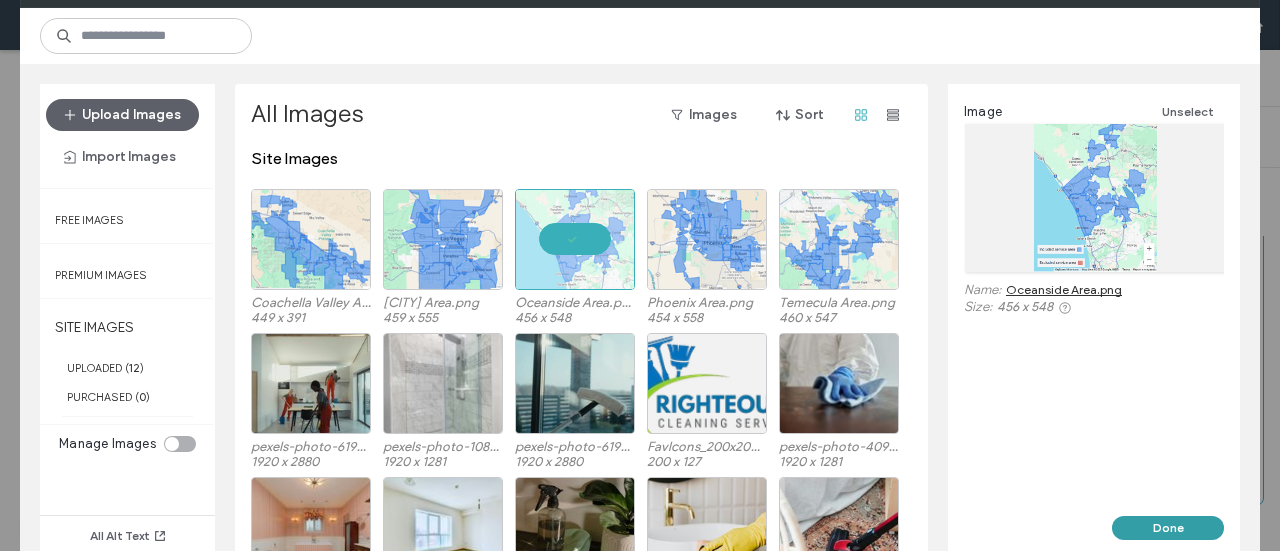 click on "Done" at bounding box center (1168, 528) 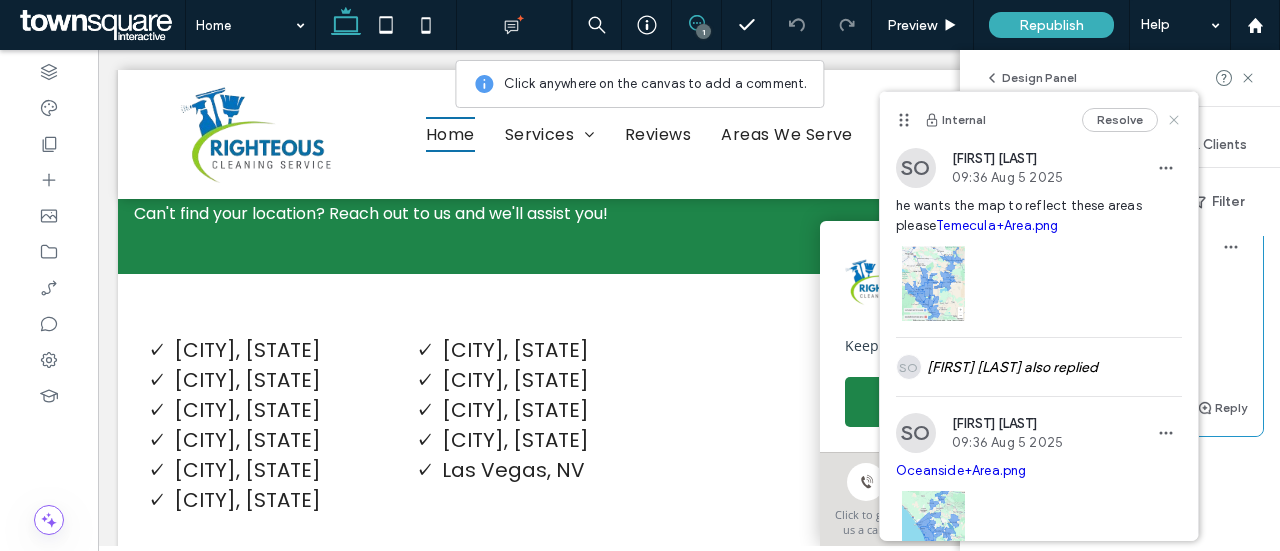 click 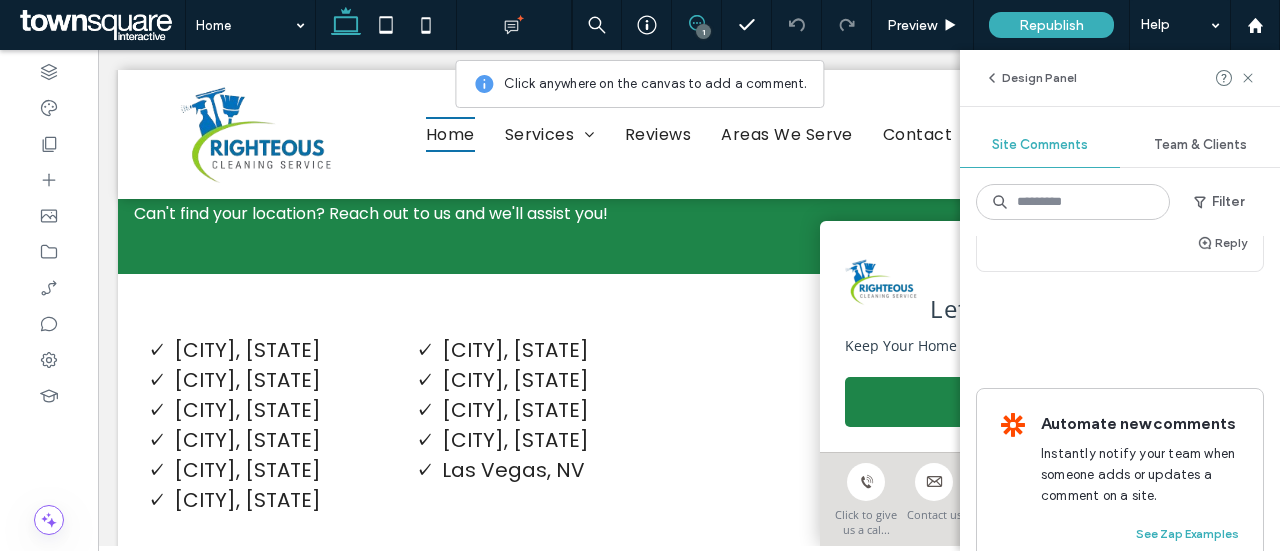 scroll, scrollTop: 530, scrollLeft: 0, axis: vertical 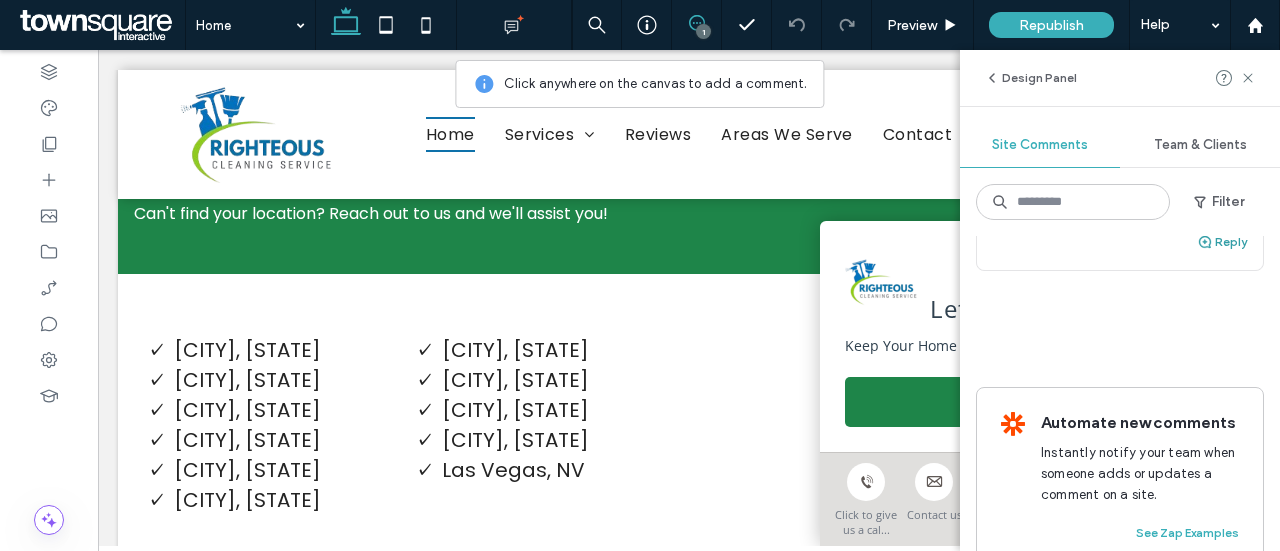 click at bounding box center (1206, 242) 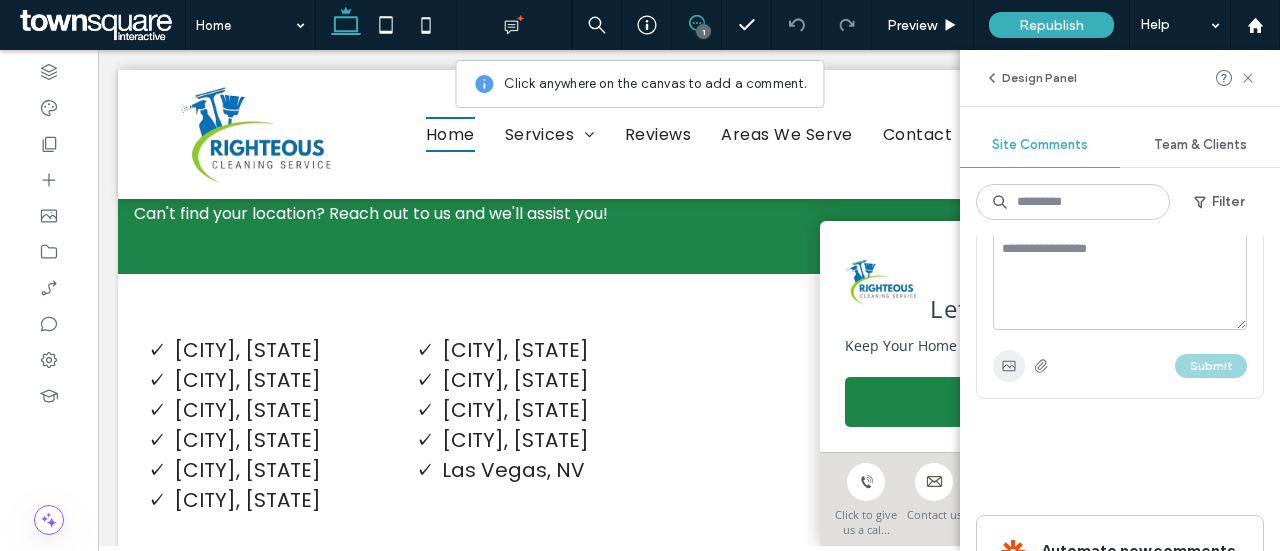 click at bounding box center [1009, 366] 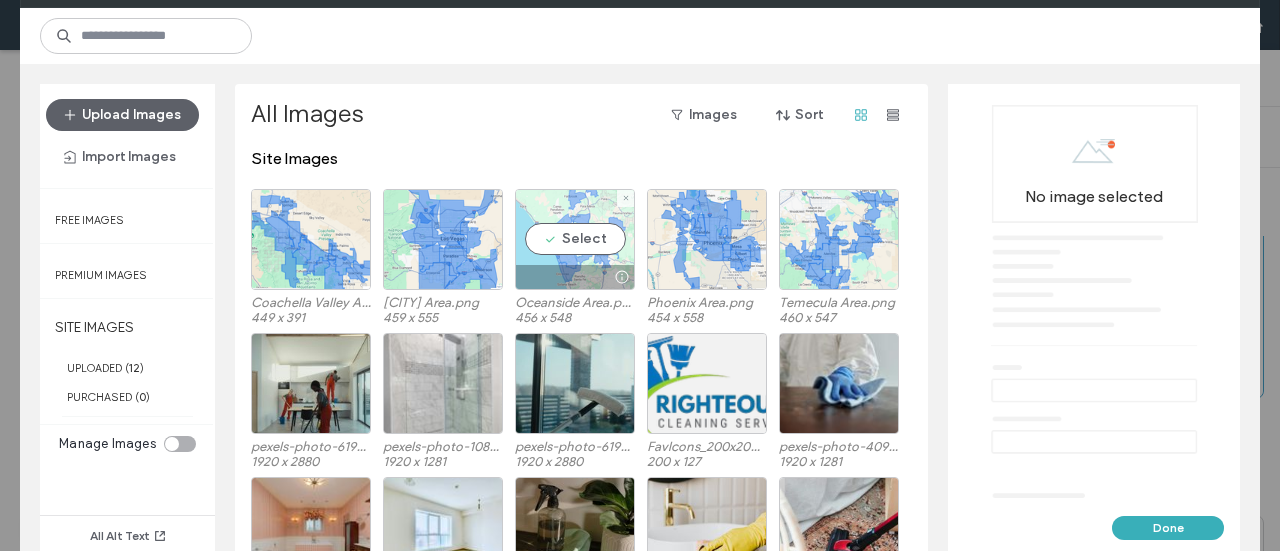 click at bounding box center (575, 277) 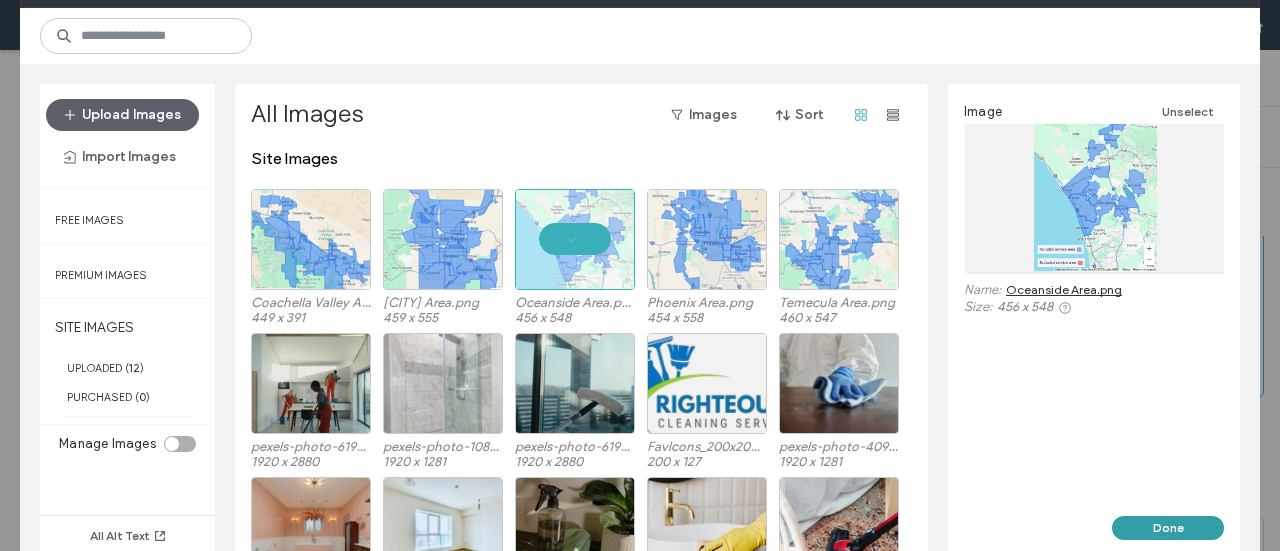 click on "Done" at bounding box center (1168, 528) 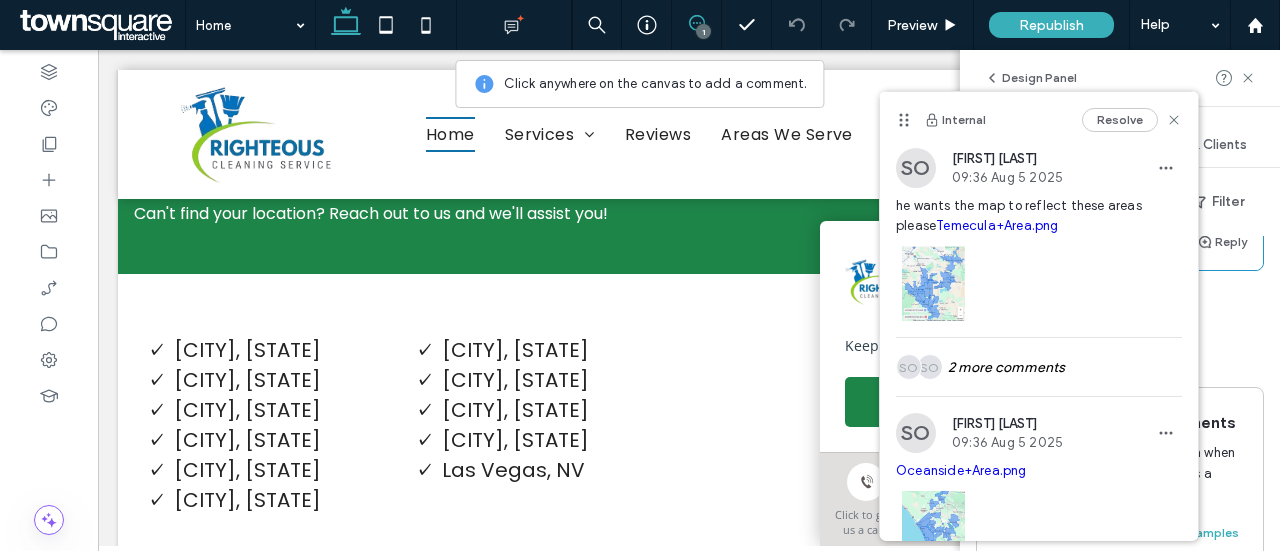 scroll, scrollTop: 98, scrollLeft: 0, axis: vertical 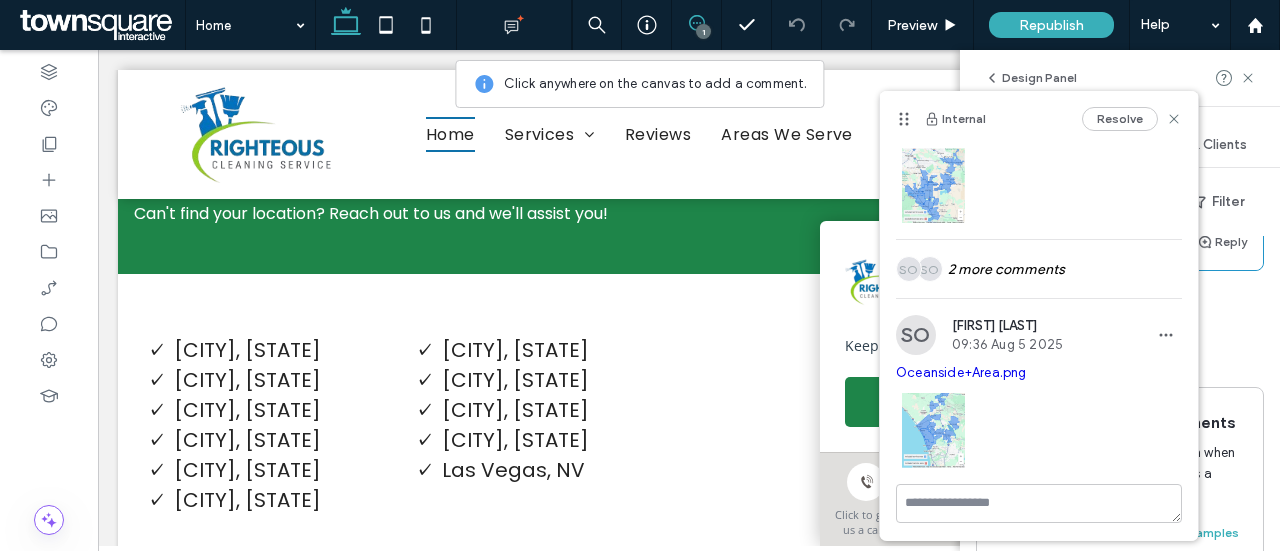 click on "Internal 3 Resolve SO Samantha Ojeda 09:36 Aug 5 2025 he wants the map to reflect these areas please  Temecula+Area.png SO SO 2 more comments SO Samantha Ojeda 09:36 Aug 5 2025   Oceanside+Area.png Reply" at bounding box center (1120, 46) 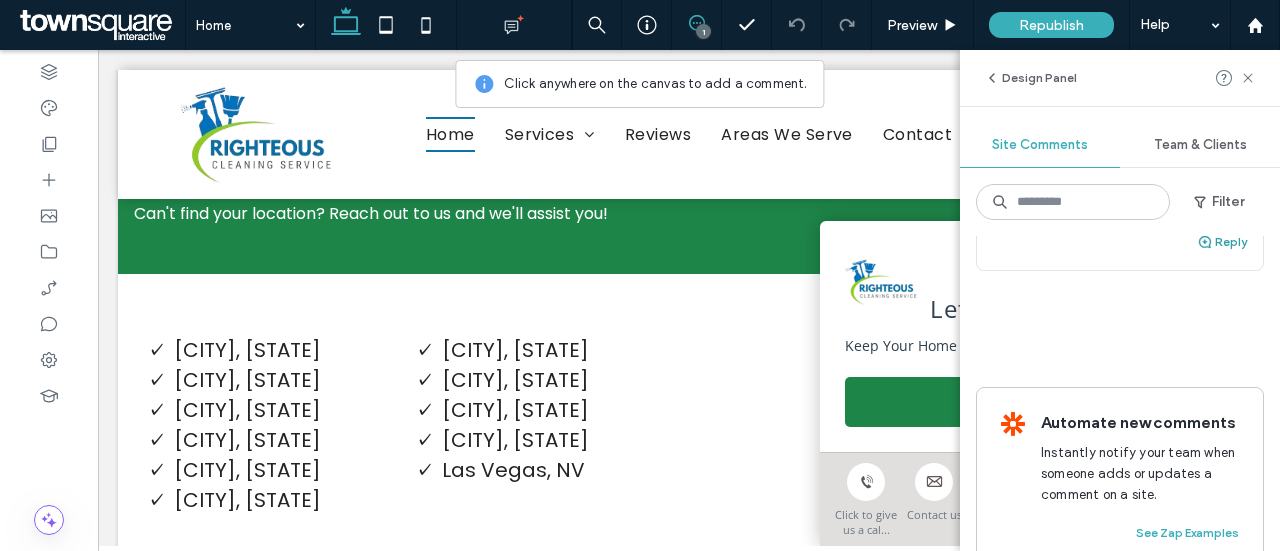 click 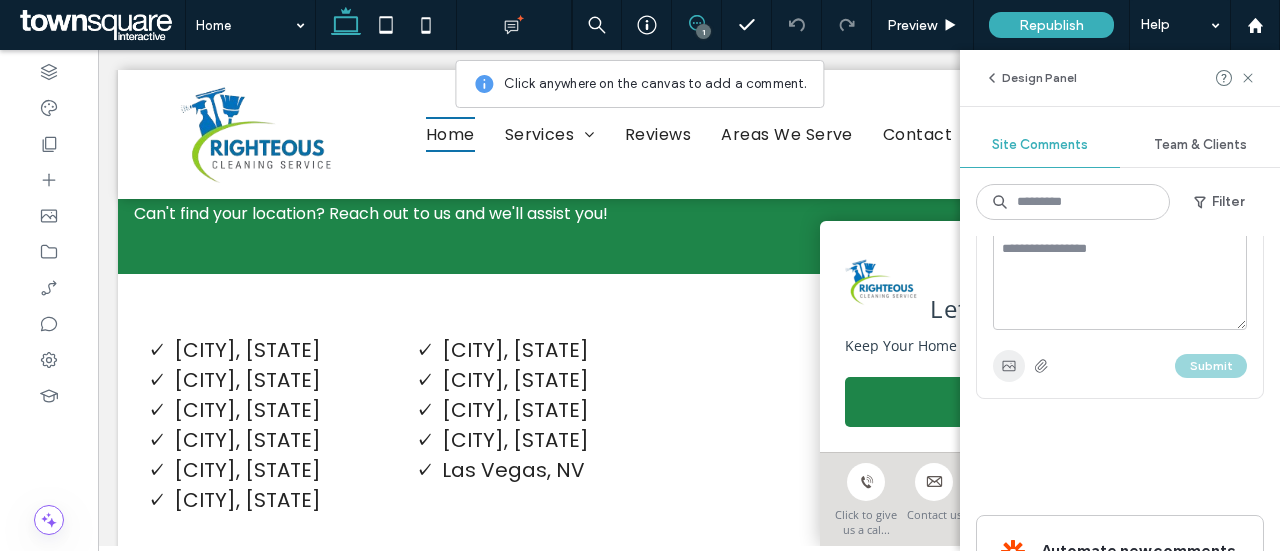 click 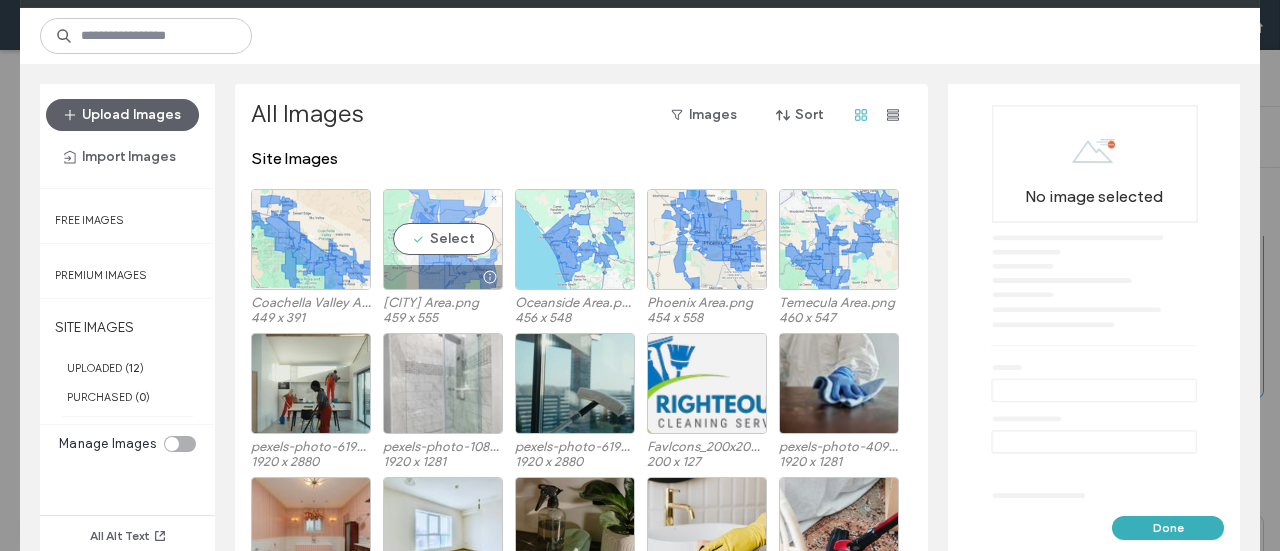click on "Select" at bounding box center (443, 239) 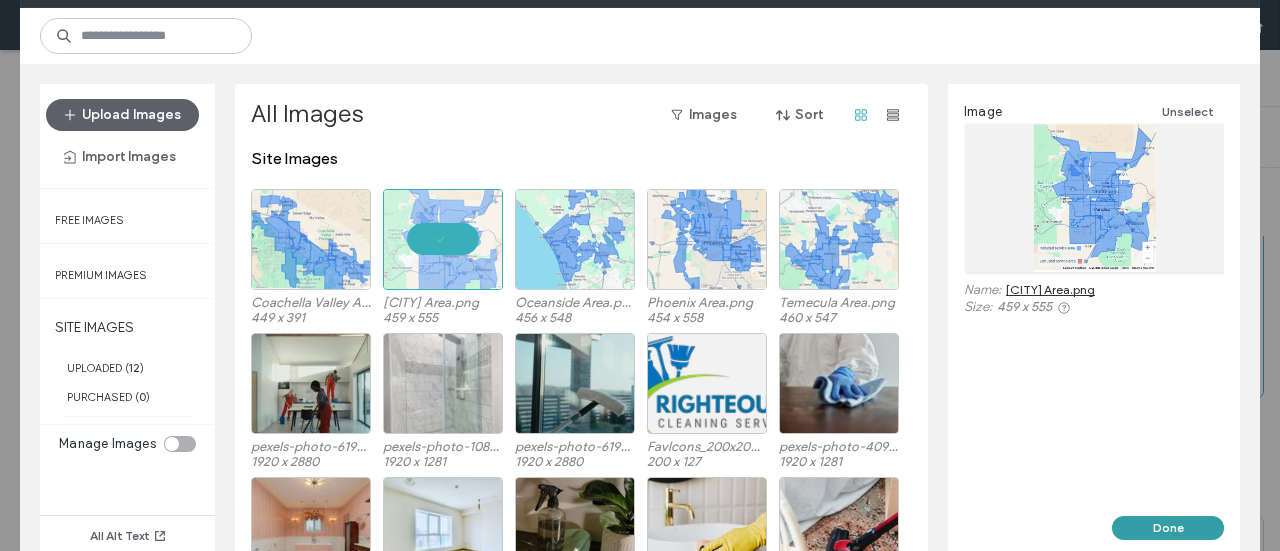 click on "Done" at bounding box center [1168, 528] 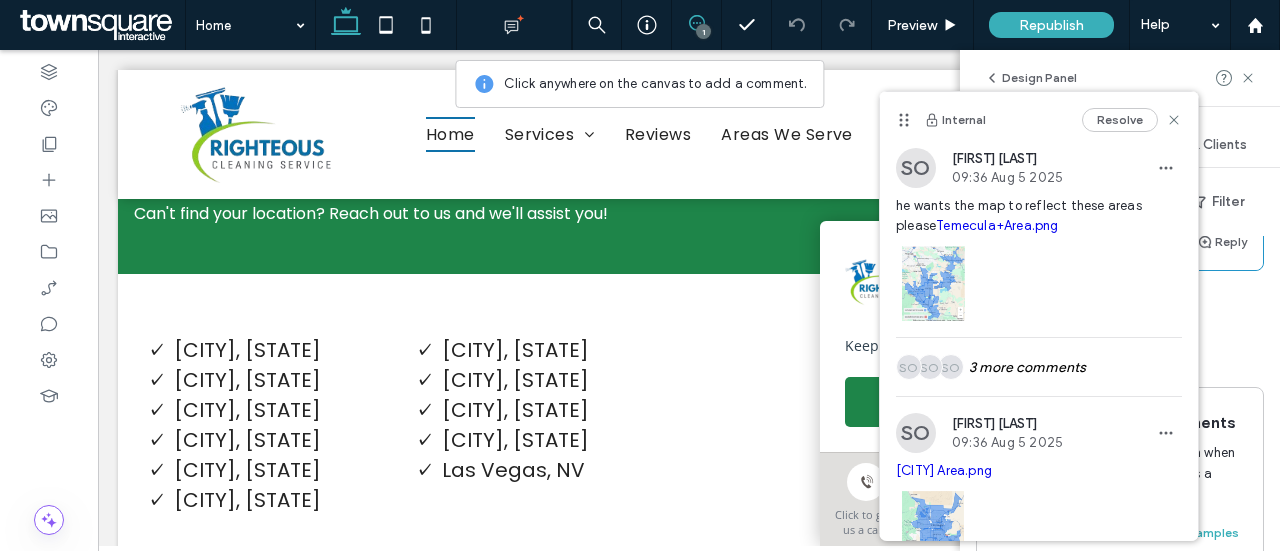 click on "Internal 3 Resolve SO Samantha Ojeda 09:36 Aug 5 2025 he wants the map to reflect these areas please  Temecula+Area.png SO SO SO 3 more comments SO Samantha Ojeda 09:36 Aug 5 2025   Las+Vegas+Area.png Reply" at bounding box center (1120, 46) 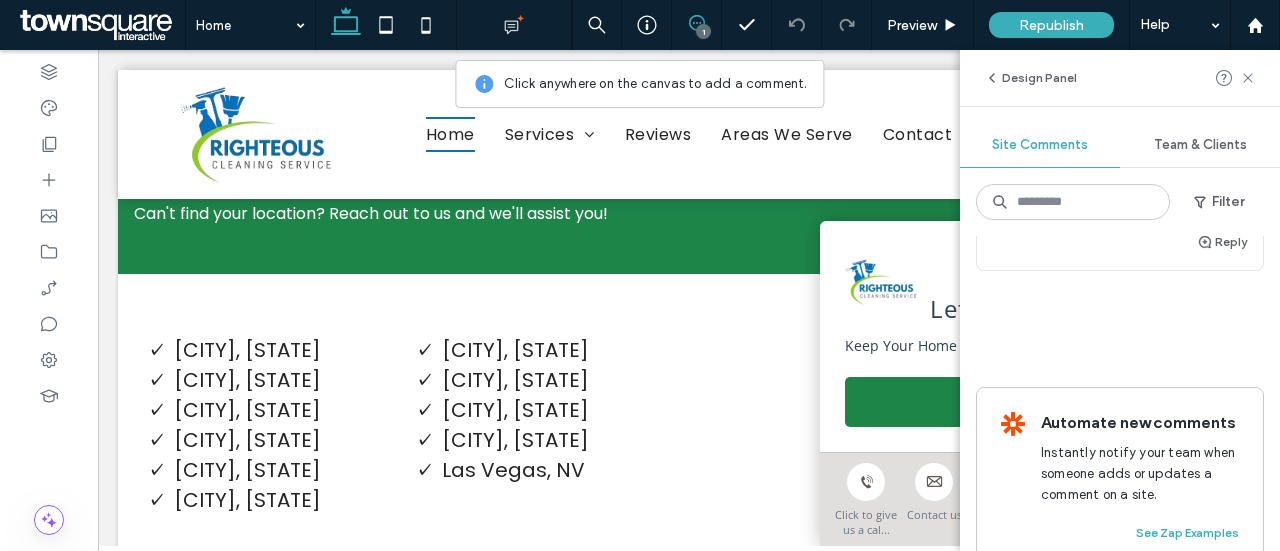 click on "Design Panel Site Comments Team & Clients Filter Internal 3 Resolve SO Samantha Ojeda 09:36 Aug 5 2025 he wants the map to reflect these areas please  Temecula+Area.png SO SO SO 3 more comments SO Samantha Ojeda 09:36 Aug 5 2025   Las+Vegas+Area.png Reply Automate new comments Instantly notify your team when someone adds or updates a comment on a site. See Zap Examples" at bounding box center (1120, 300) 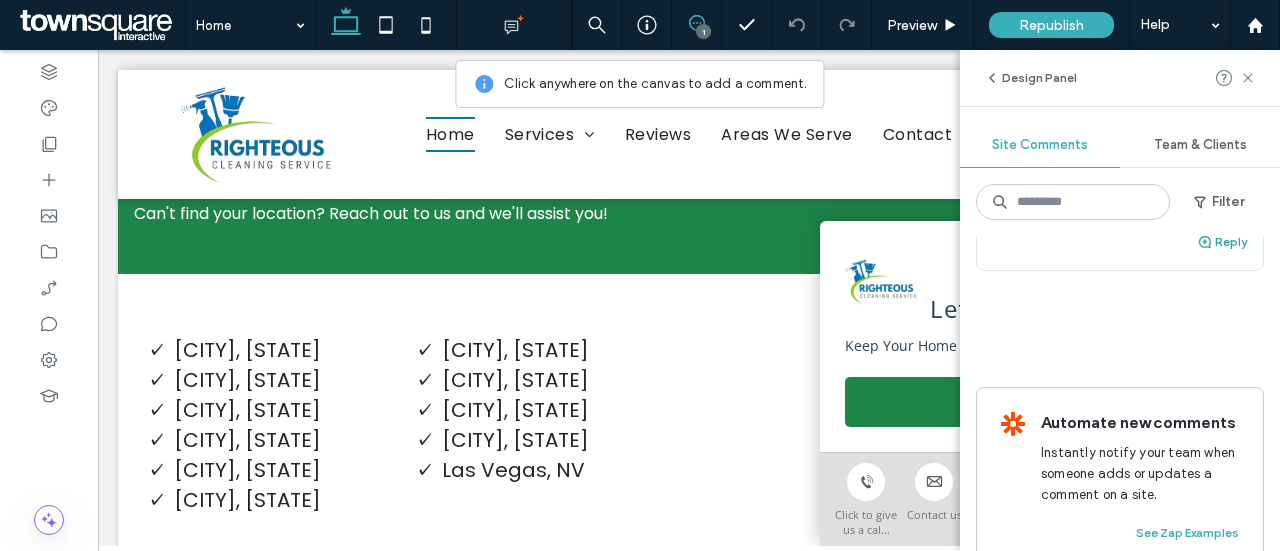 click on "Reply" at bounding box center [1222, 242] 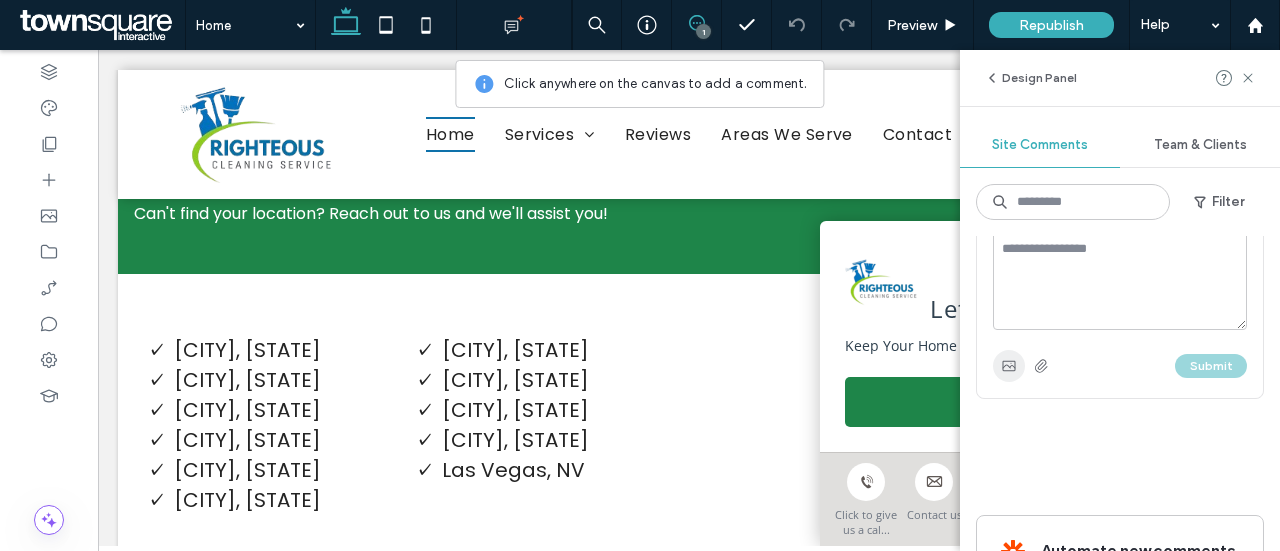 click 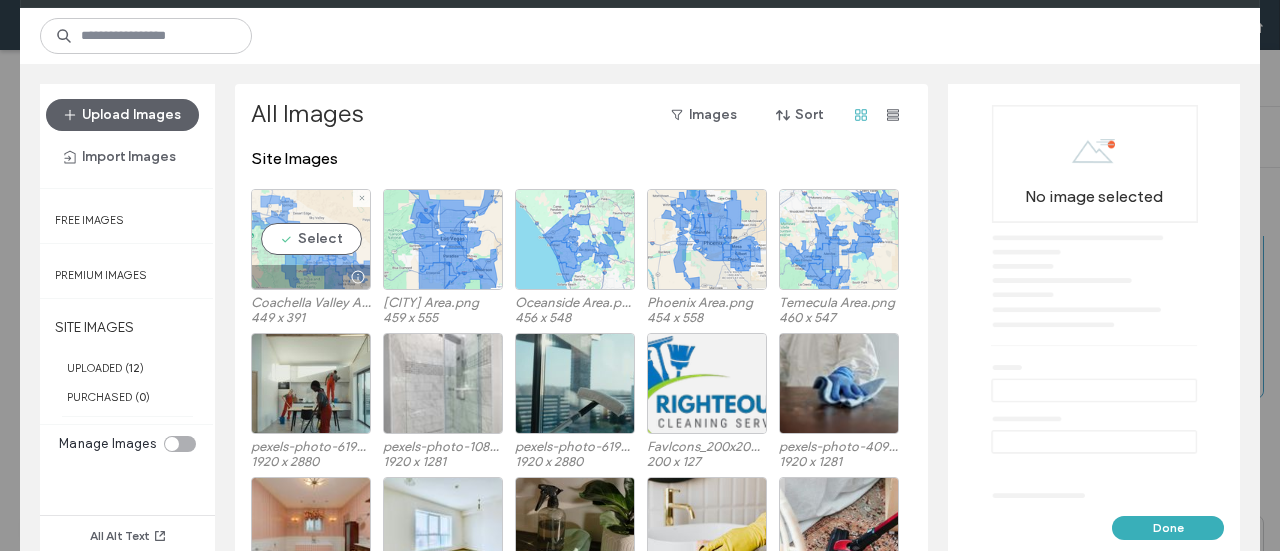 click on "Select" at bounding box center (311, 239) 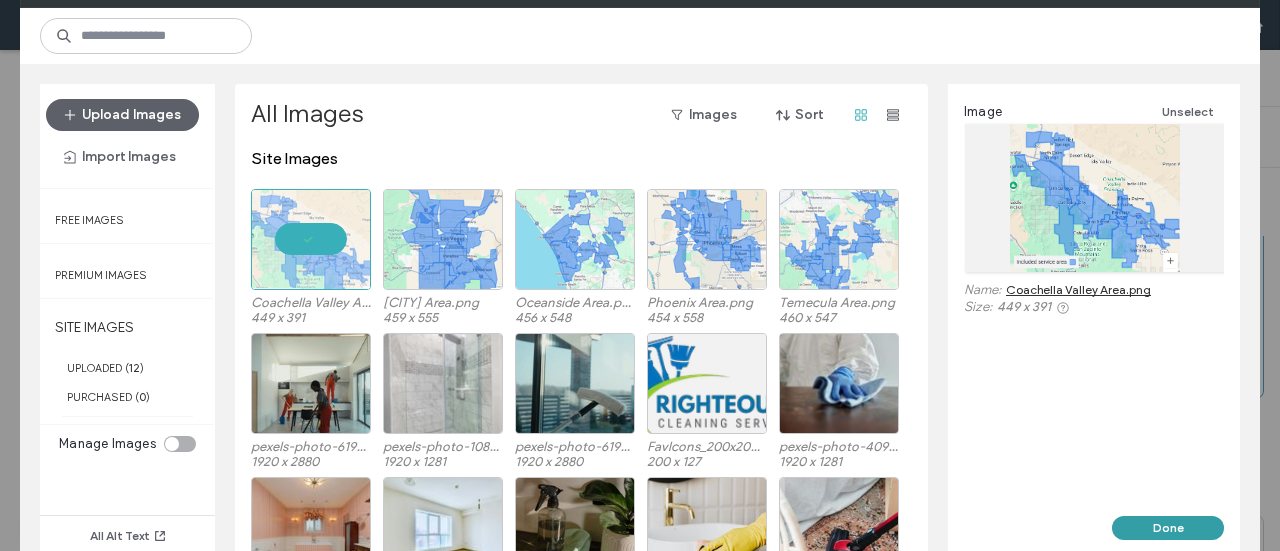 click on "Done" at bounding box center [1168, 528] 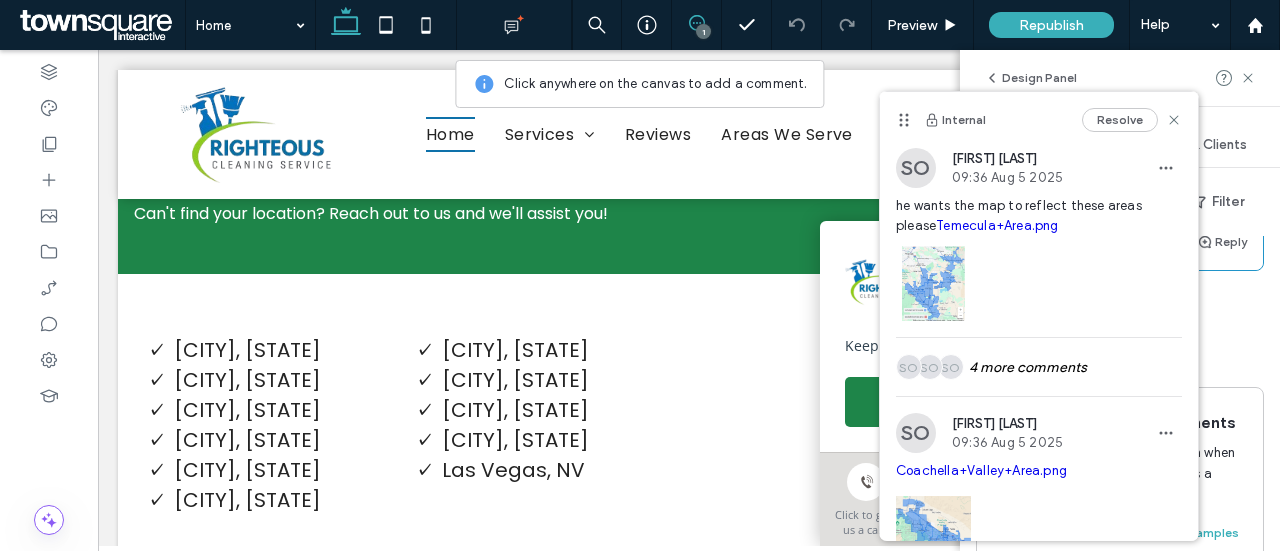 click on "Internal 3 Resolve SO Samantha Ojeda 09:36 Aug 5 2025 he wants the map to reflect these areas please  Temecula+Area.png SO SO SO 4 more comments SO Samantha Ojeda 09:36 Aug 5 2025   Coachella+Valley+Area.png Reply" at bounding box center (1120, 46) 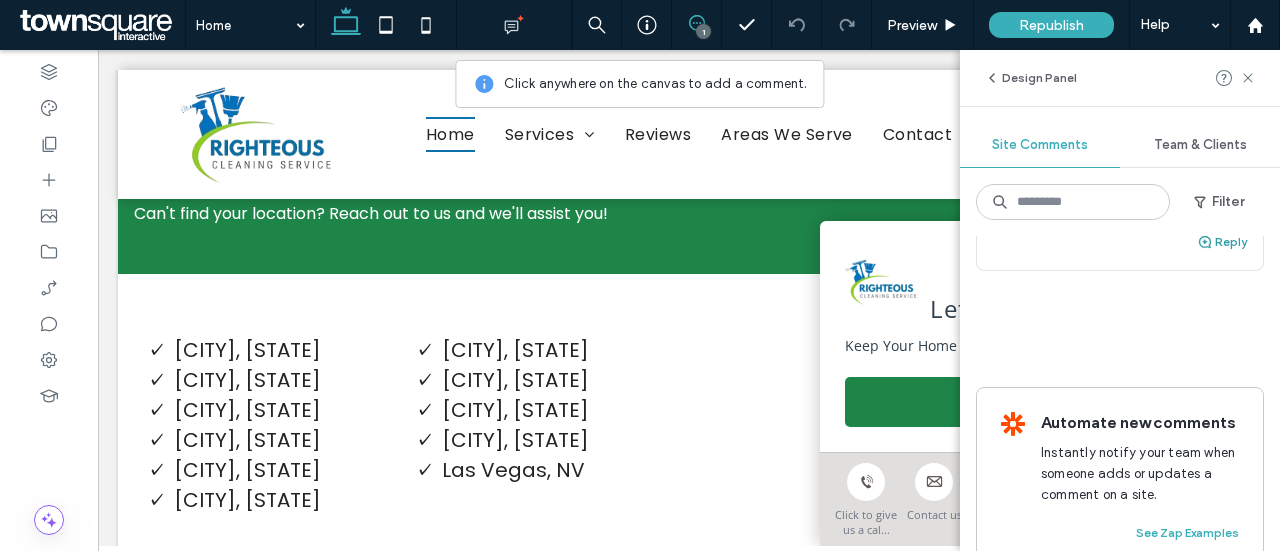 click on "Reply" at bounding box center (1222, 242) 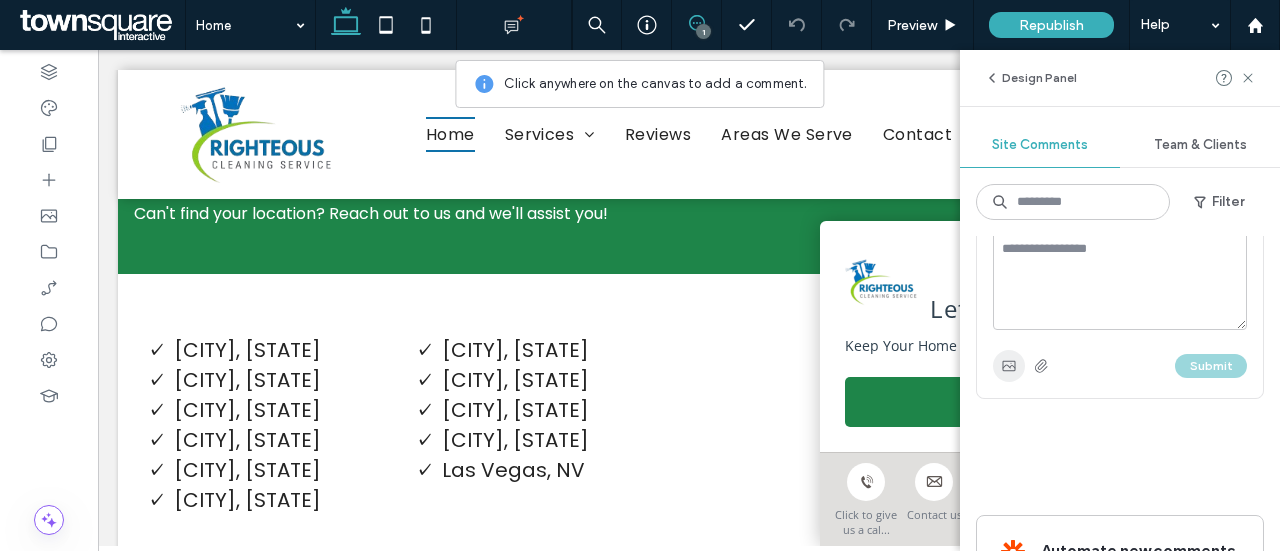 click 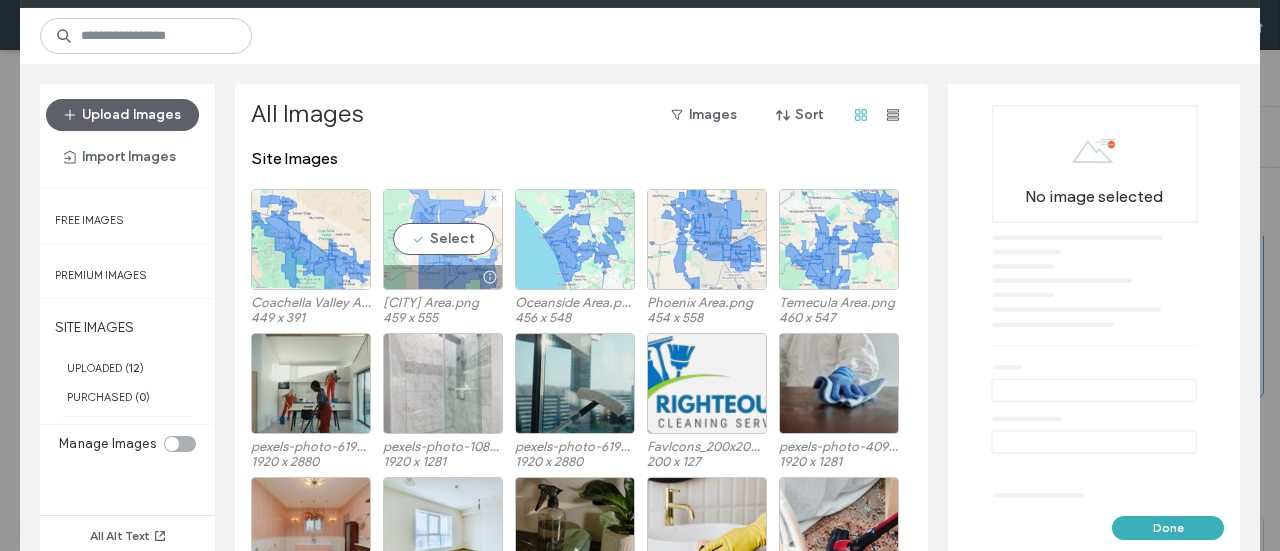 click at bounding box center (443, 277) 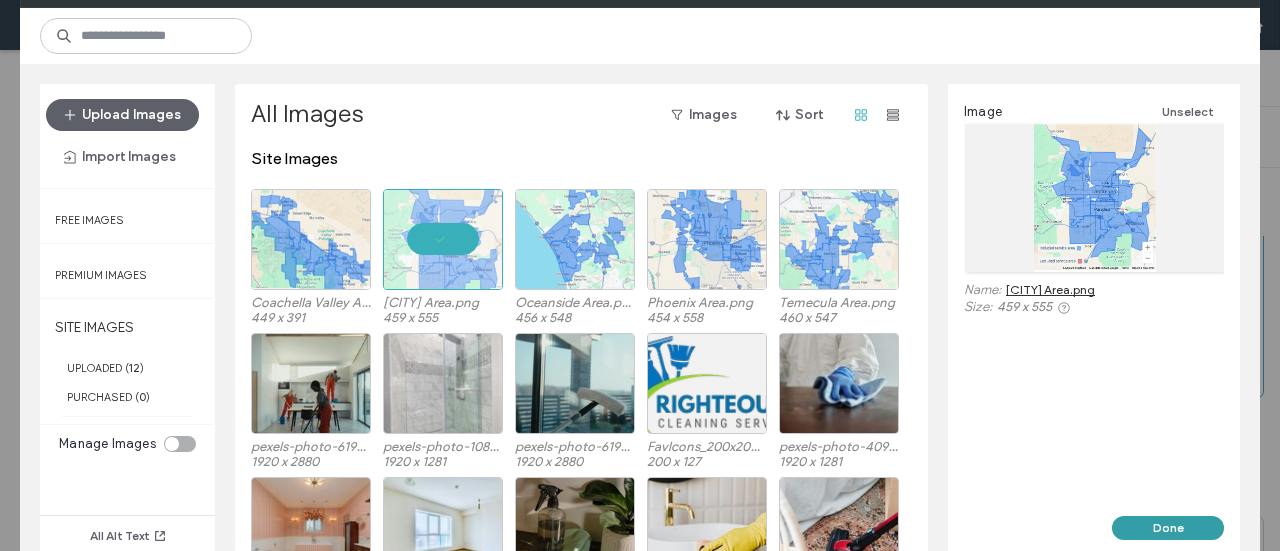 click on "Done" at bounding box center (1168, 528) 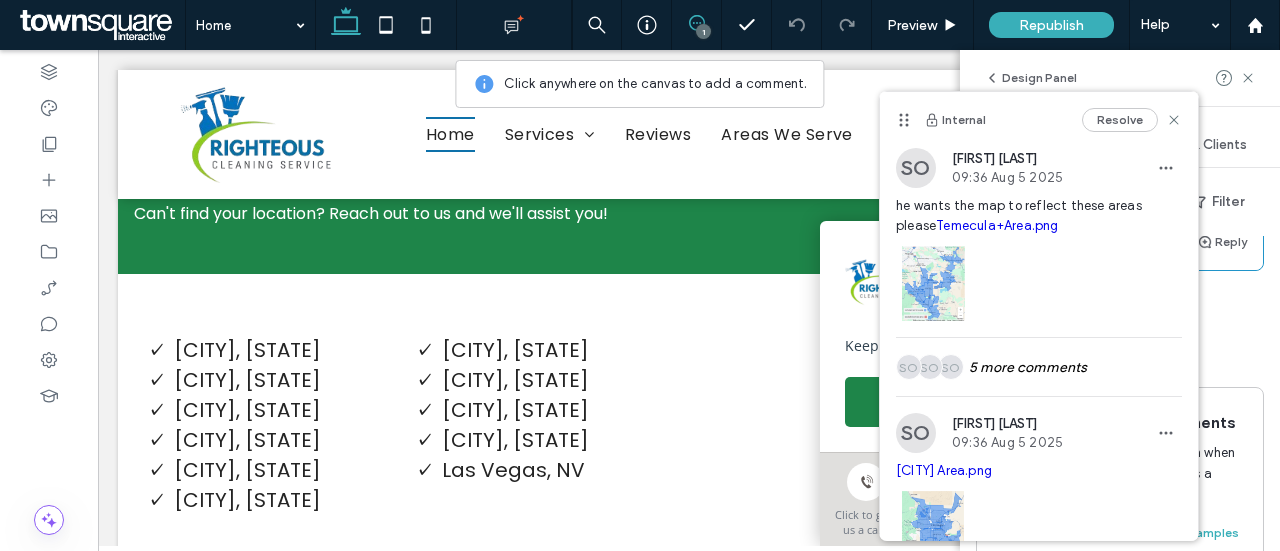 click on "Resolve" at bounding box center (1132, 120) 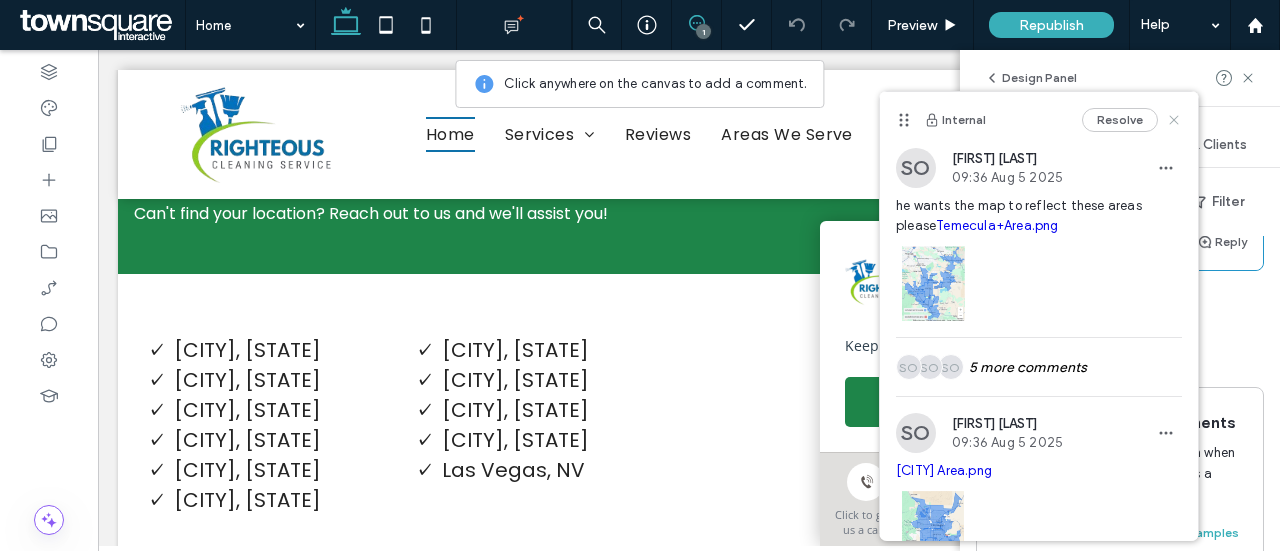 click 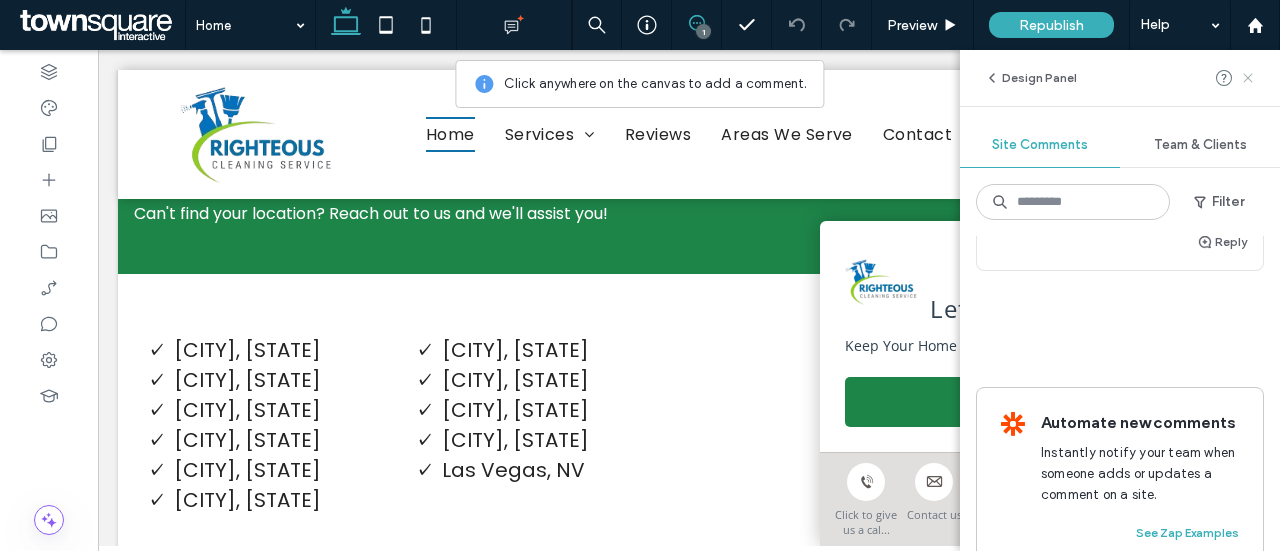 click 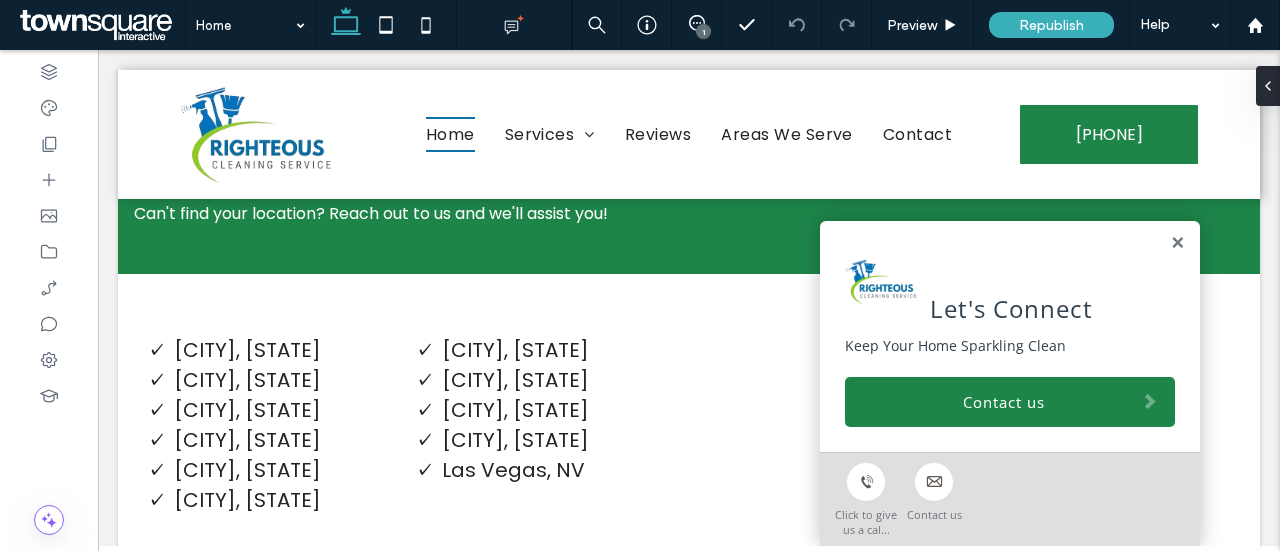 scroll, scrollTop: 0, scrollLeft: 0, axis: both 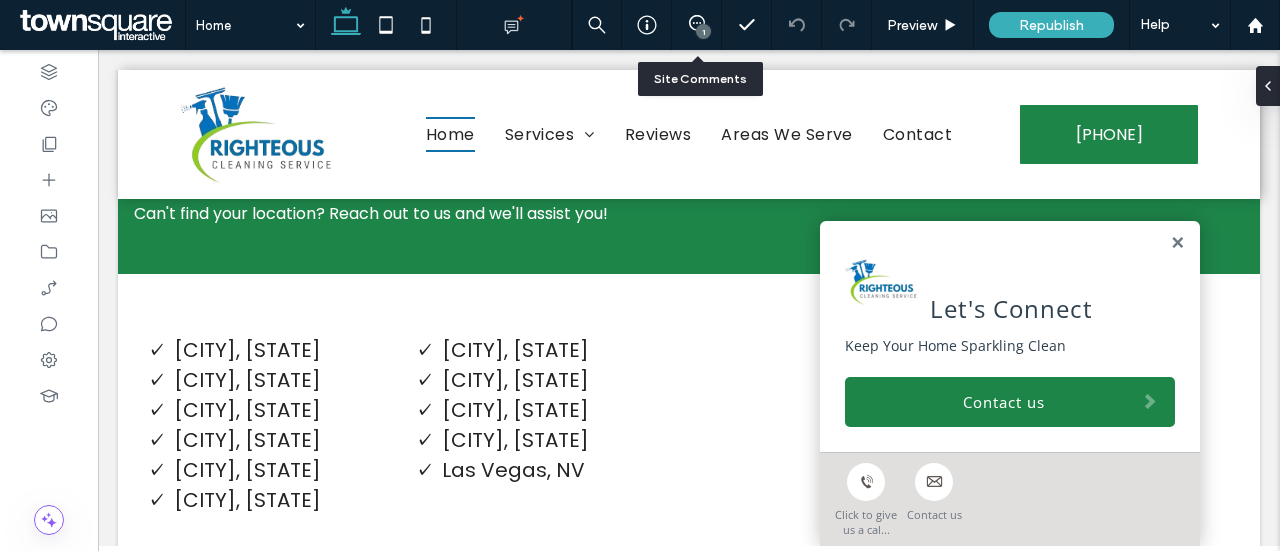 click on "1" at bounding box center [697, 25] 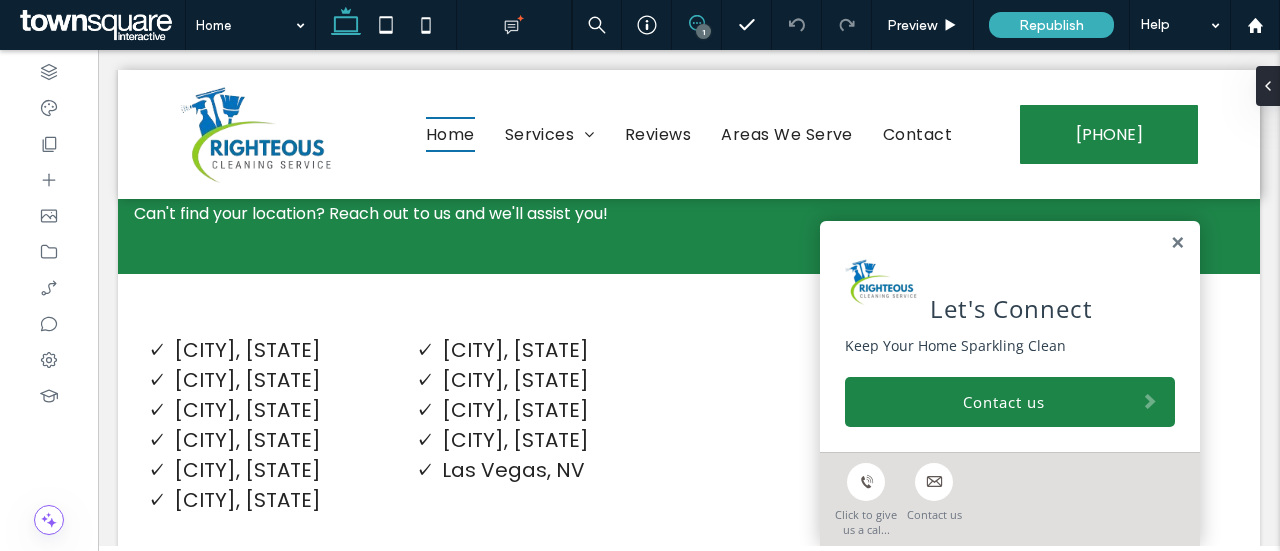 click 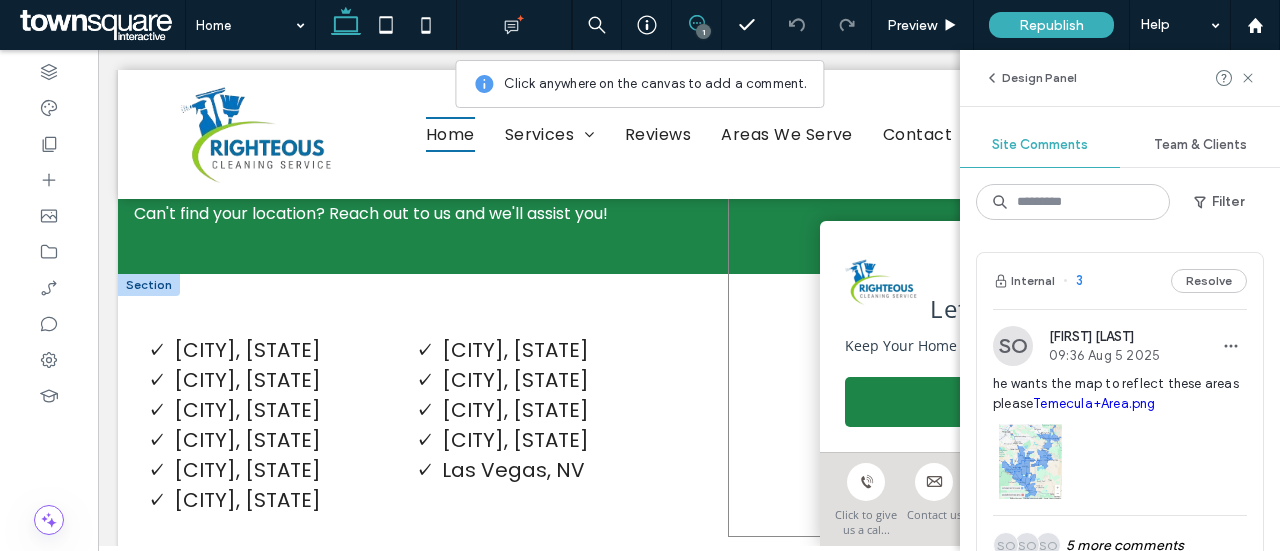 click at bounding box center (986, 312) 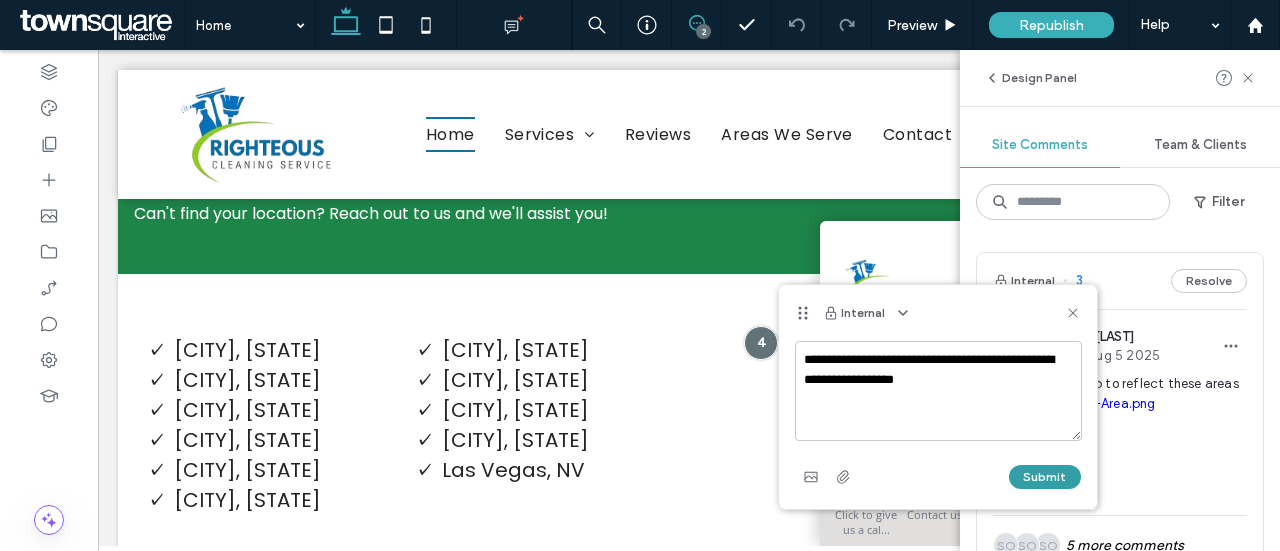 type on "**********" 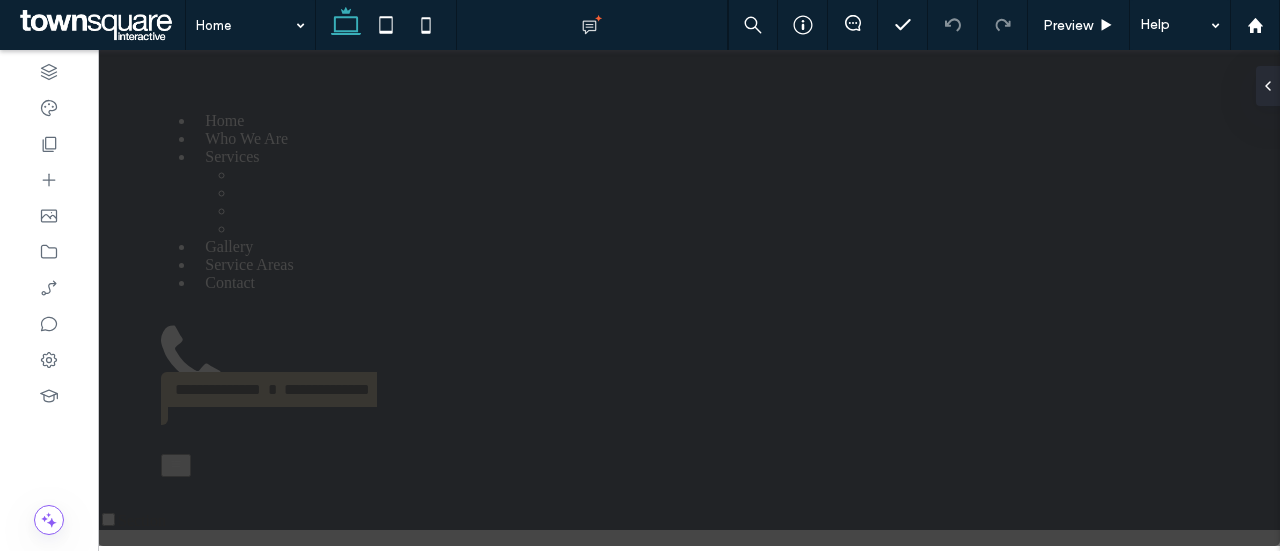 scroll, scrollTop: 1164, scrollLeft: 0, axis: vertical 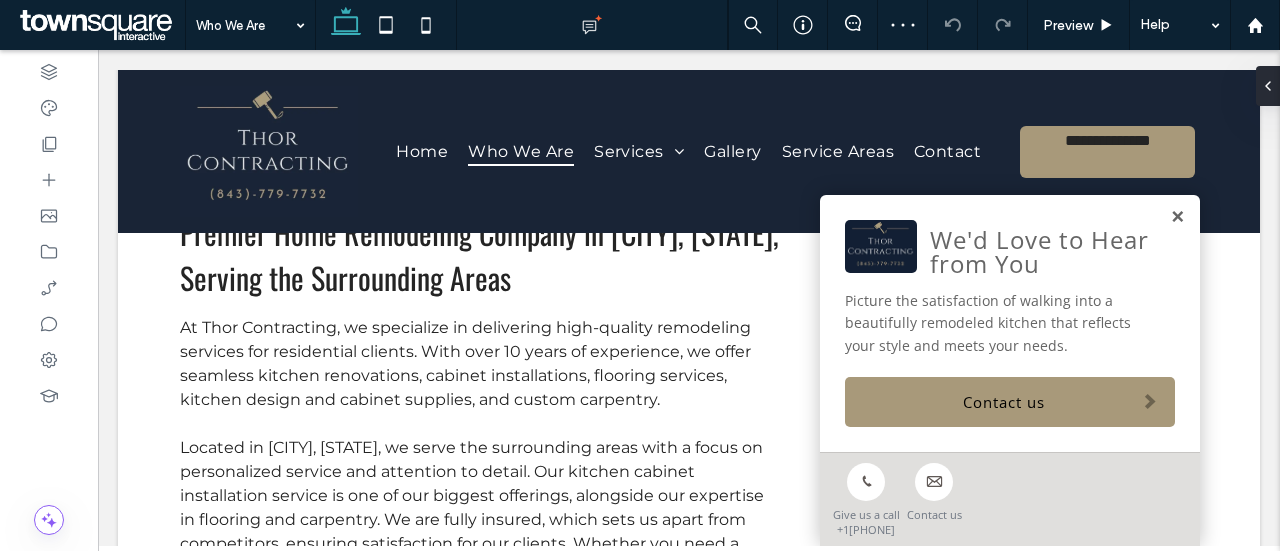 click at bounding box center [1177, 217] 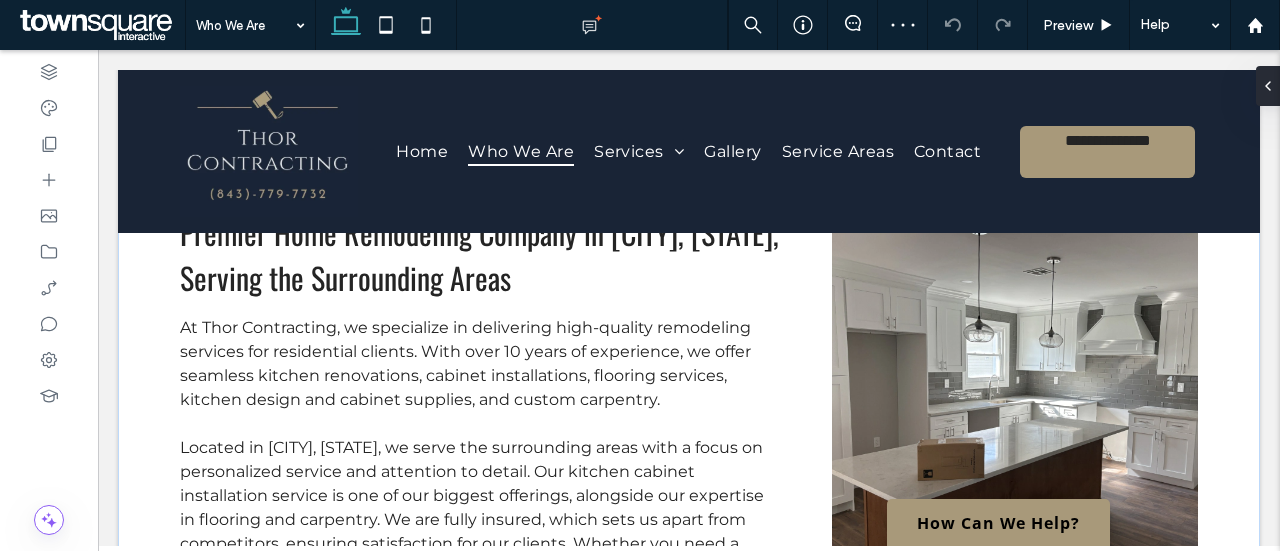 click at bounding box center (1015, 404) 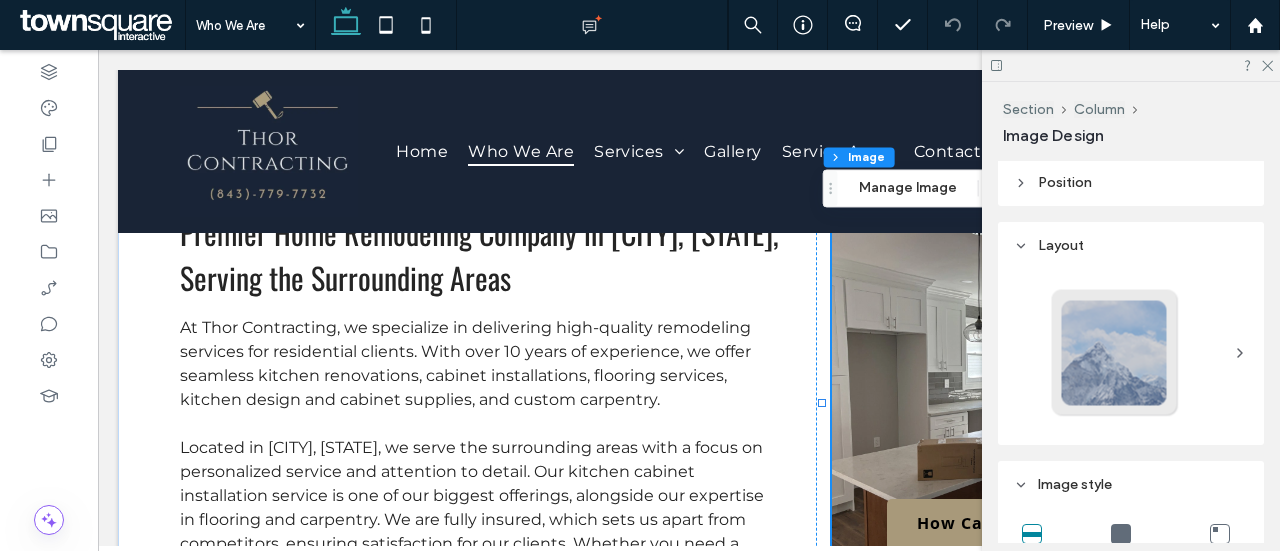 scroll, scrollTop: 512, scrollLeft: 0, axis: vertical 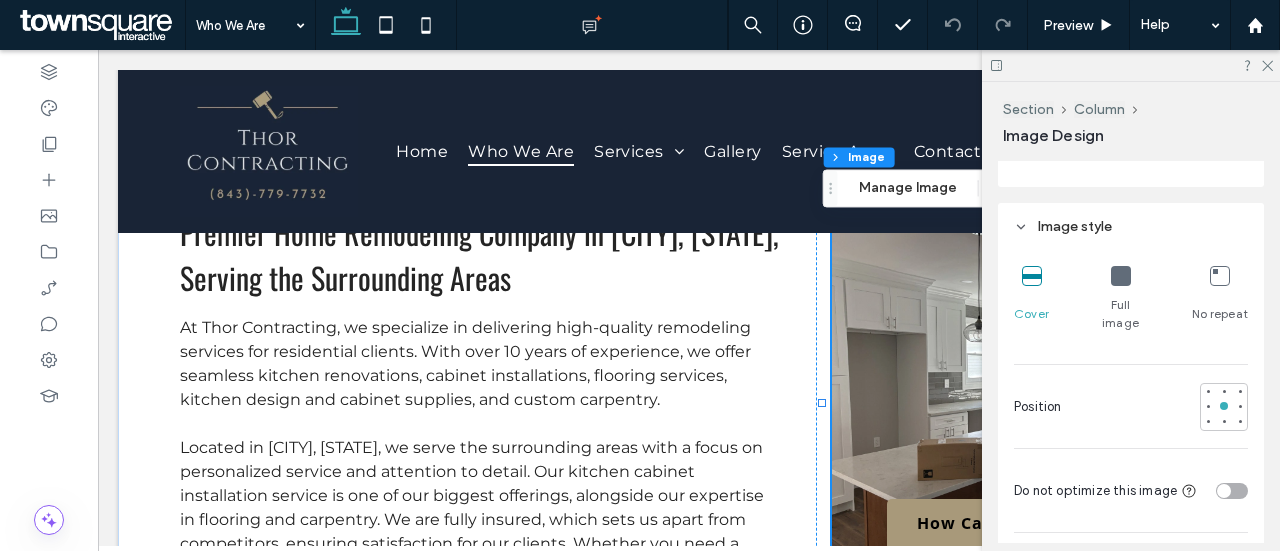 click on "Full image" at bounding box center [1121, 314] 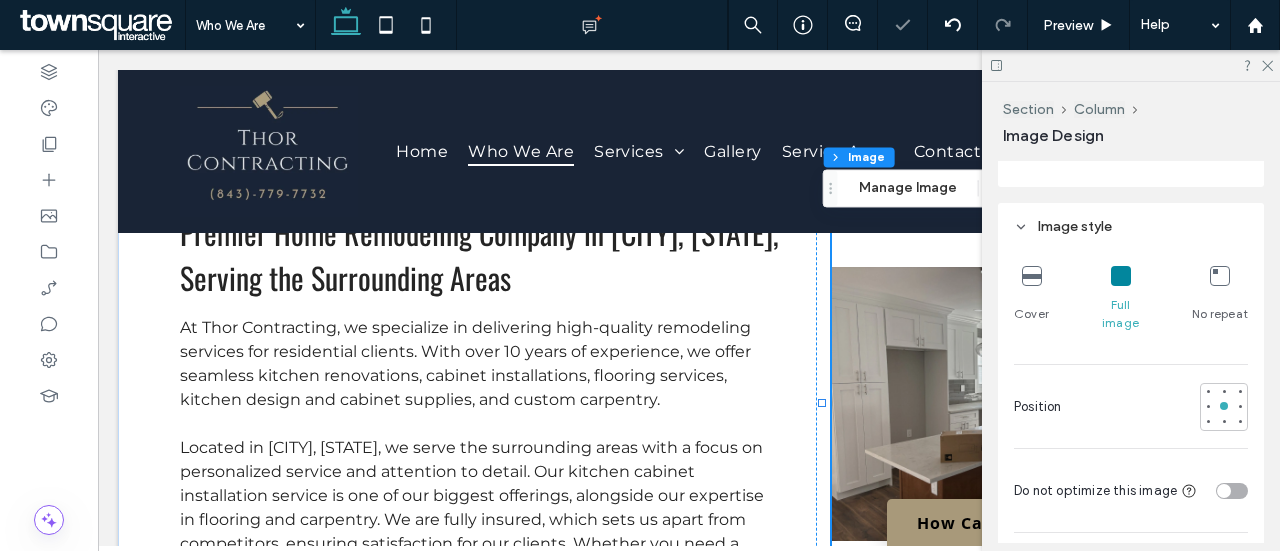 click at bounding box center (1121, 276) 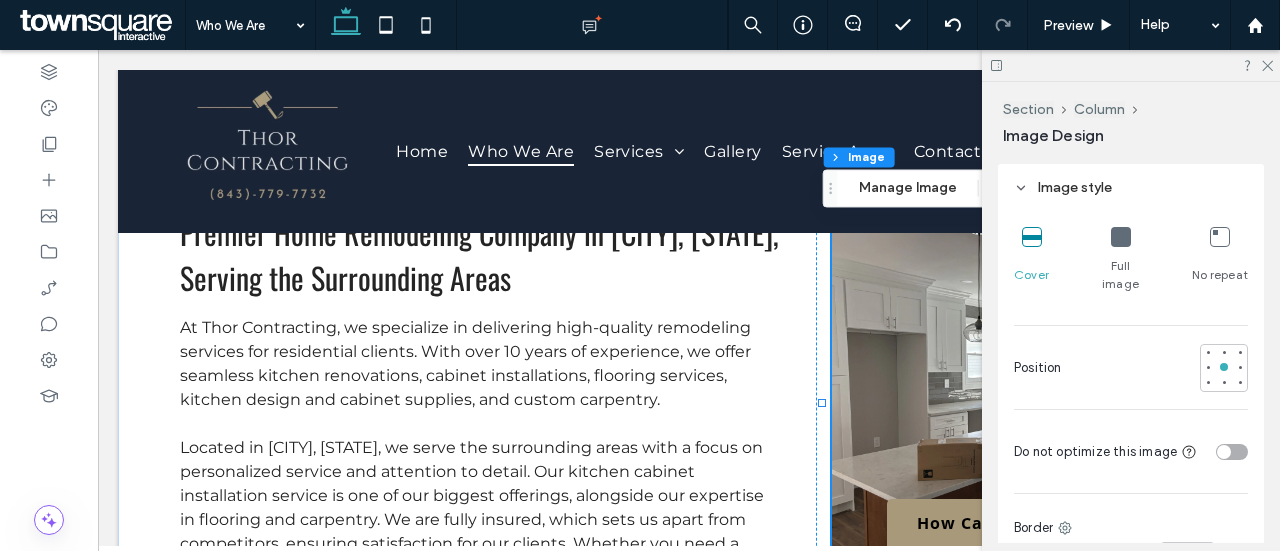 scroll, scrollTop: 552, scrollLeft: 0, axis: vertical 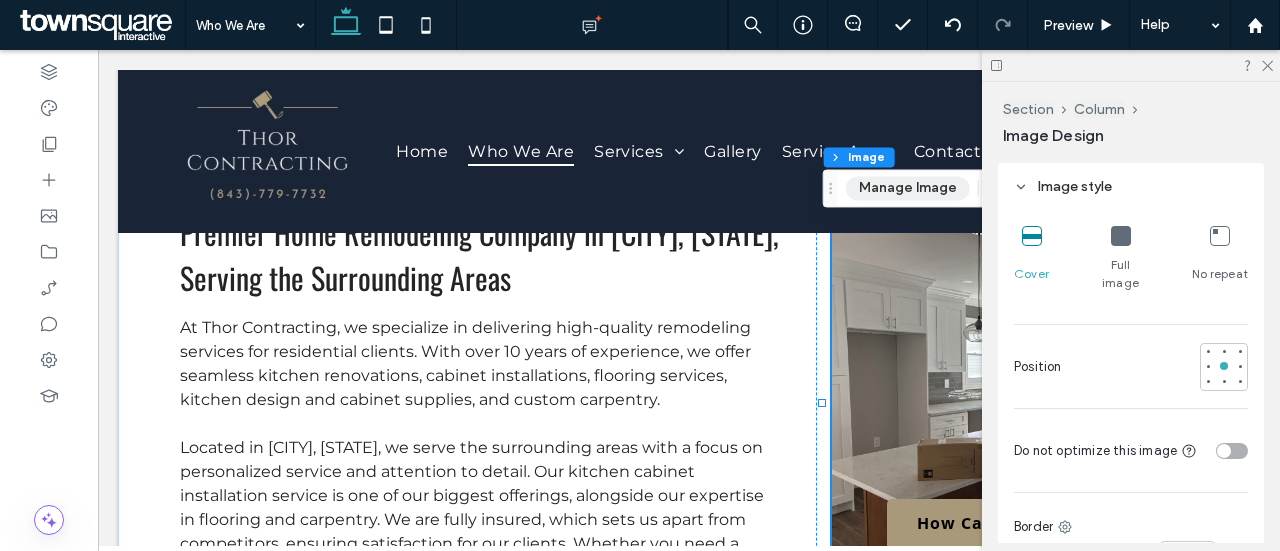 click on "Manage Image" at bounding box center [908, 188] 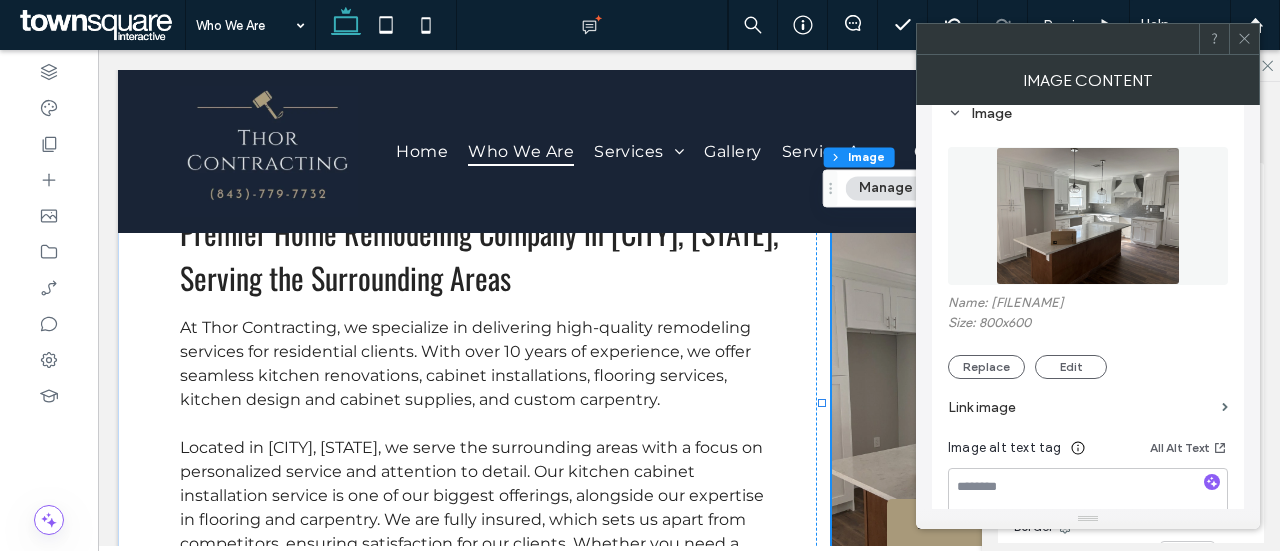scroll, scrollTop: 209, scrollLeft: 0, axis: vertical 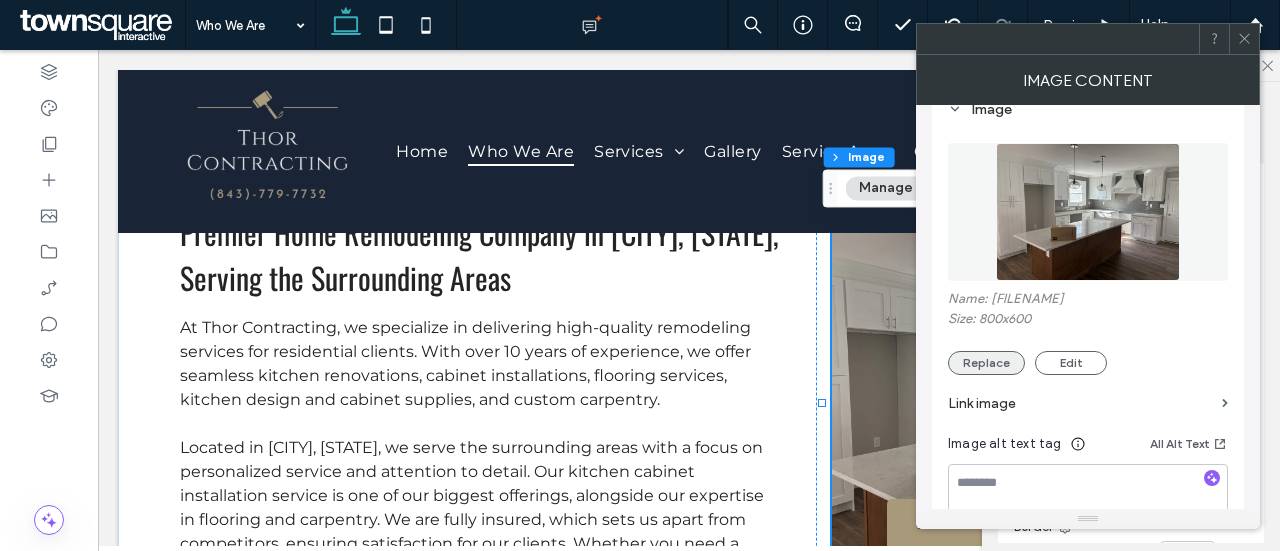 click on "Replace" at bounding box center (986, 363) 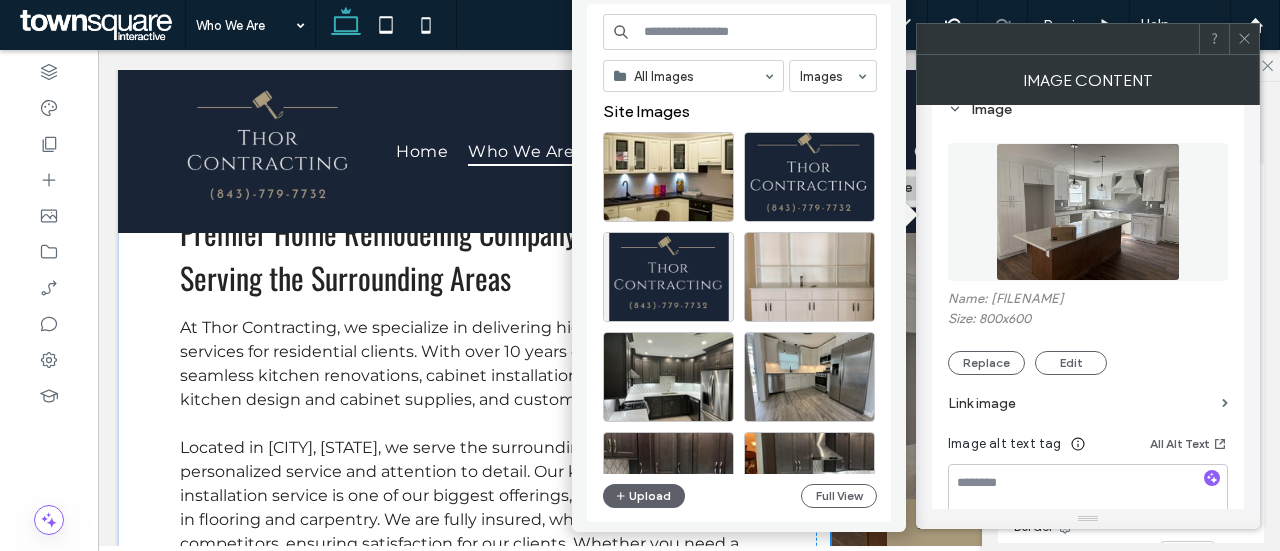 click on "All Images Images Site Images Upload Full View" at bounding box center [740, 263] 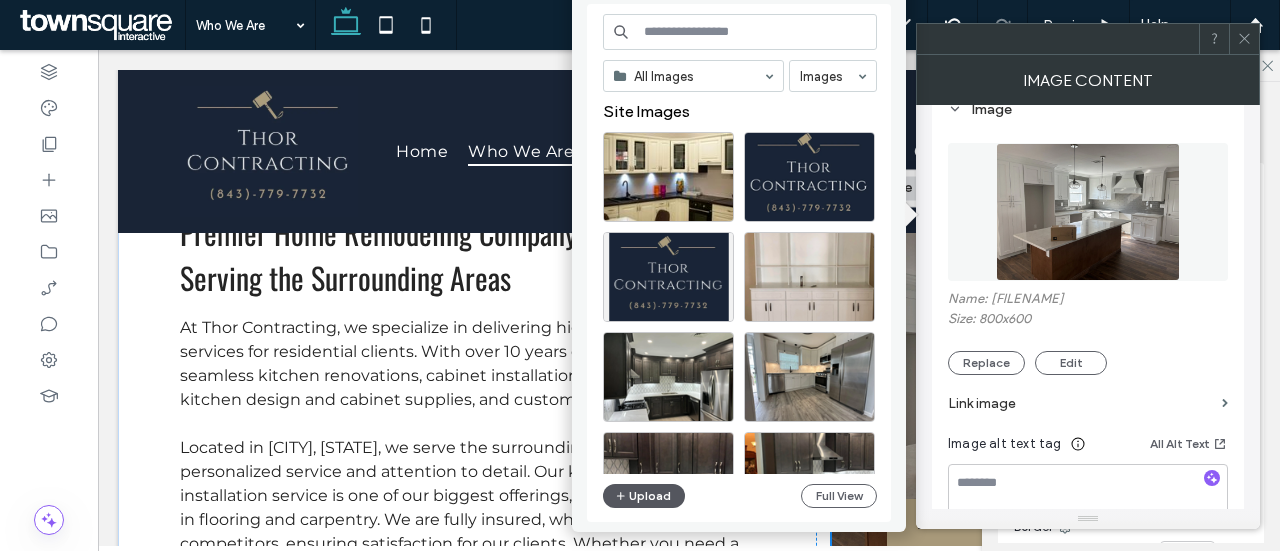click on "Upload" at bounding box center [644, 496] 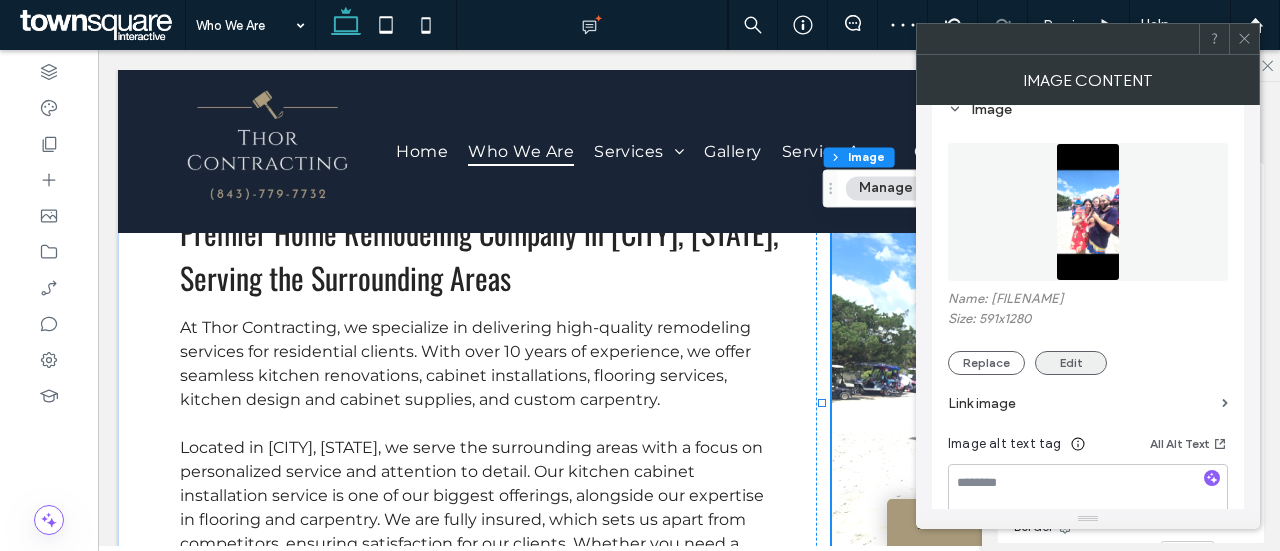 click on "Edit" at bounding box center (1071, 363) 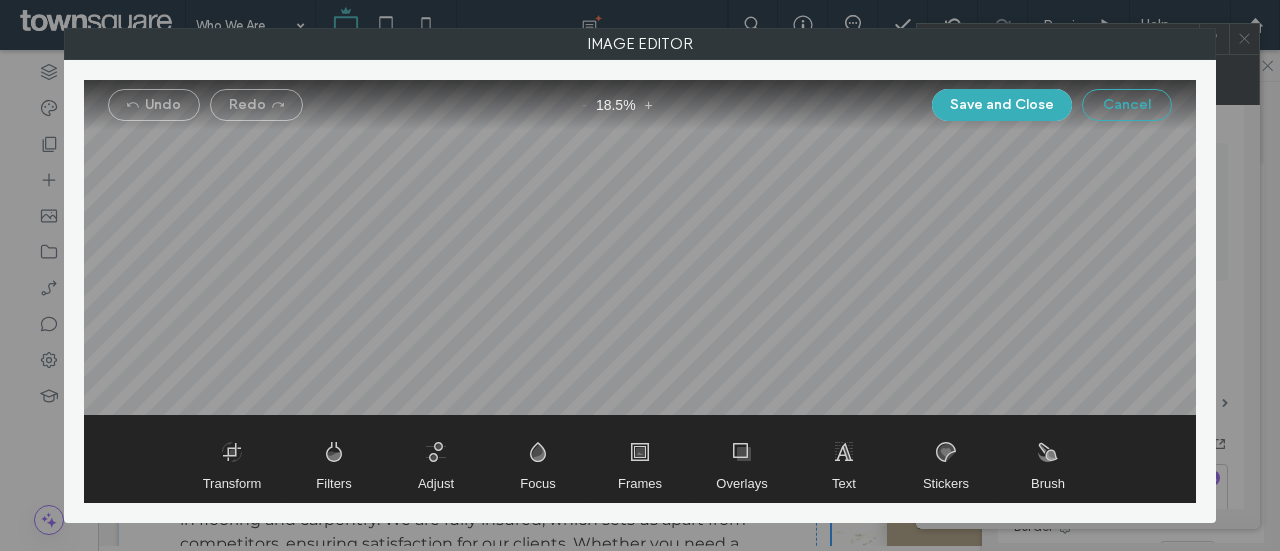 click on "Cancel" at bounding box center (1127, 105) 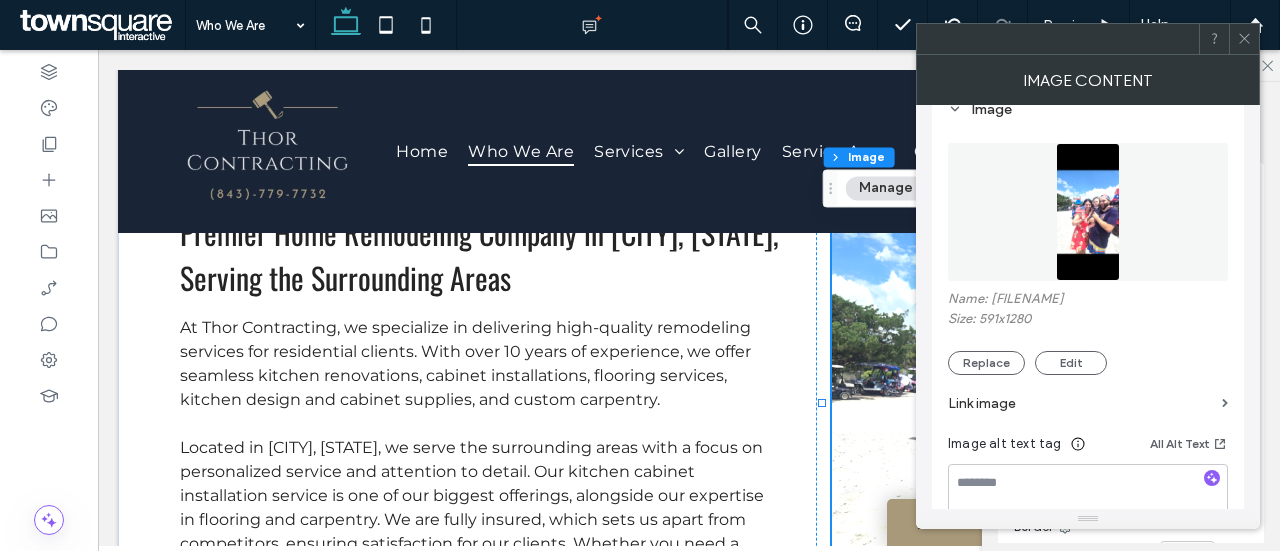 click 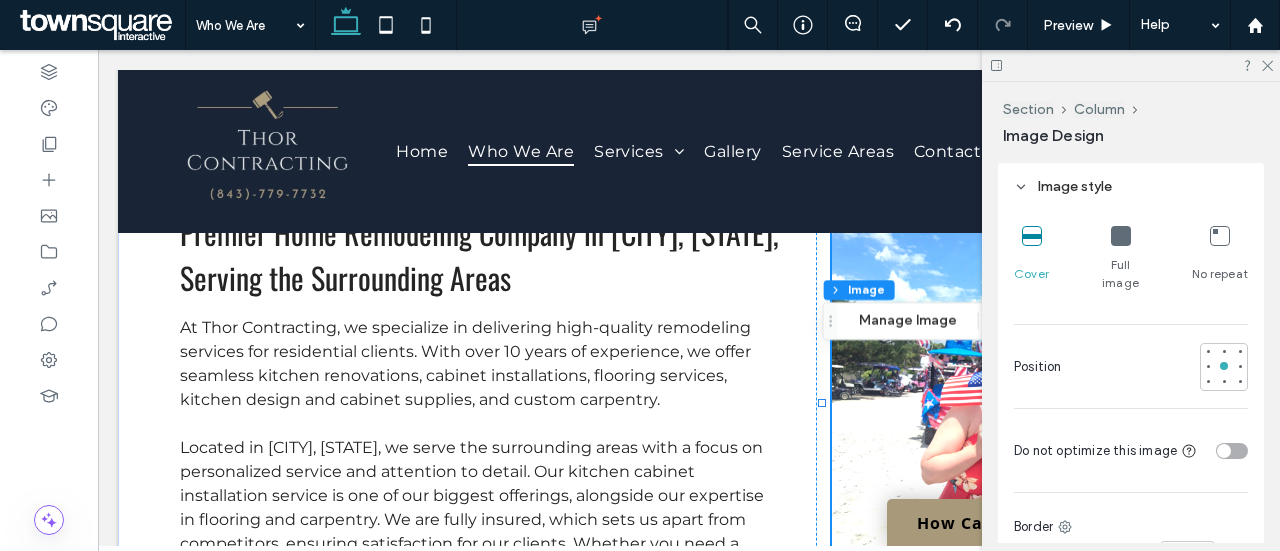 scroll, scrollTop: 0, scrollLeft: 0, axis: both 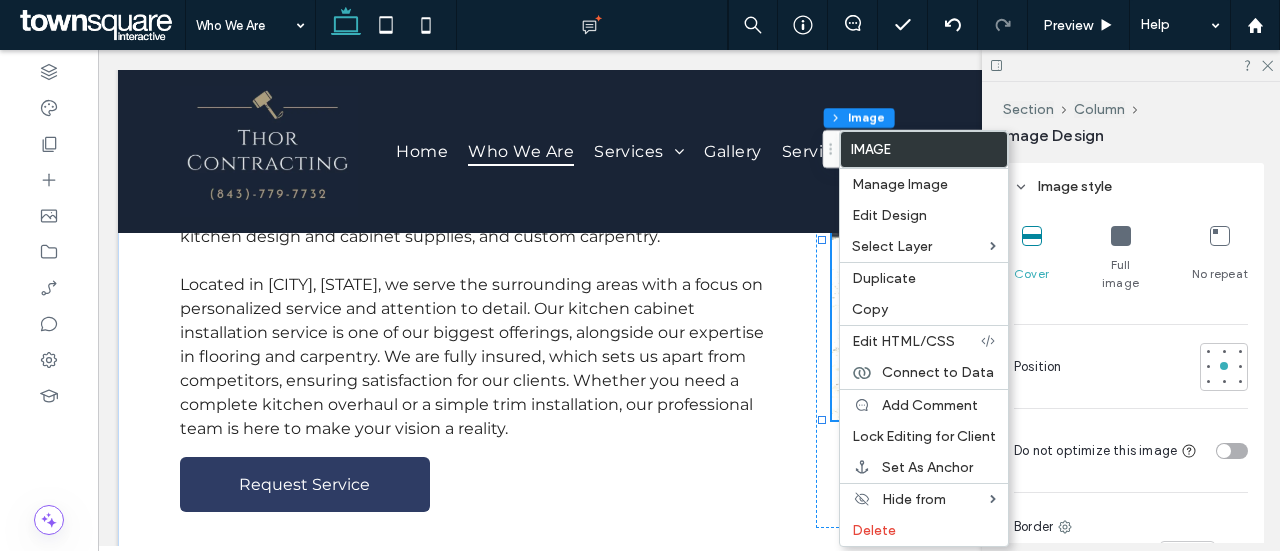 click at bounding box center (1131, 65) 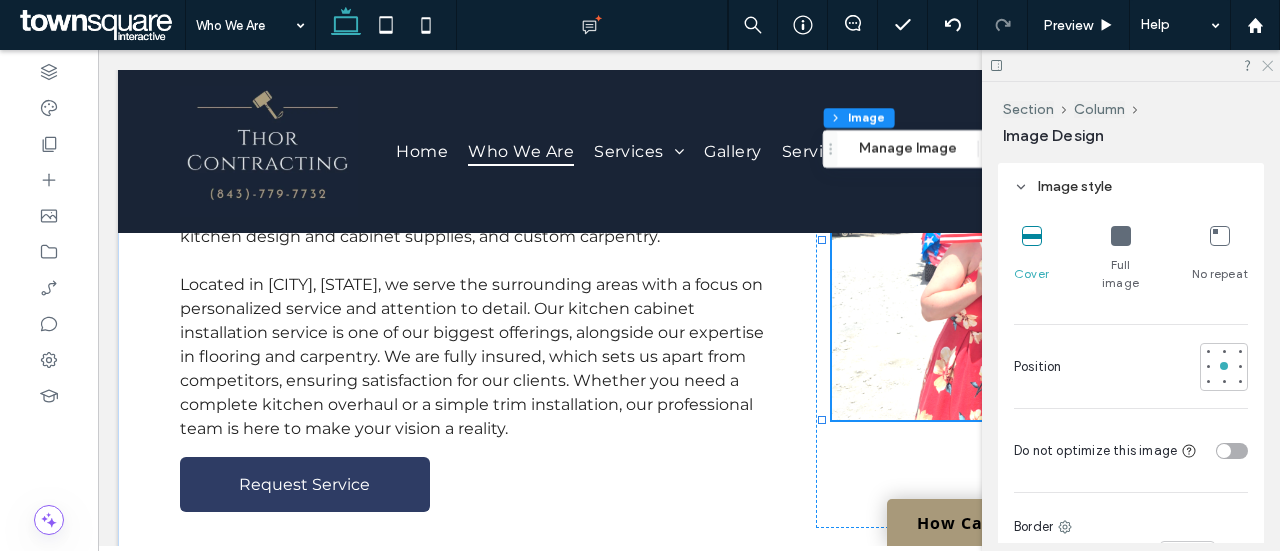 click 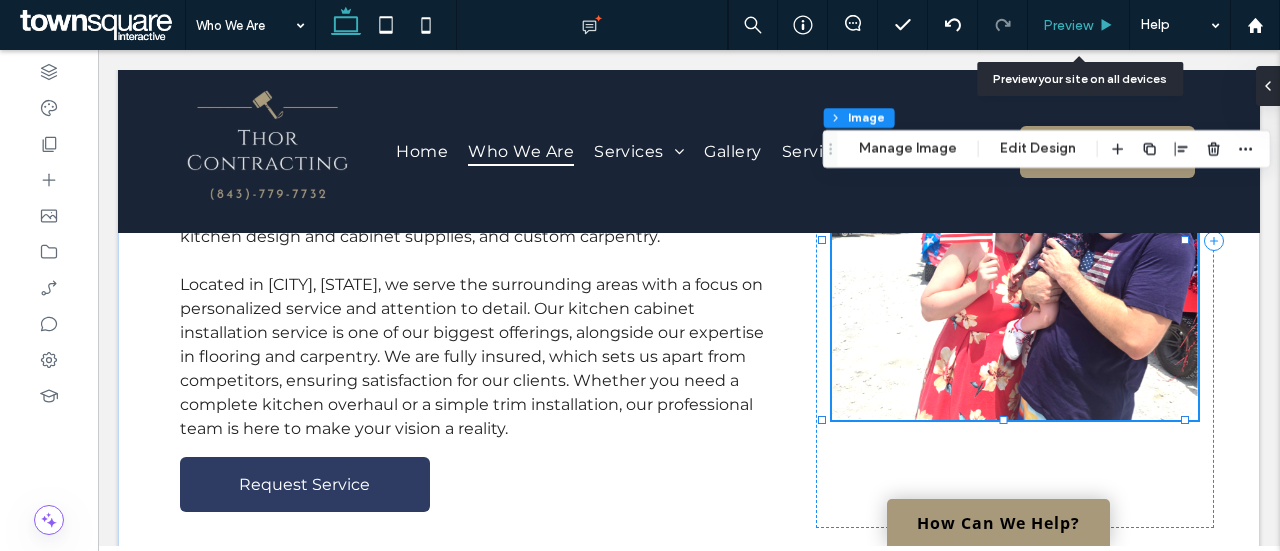 click on "Preview" at bounding box center (1079, 25) 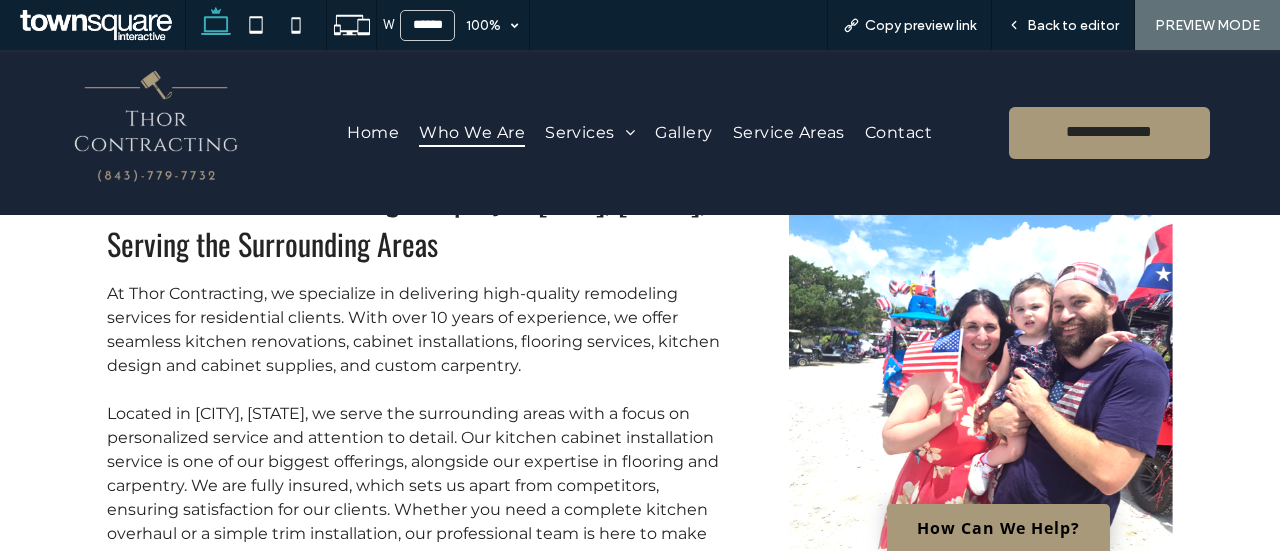 scroll, scrollTop: 183, scrollLeft: 0, axis: vertical 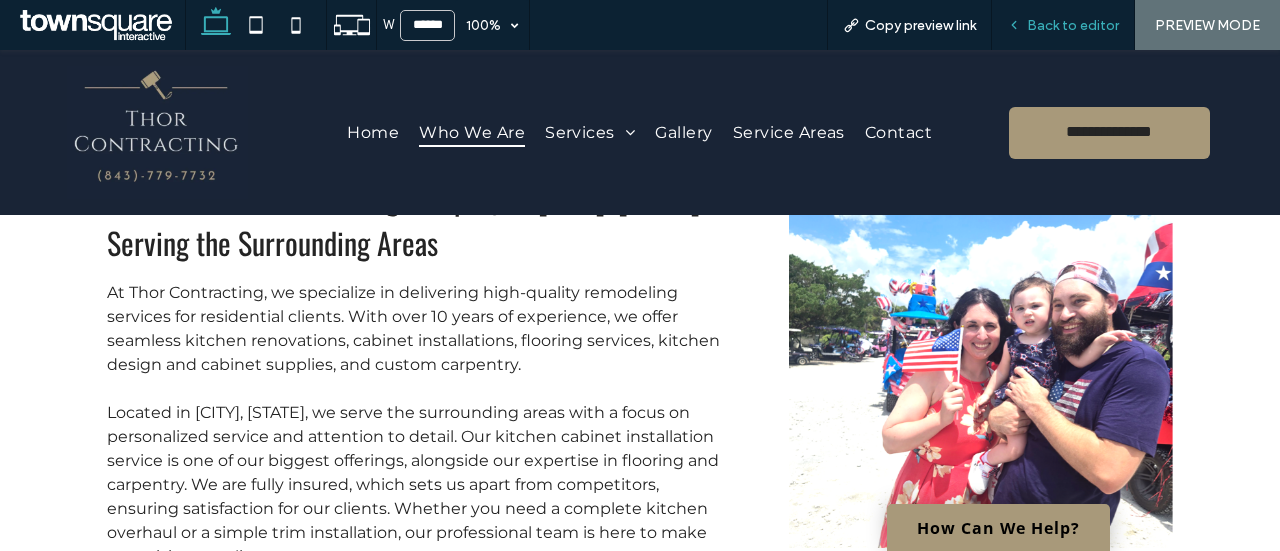 click on "Back to editor" at bounding box center [1073, 25] 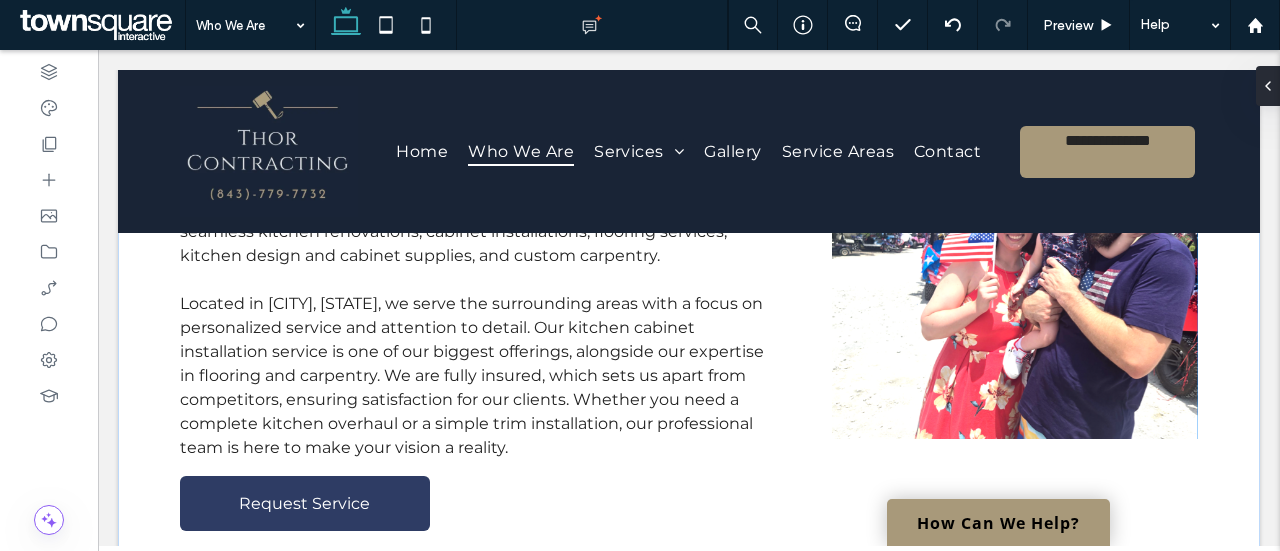 scroll, scrollTop: 311, scrollLeft: 0, axis: vertical 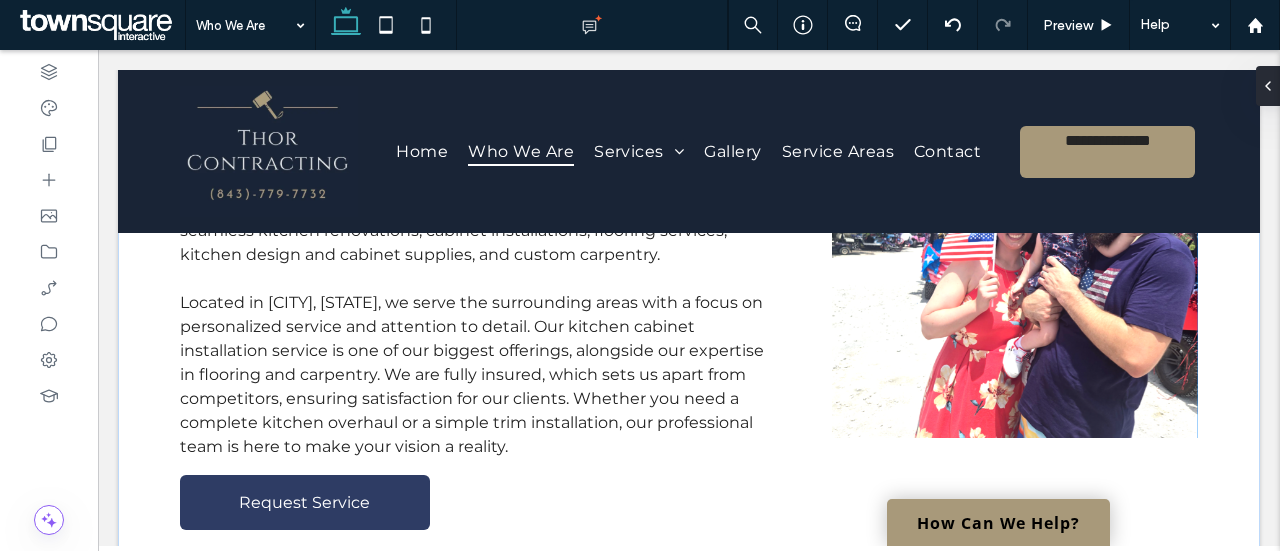 click at bounding box center [1015, 259] 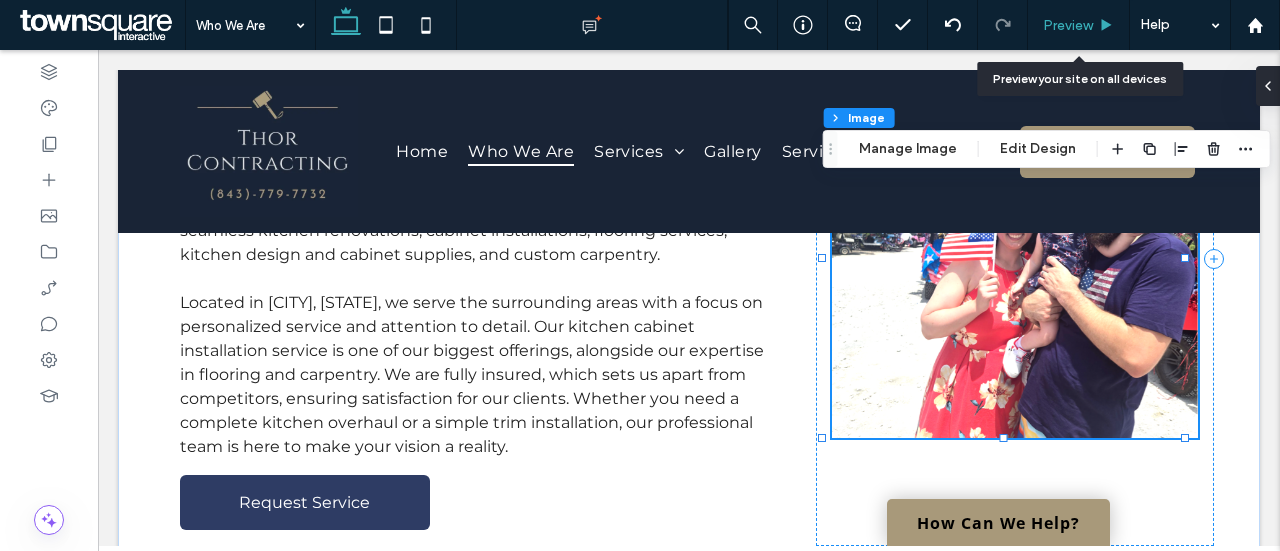 click on "Preview" at bounding box center [1079, 25] 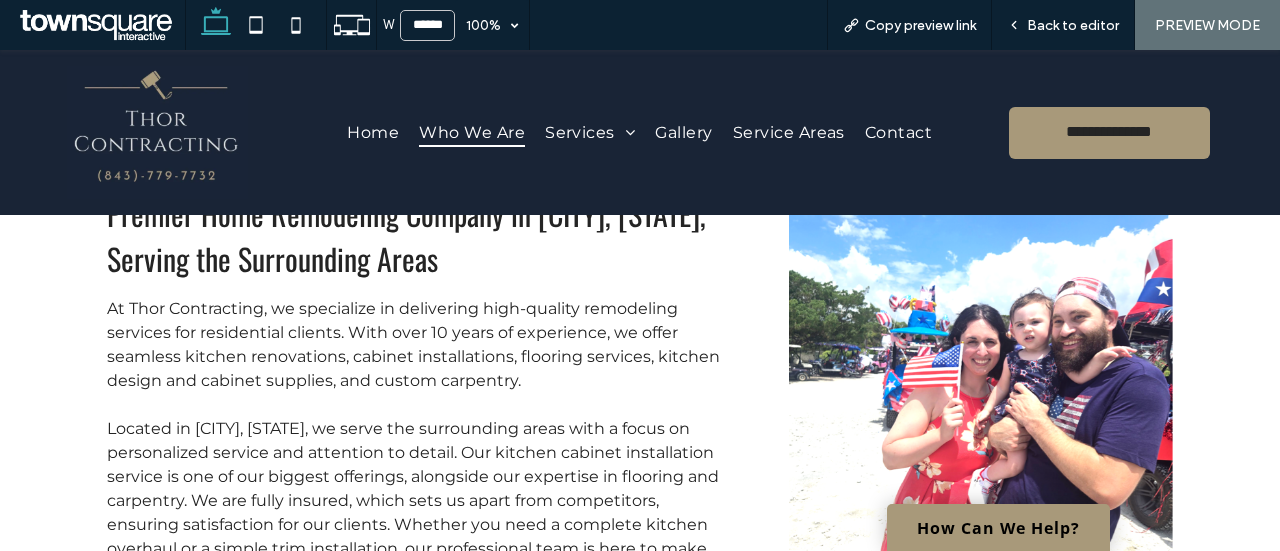 scroll, scrollTop: 166, scrollLeft: 0, axis: vertical 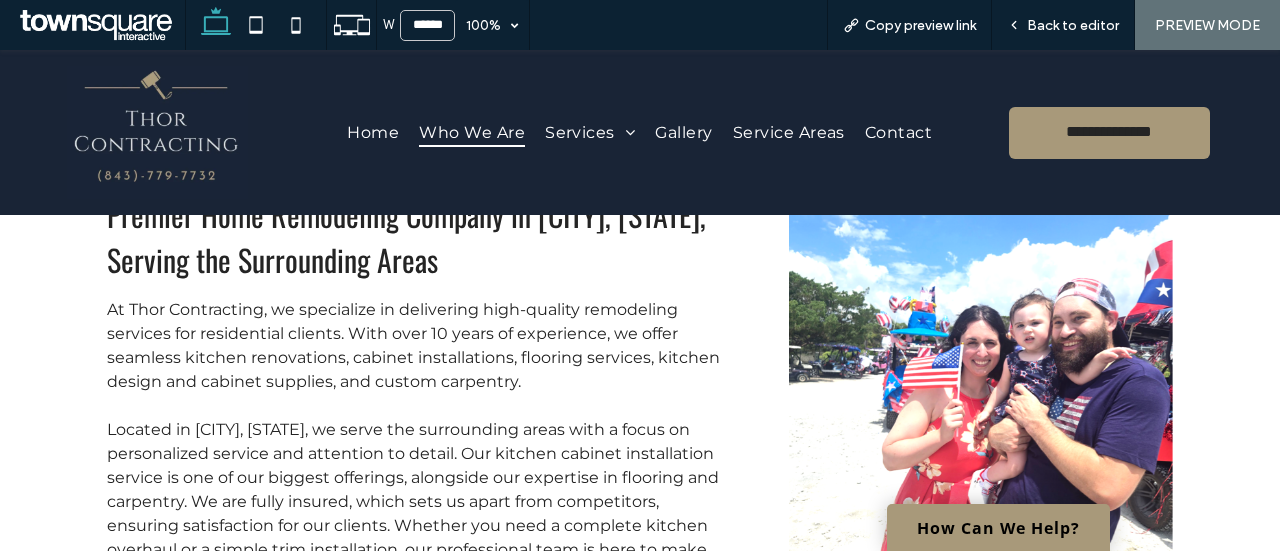 click at bounding box center [981, 386] 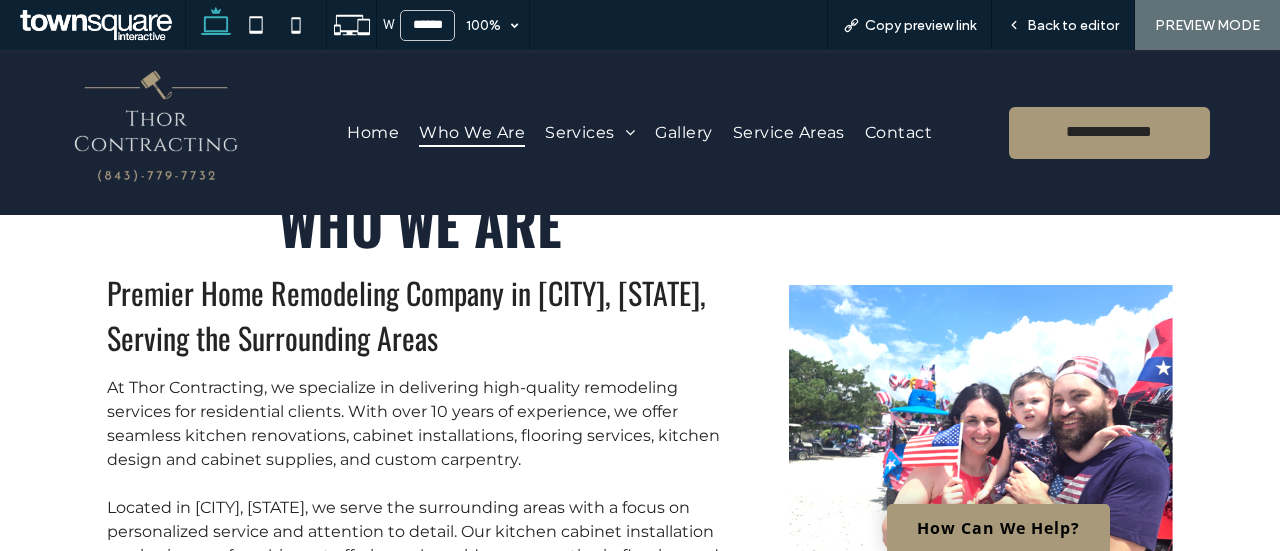 scroll, scrollTop: 87, scrollLeft: 0, axis: vertical 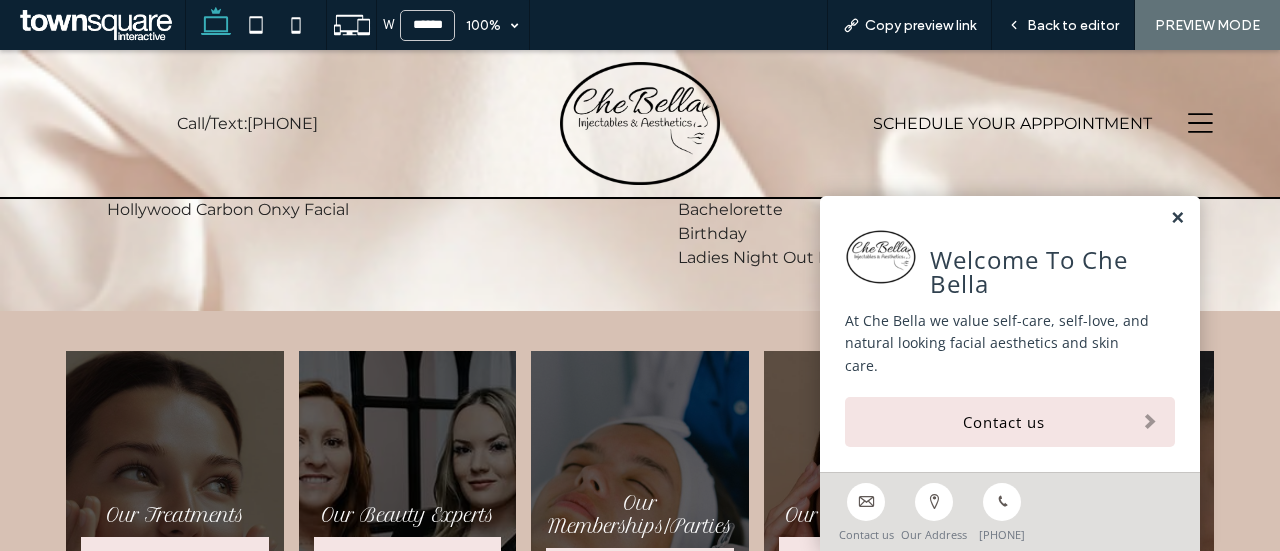 click at bounding box center [1177, 218] 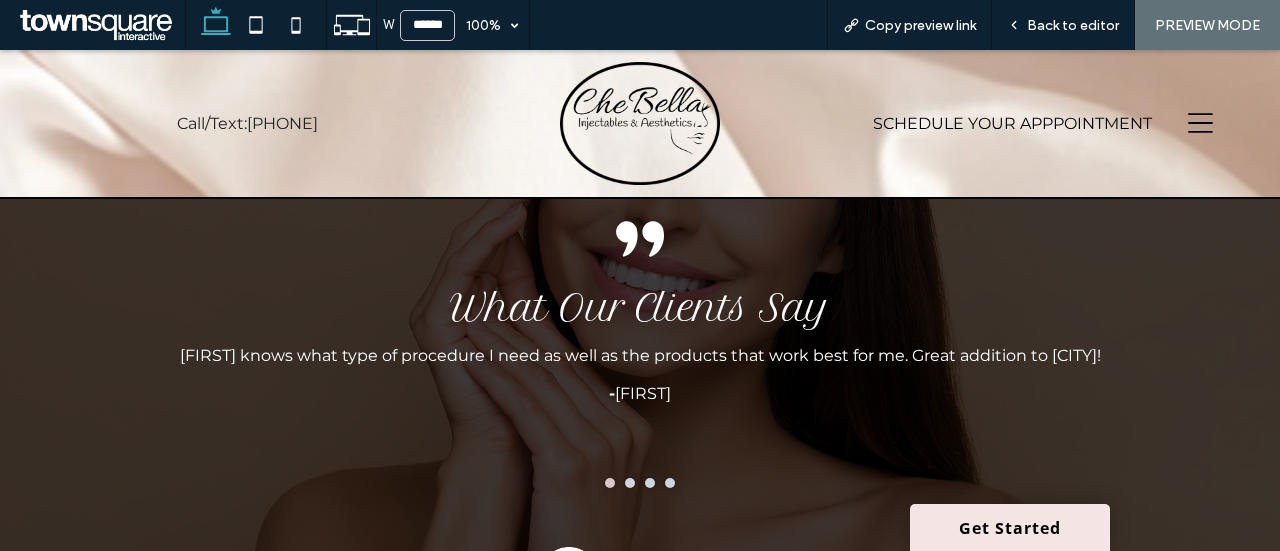 scroll, scrollTop: 3419, scrollLeft: 0, axis: vertical 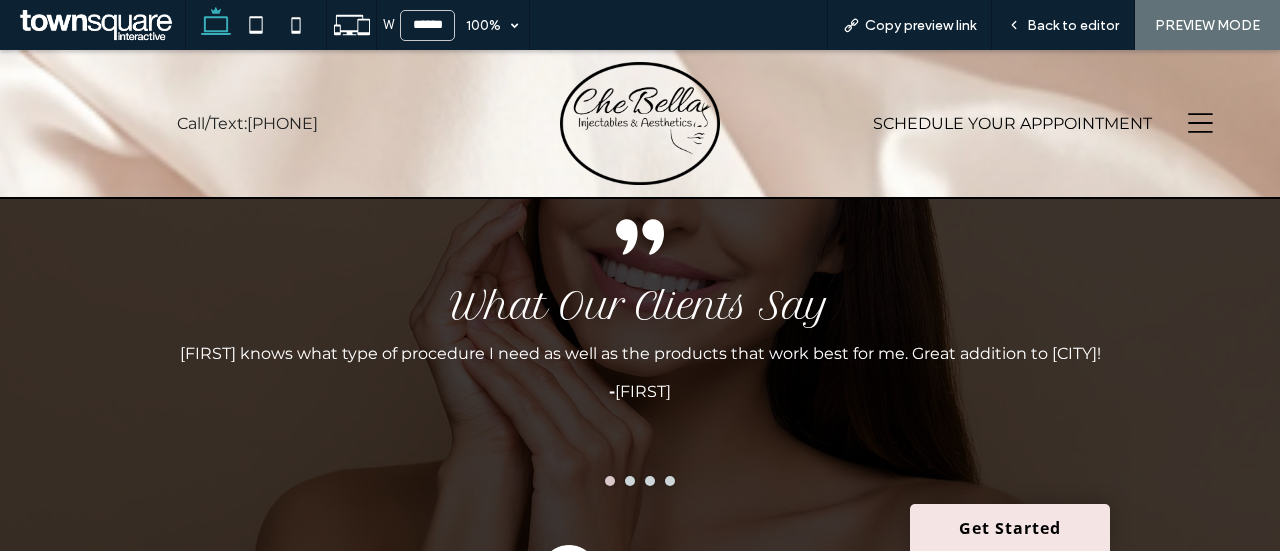 click 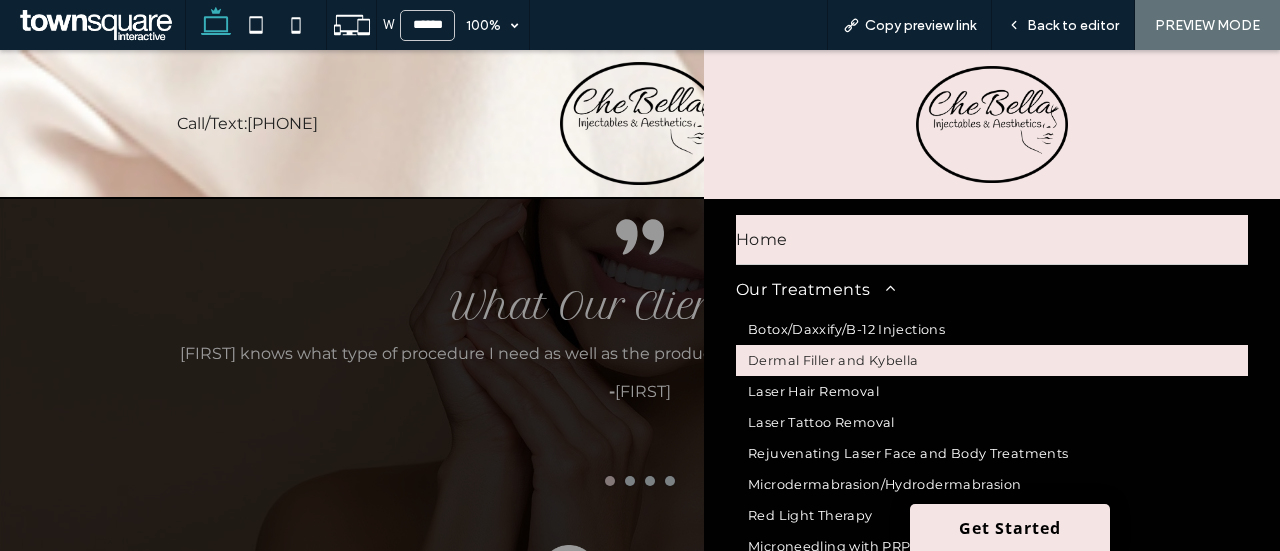 click on "Dermal Filler and Kybella" at bounding box center [992, 360] 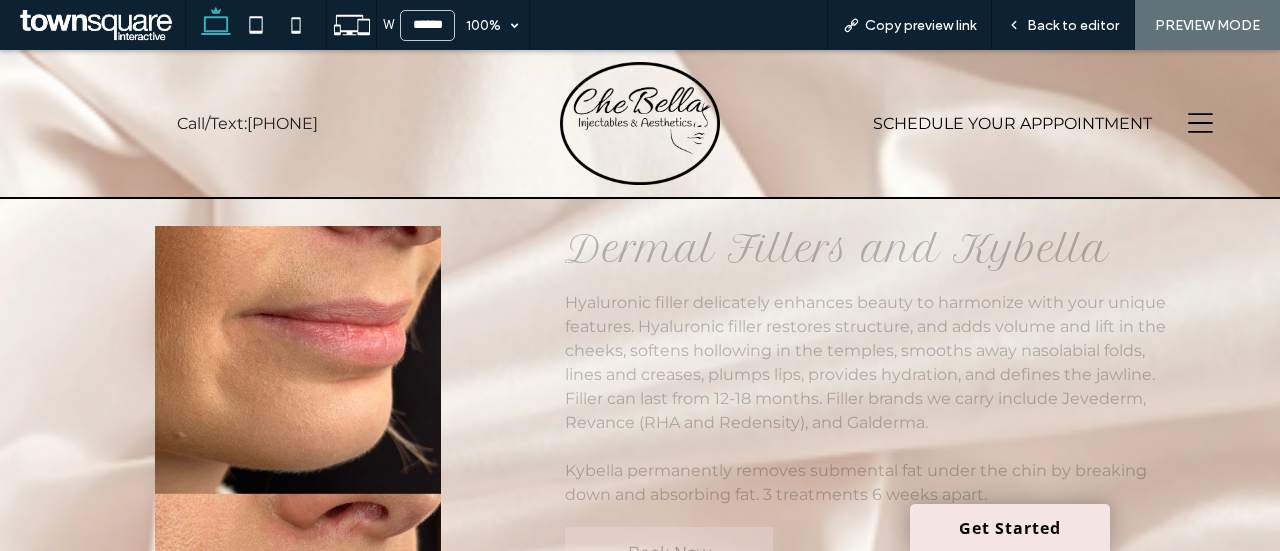 scroll, scrollTop: 308, scrollLeft: 0, axis: vertical 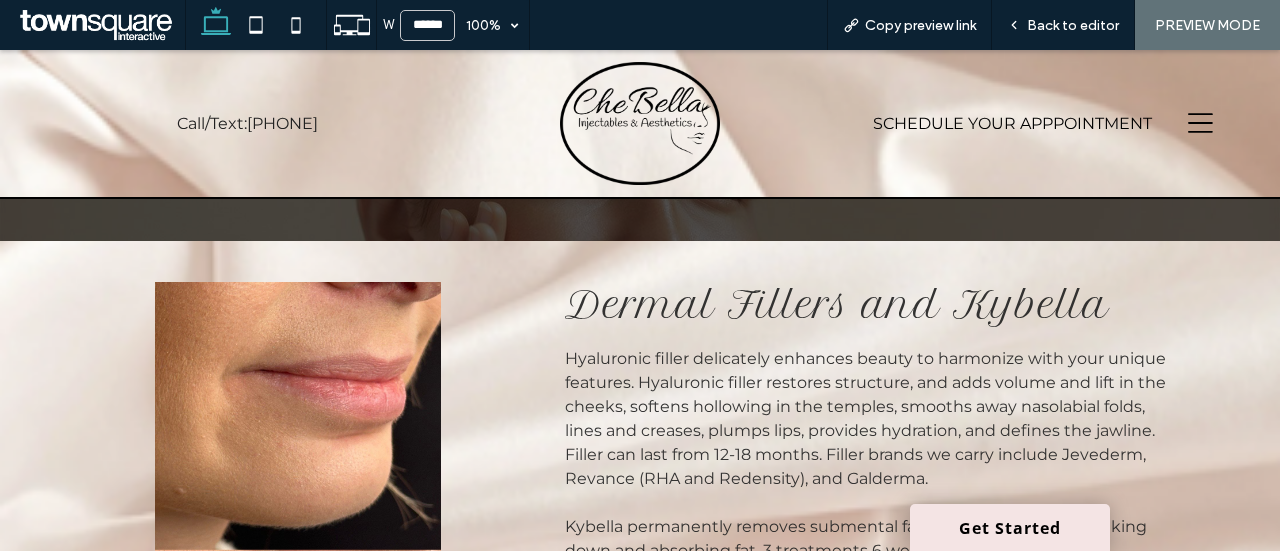 click 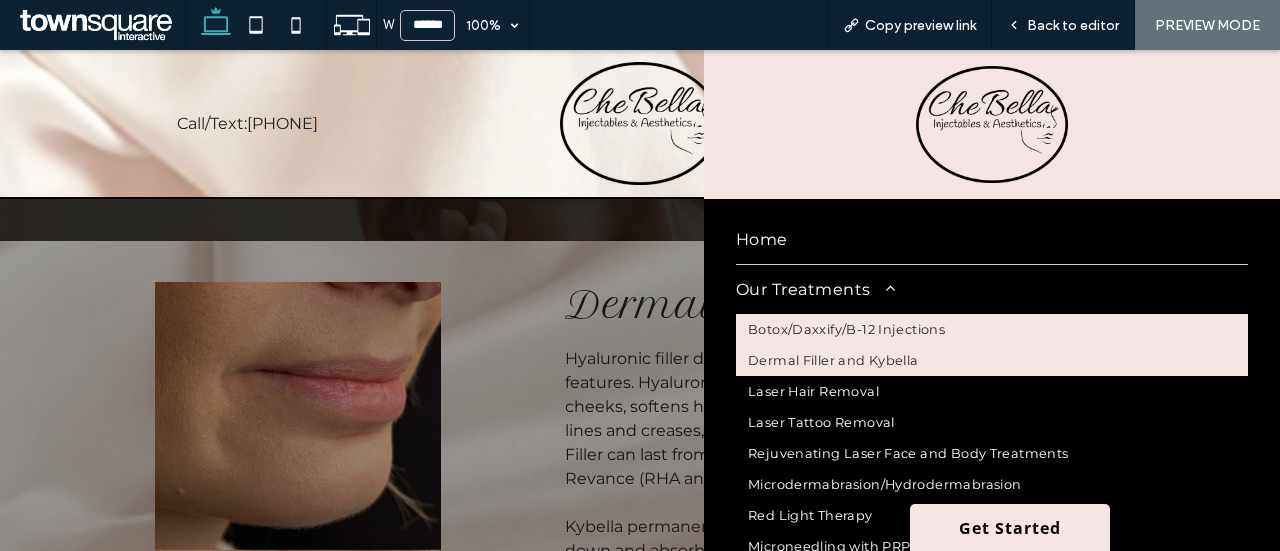 click on "Botox/Daxxify/B-12 Injections" at bounding box center [846, 329] 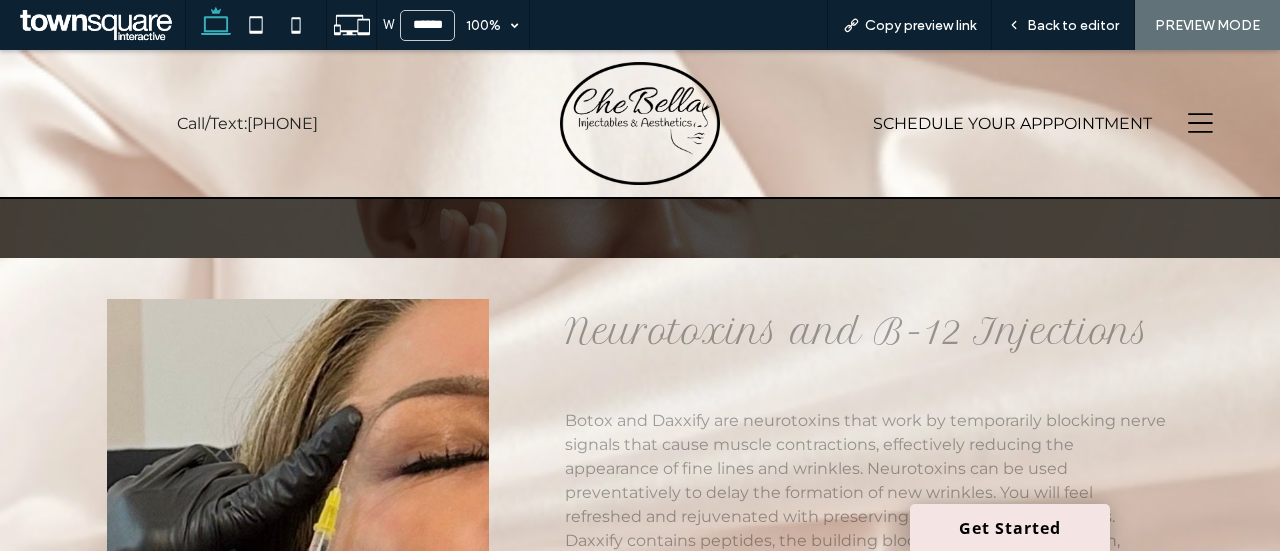 scroll, scrollTop: 286, scrollLeft: 0, axis: vertical 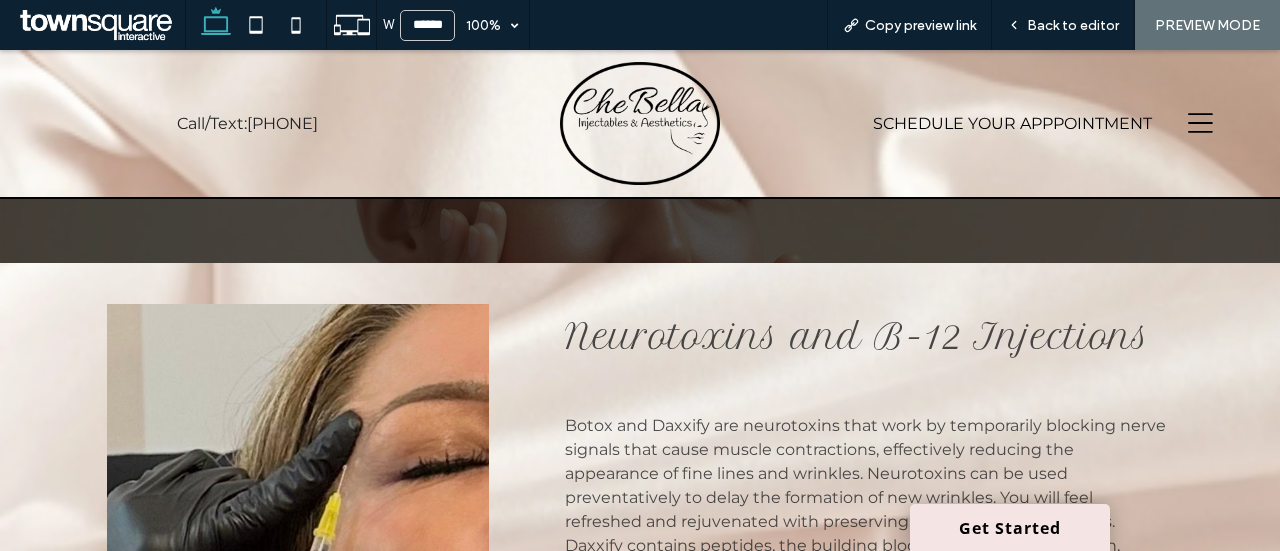 click 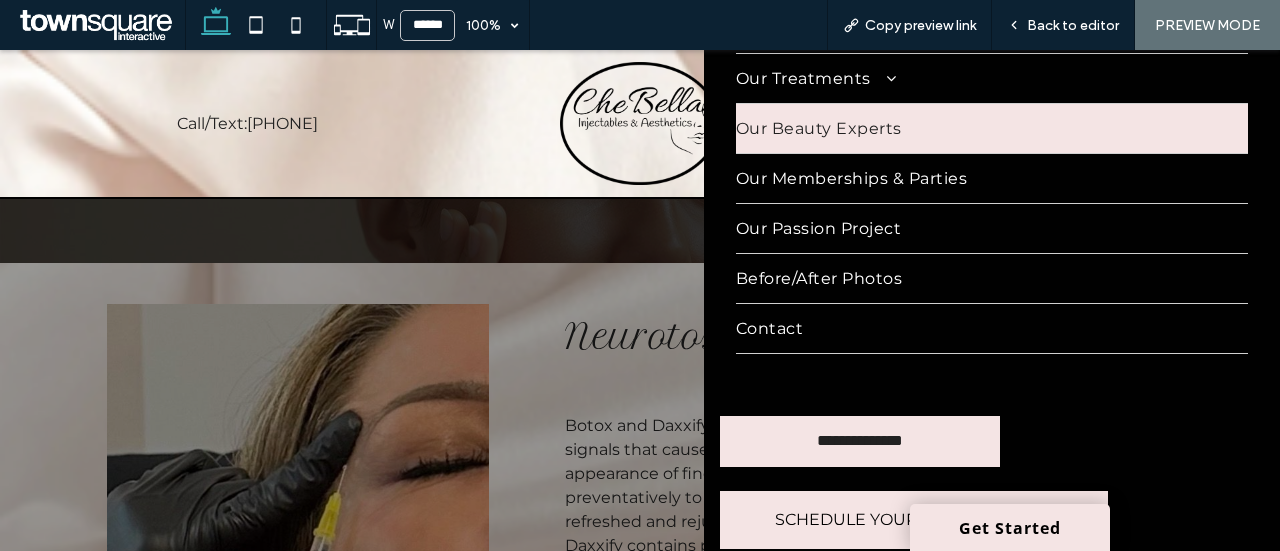 scroll, scrollTop: 212, scrollLeft: 0, axis: vertical 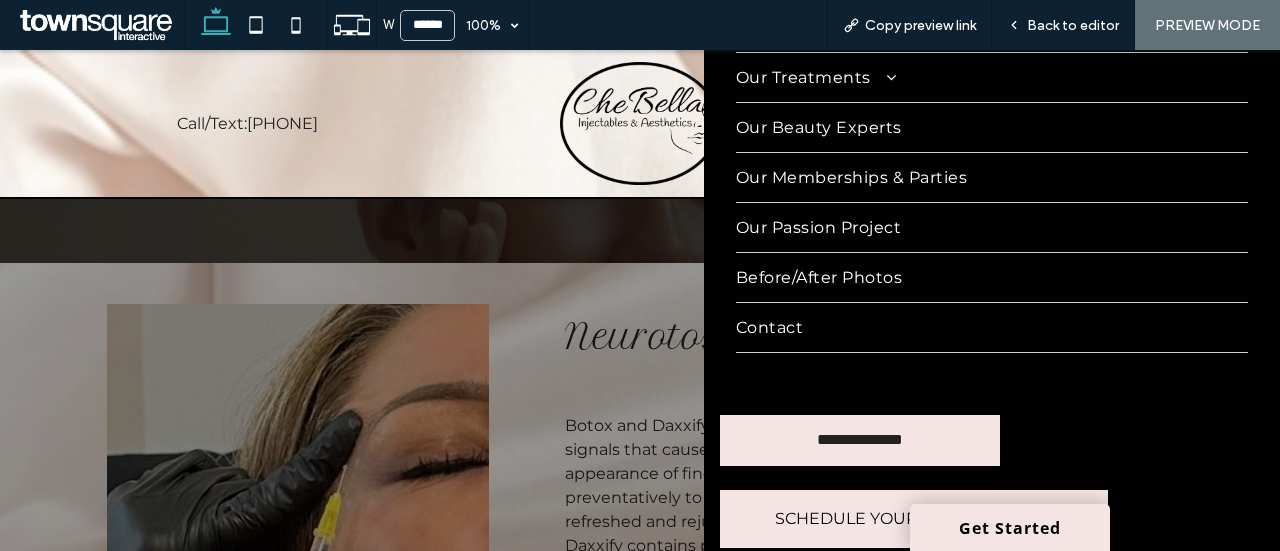 click on "**********" at bounding box center [992, 300] 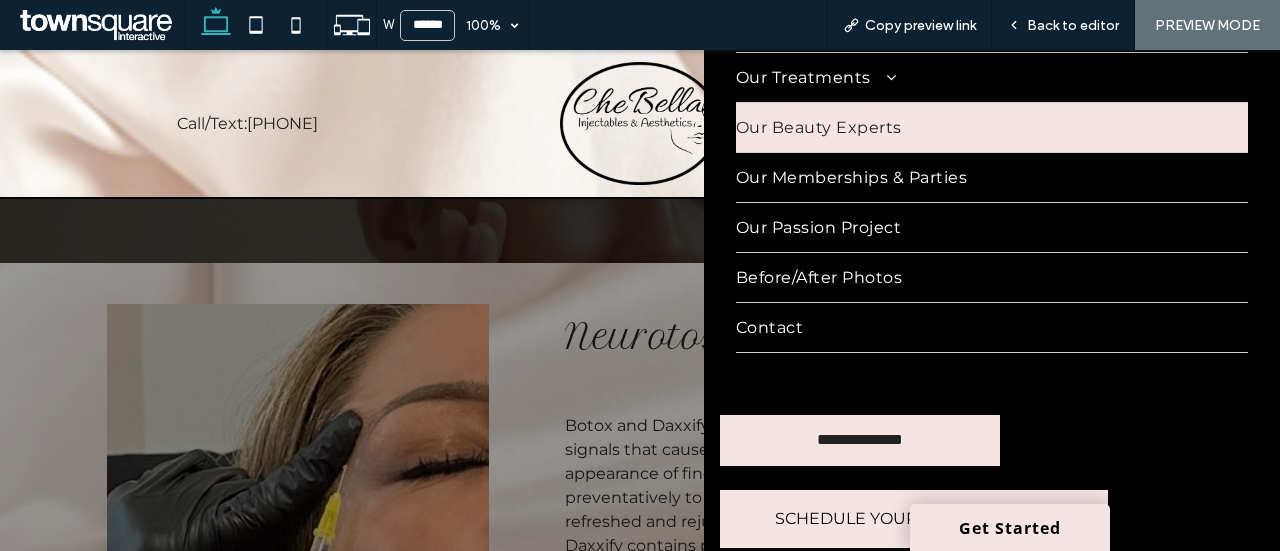 click on "**********" at bounding box center (992, 300) 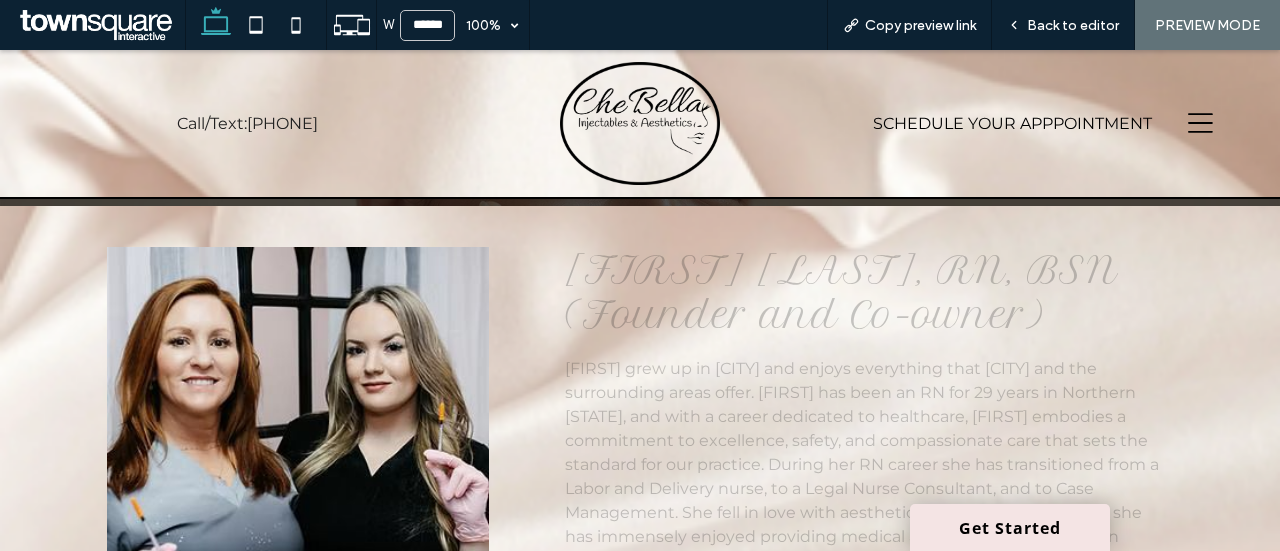 scroll, scrollTop: 375, scrollLeft: 0, axis: vertical 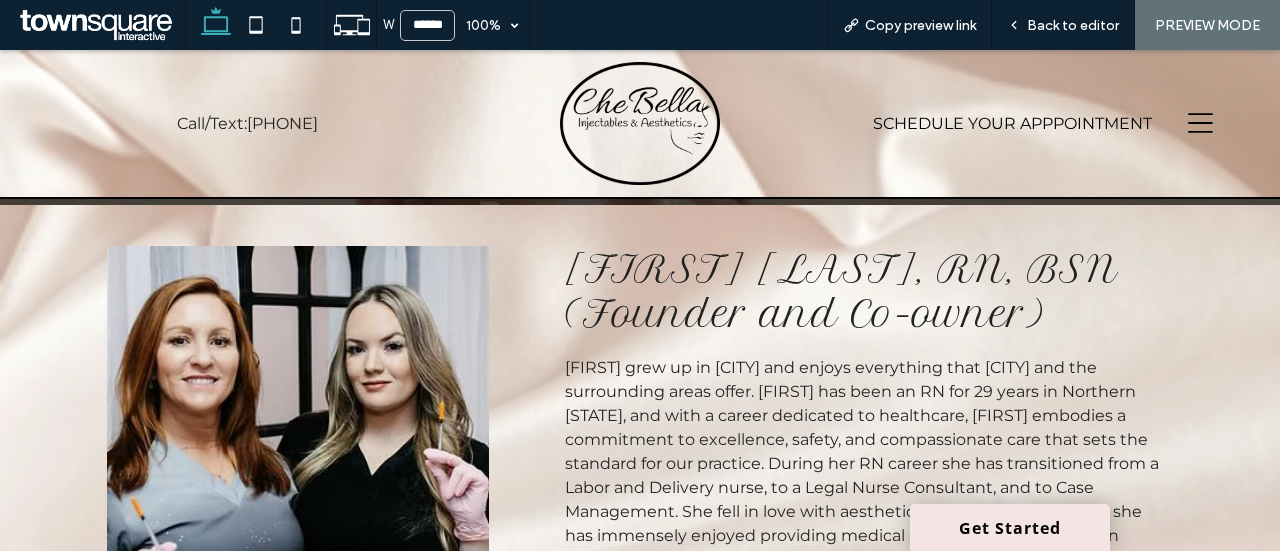 click on "SCHEDULE YOUR APPPOINTMENT" at bounding box center [1032, 123] 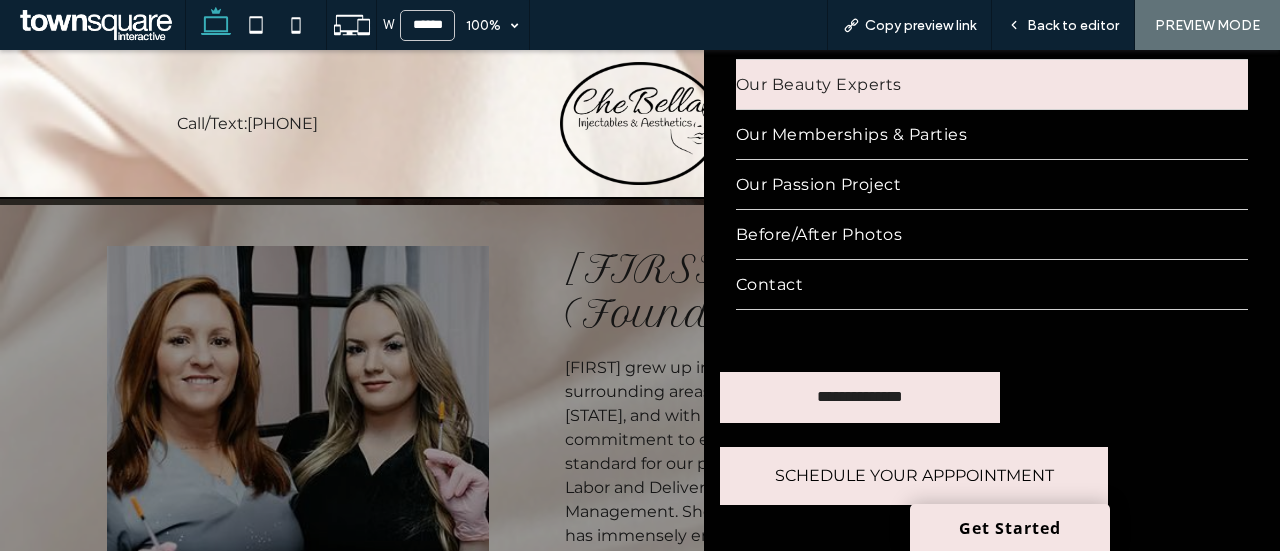 scroll, scrollTop: 251, scrollLeft: 0, axis: vertical 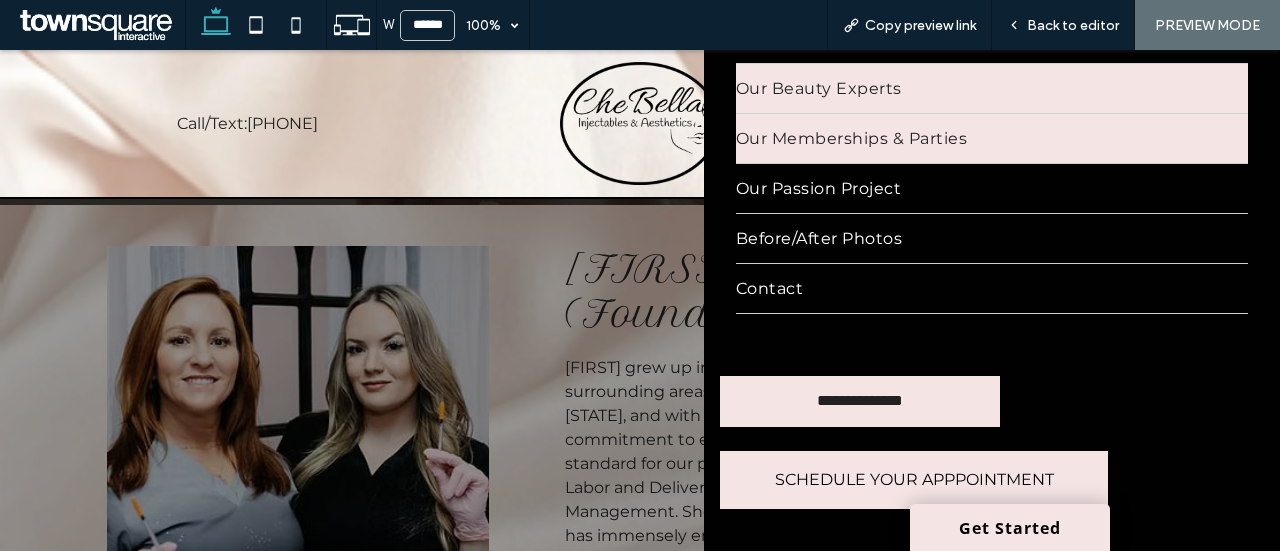 click on "Our Memberships & Parties" at bounding box center [992, 138] 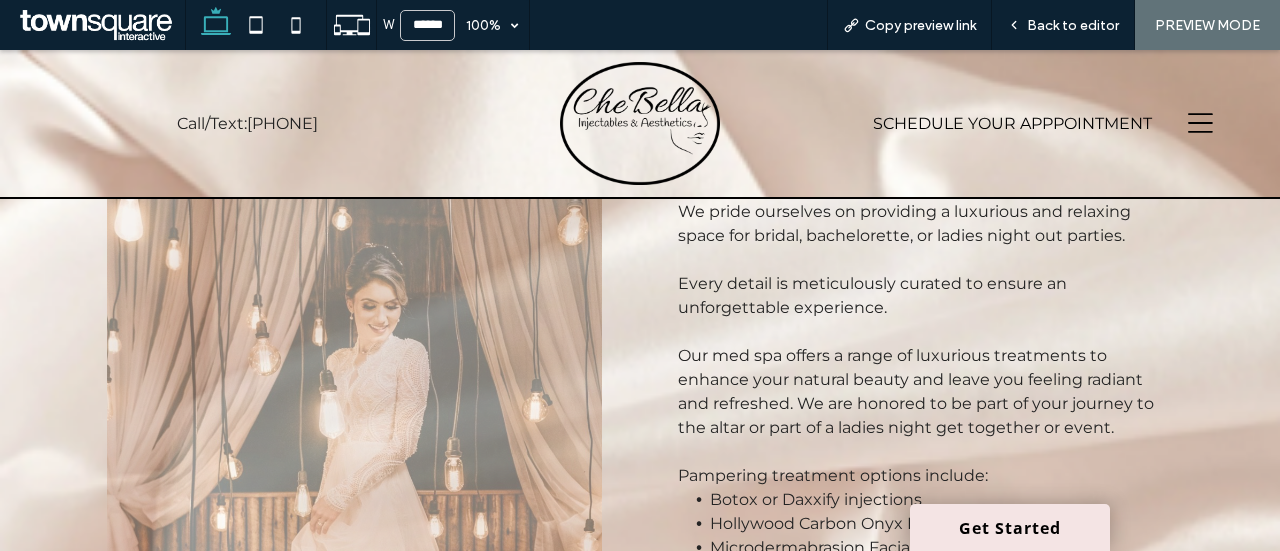scroll, scrollTop: 1693, scrollLeft: 0, axis: vertical 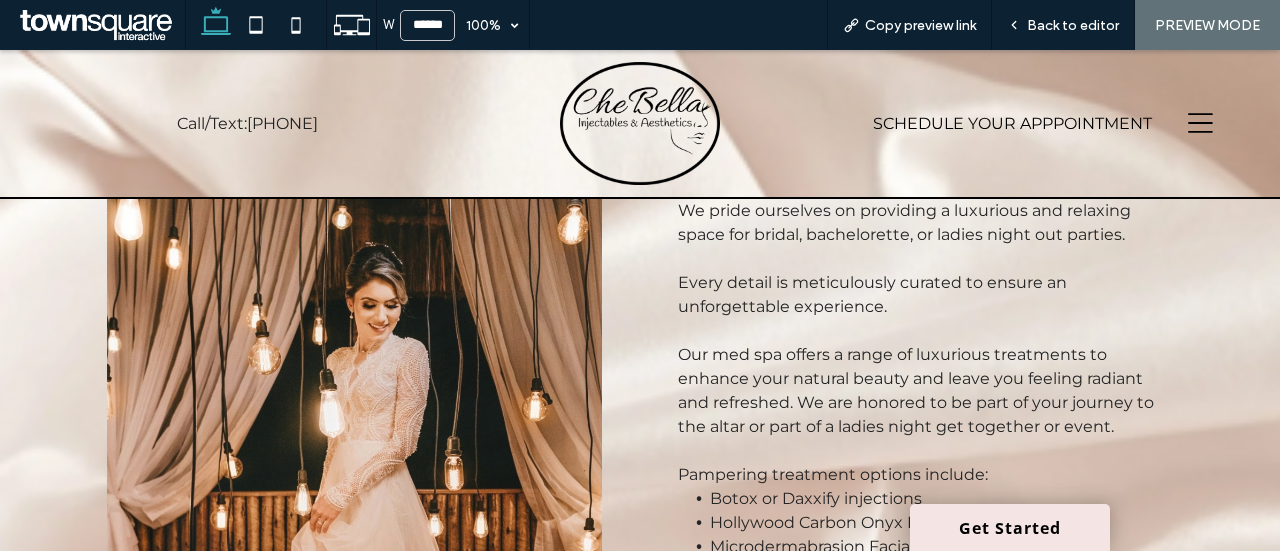 click 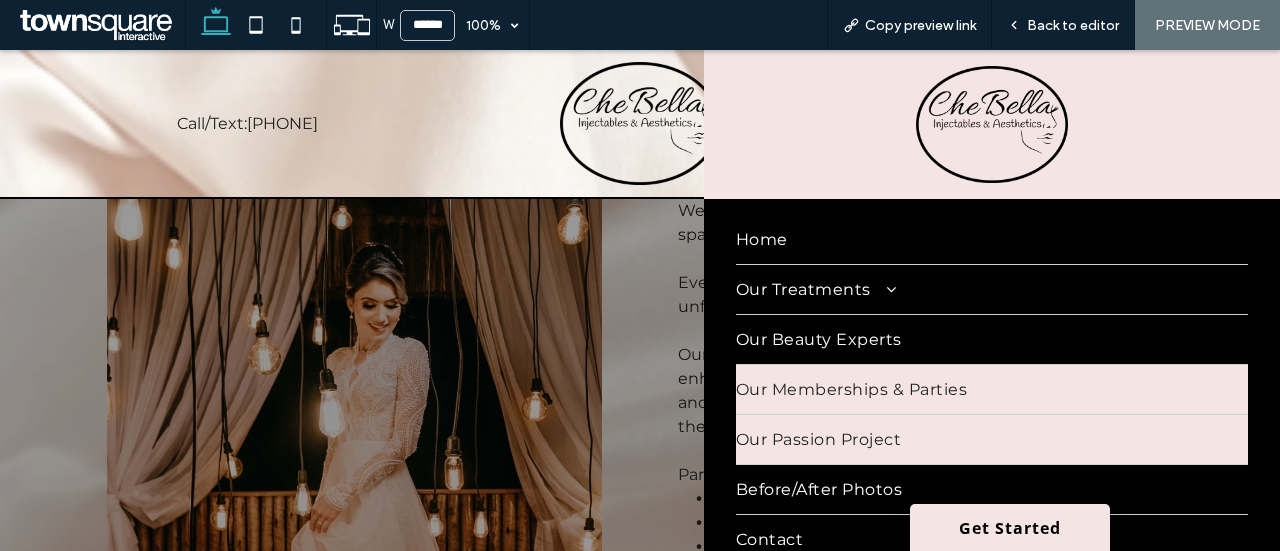click on "Our Passion Project" at bounding box center [992, 439] 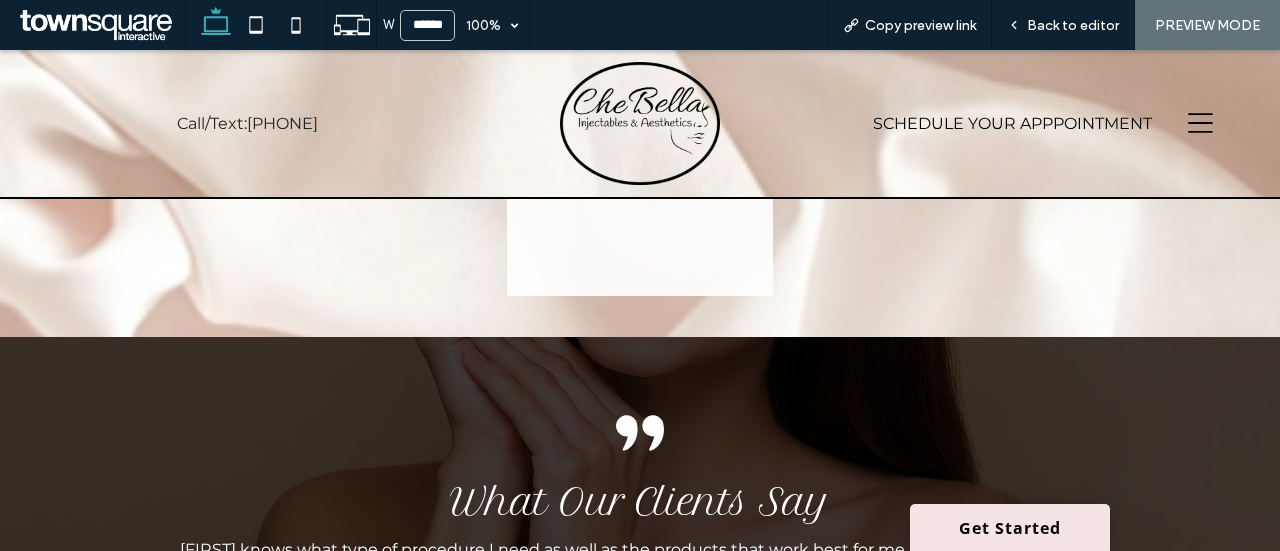 scroll, scrollTop: 1006, scrollLeft: 0, axis: vertical 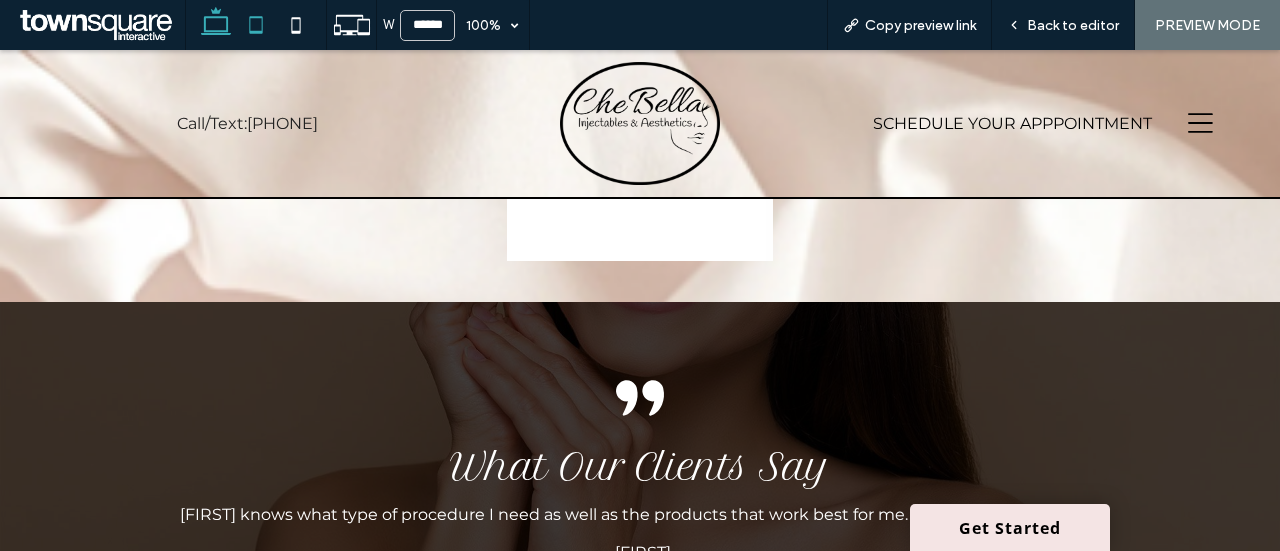 click 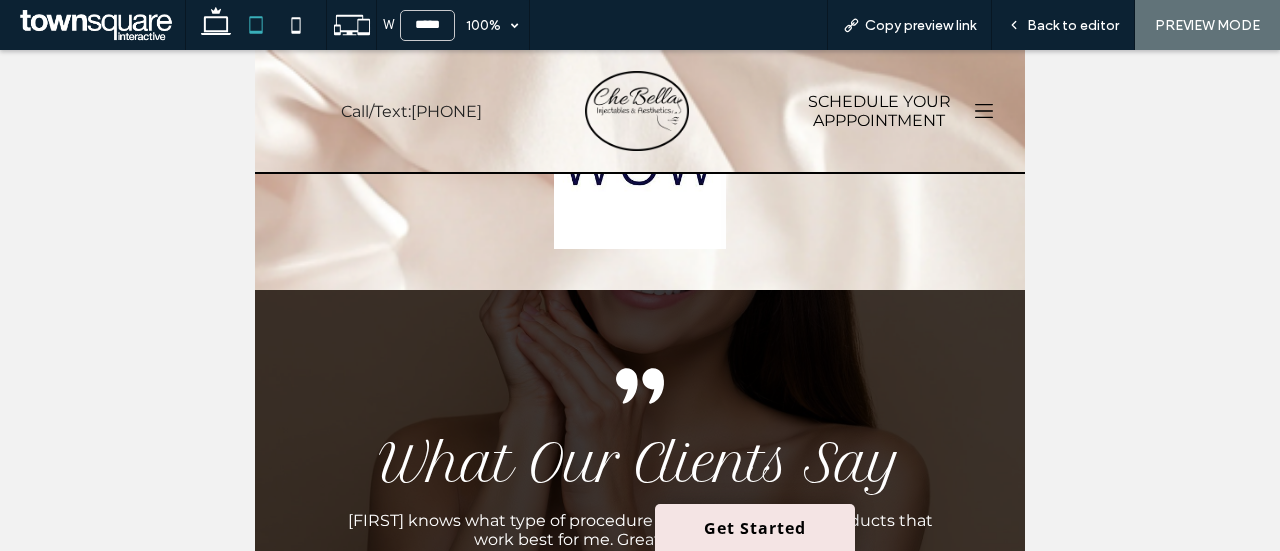 type on "*****" 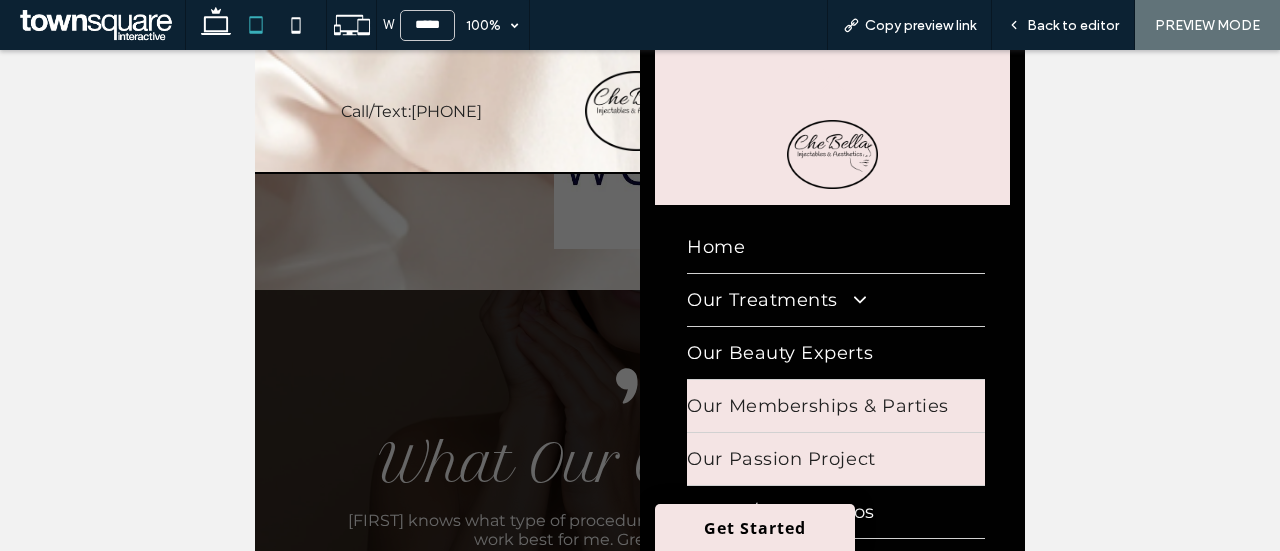 click on "Our Memberships & Parties" at bounding box center [818, 406] 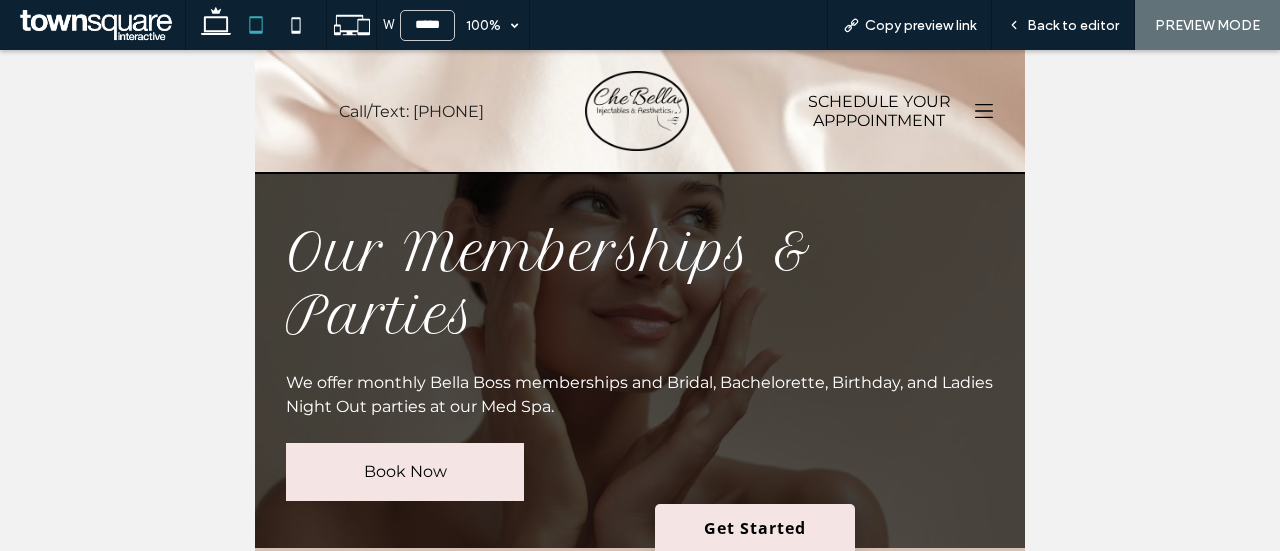 scroll, scrollTop: 355, scrollLeft: 0, axis: vertical 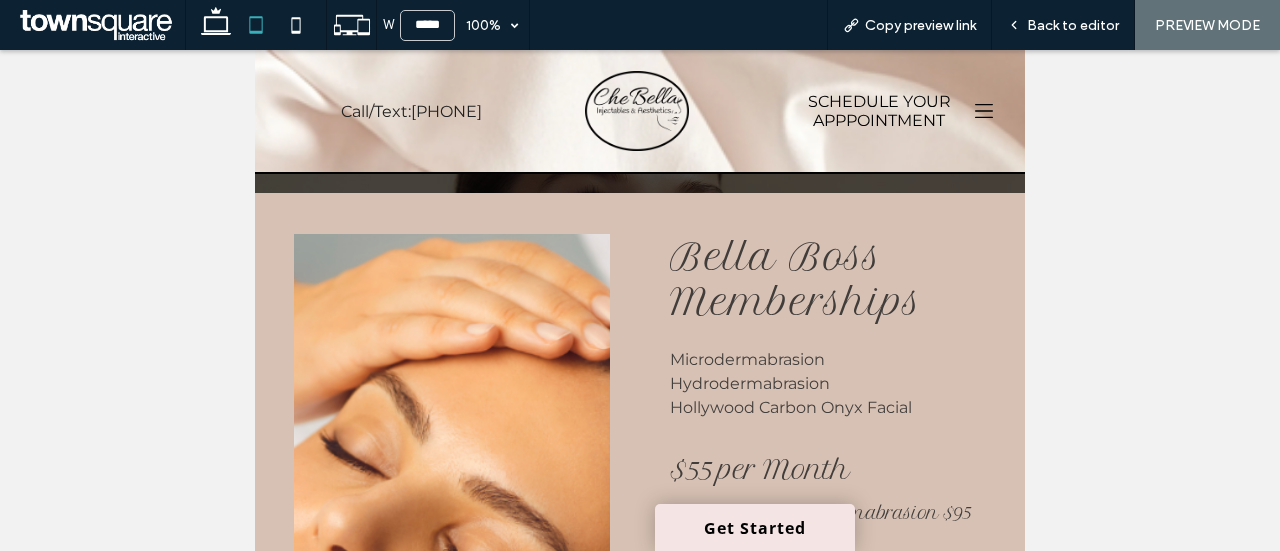 click 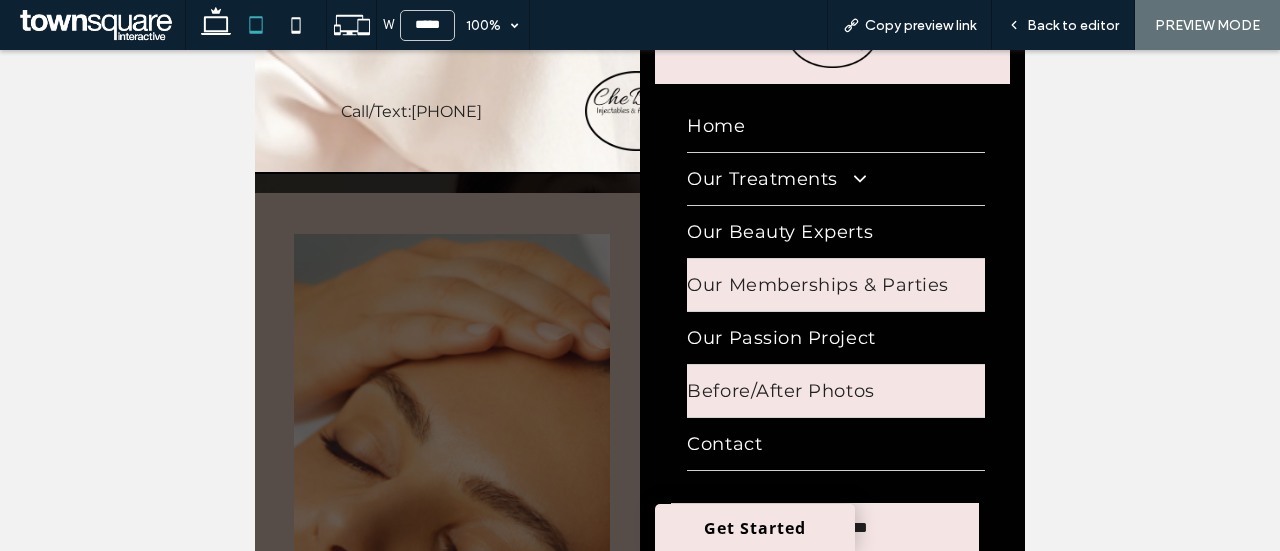 scroll, scrollTop: 122, scrollLeft: 0, axis: vertical 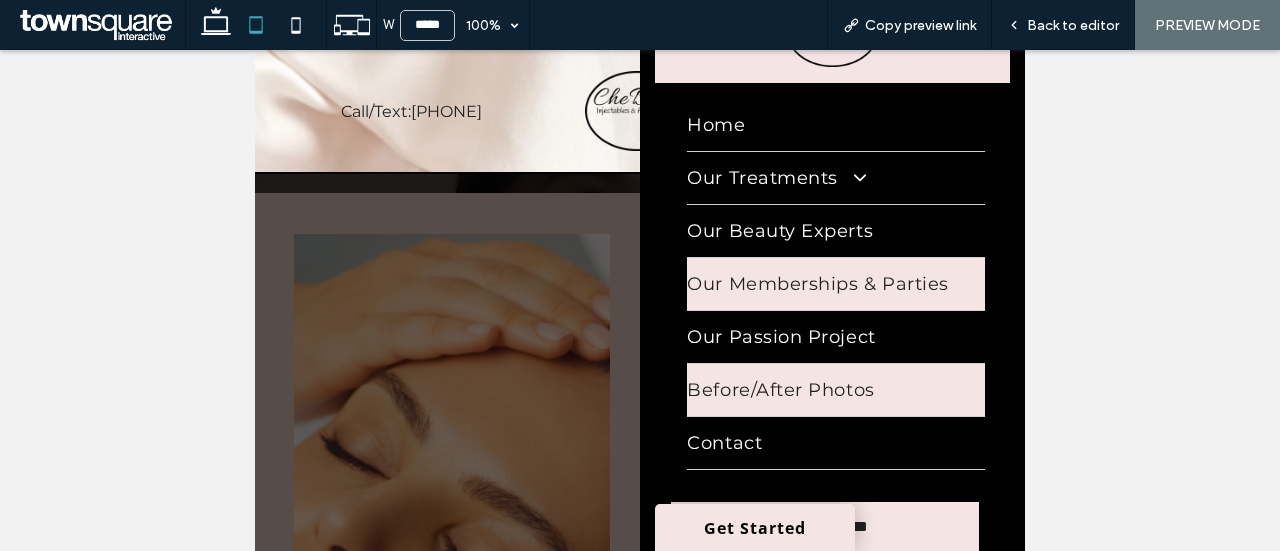 click on "Before/After Photos" at bounding box center [780, 390] 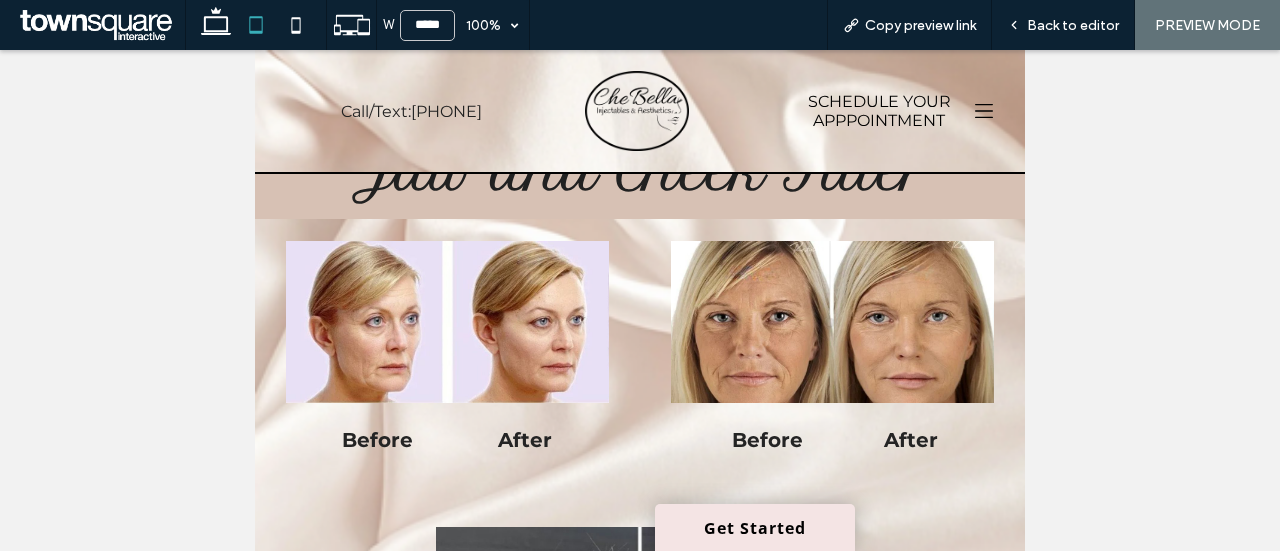 scroll, scrollTop: 2225, scrollLeft: 0, axis: vertical 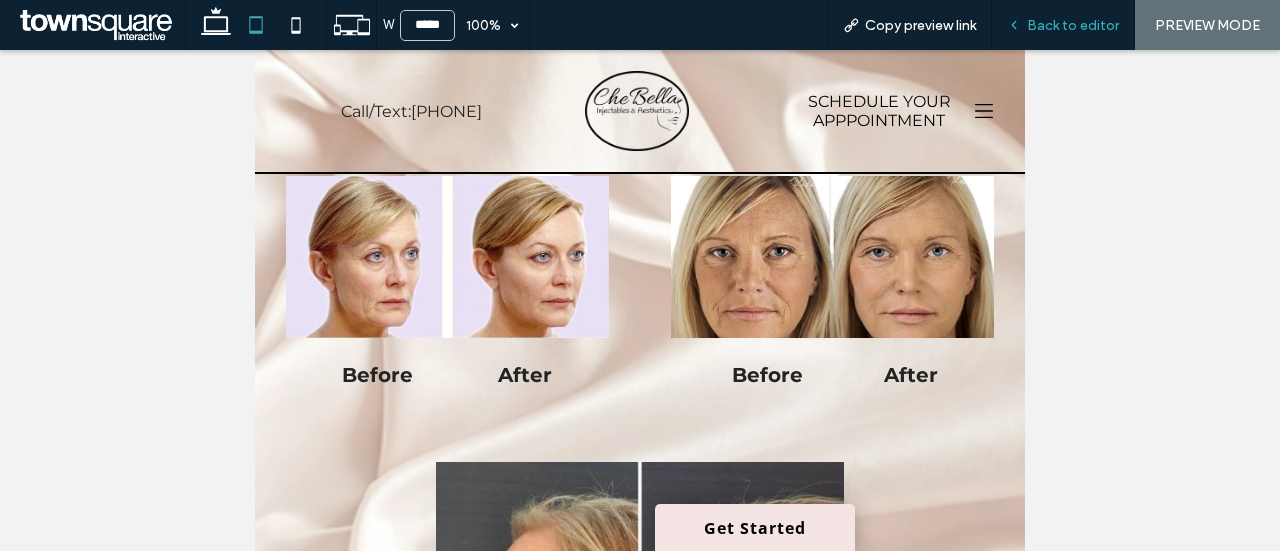 click on "Back to editor" at bounding box center [1073, 25] 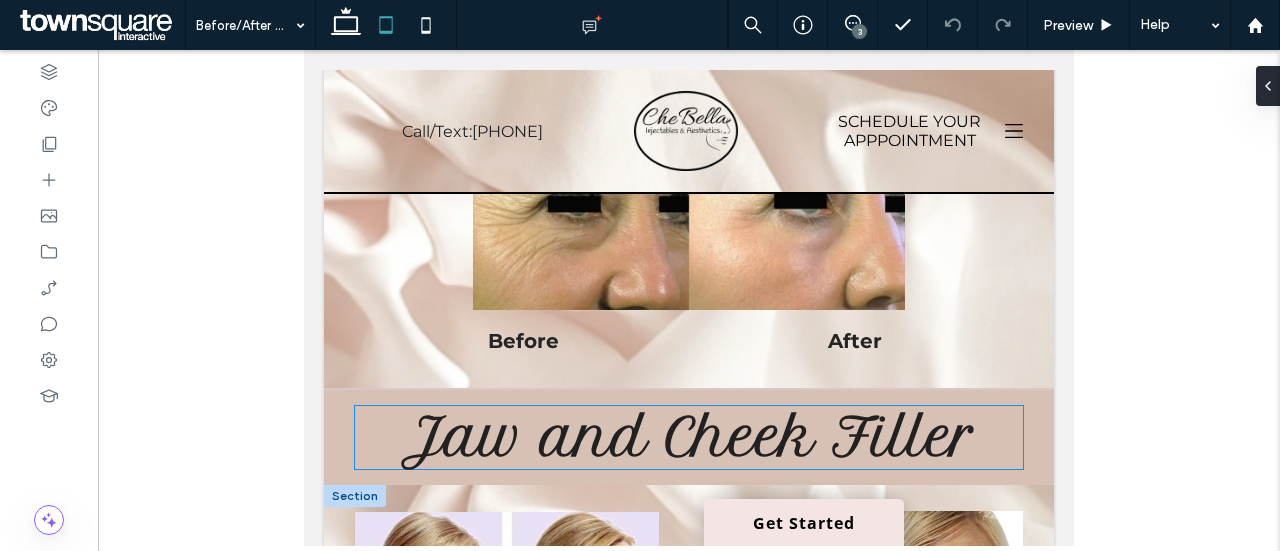 scroll, scrollTop: 1912, scrollLeft: 0, axis: vertical 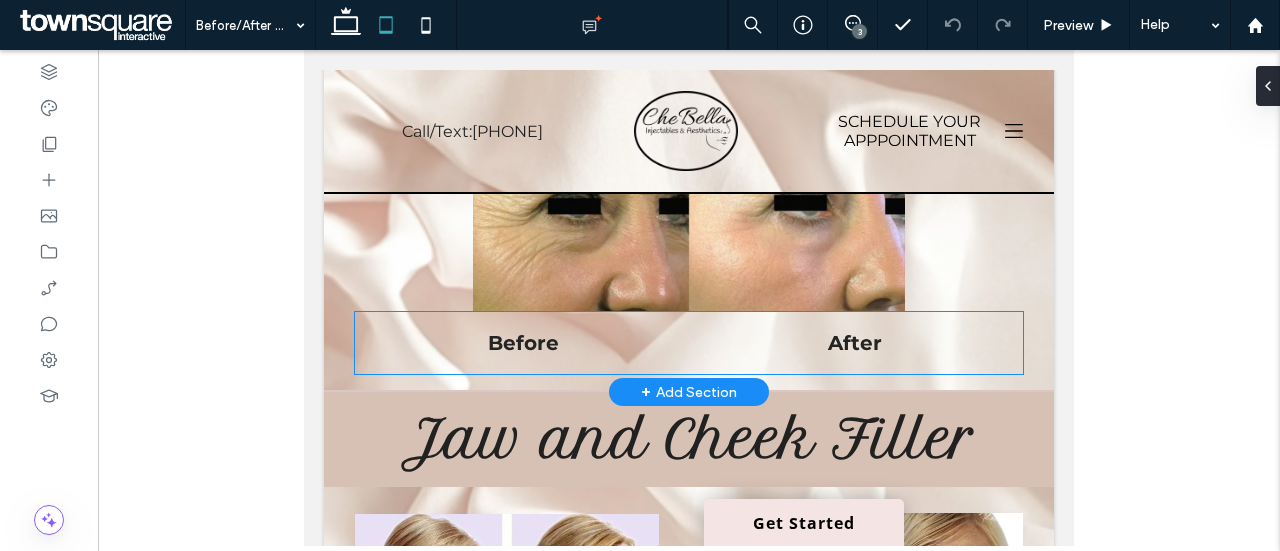 click on "Before" at bounding box center [524, 343] 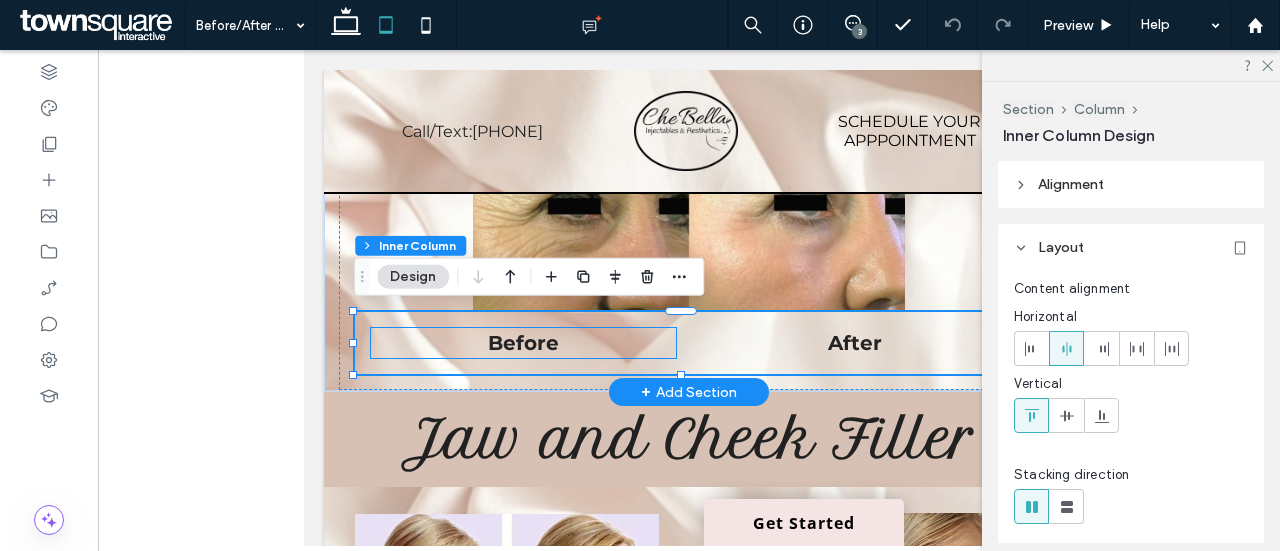 click on "Before" at bounding box center (523, 343) 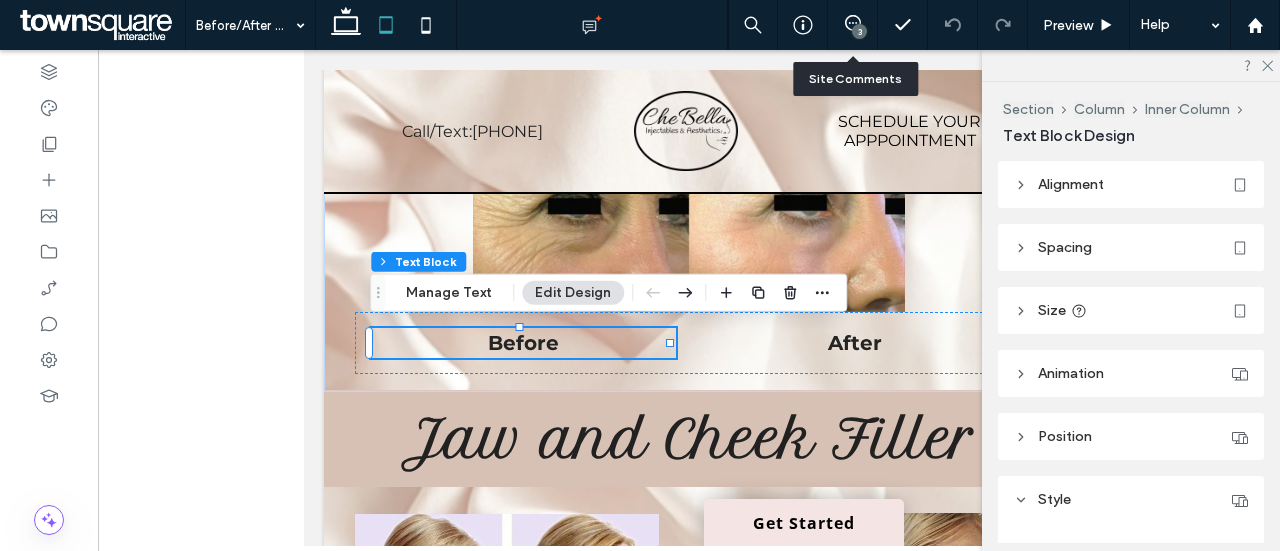 click on "3" at bounding box center [853, 25] 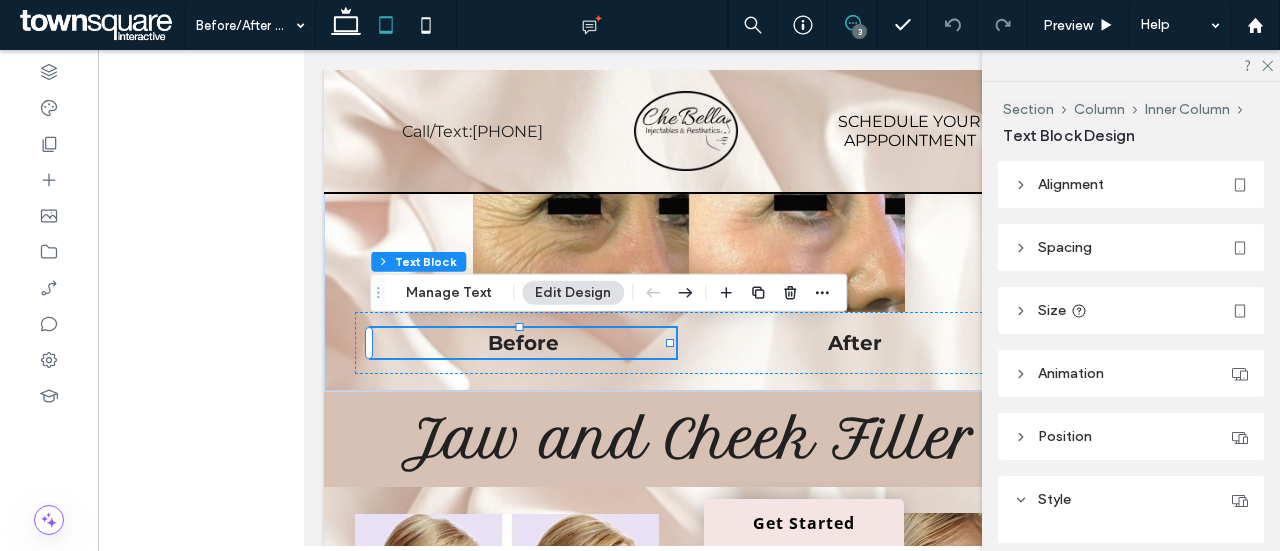 click 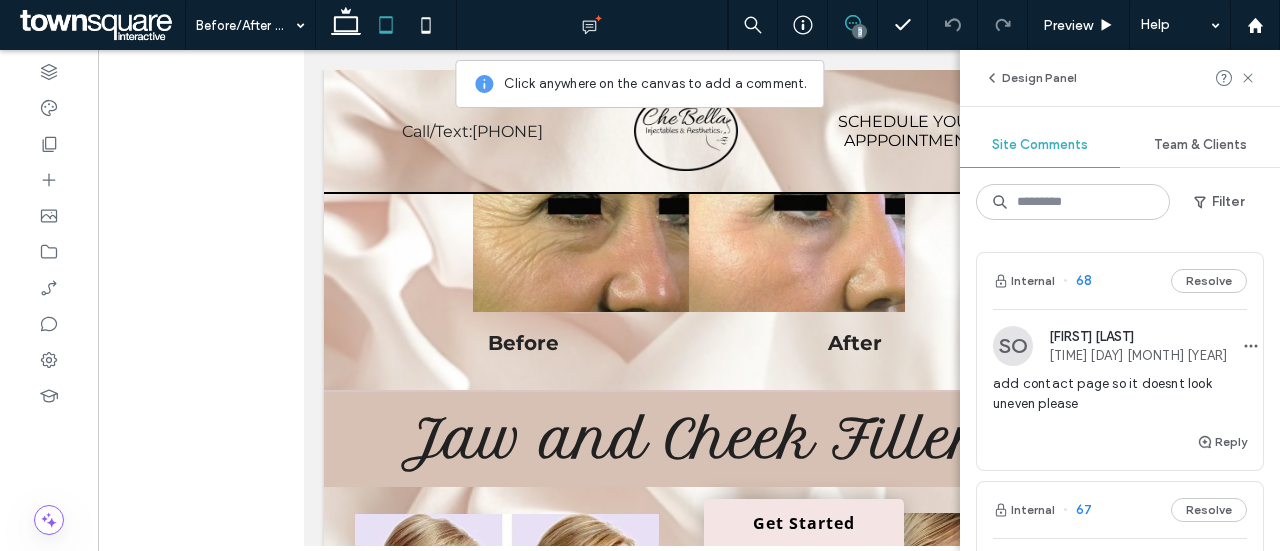 click 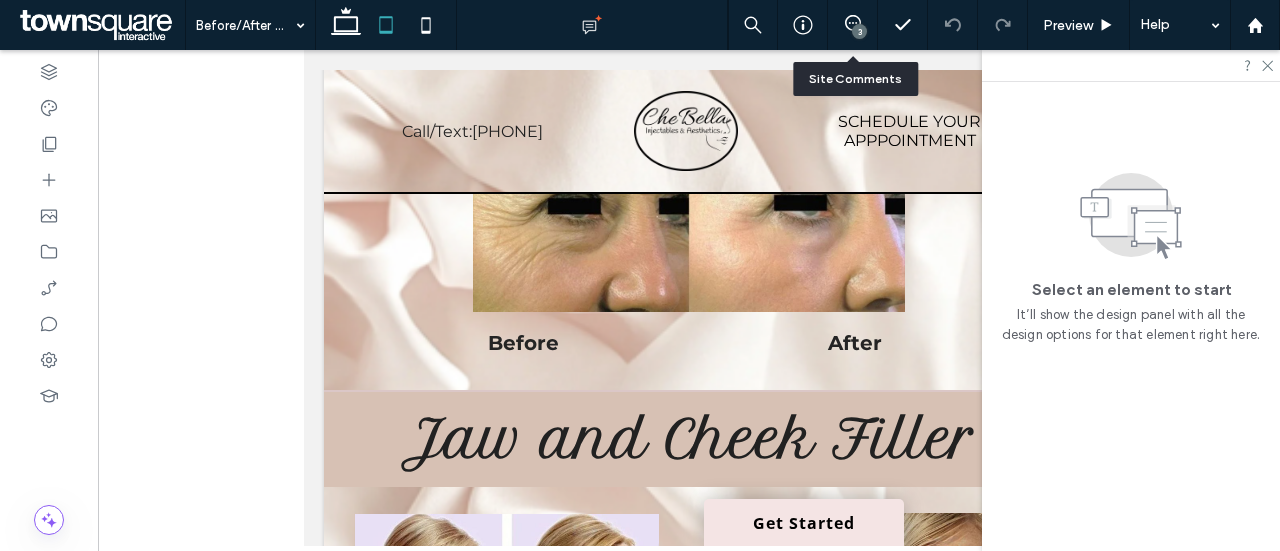 click on "3" at bounding box center [853, 25] 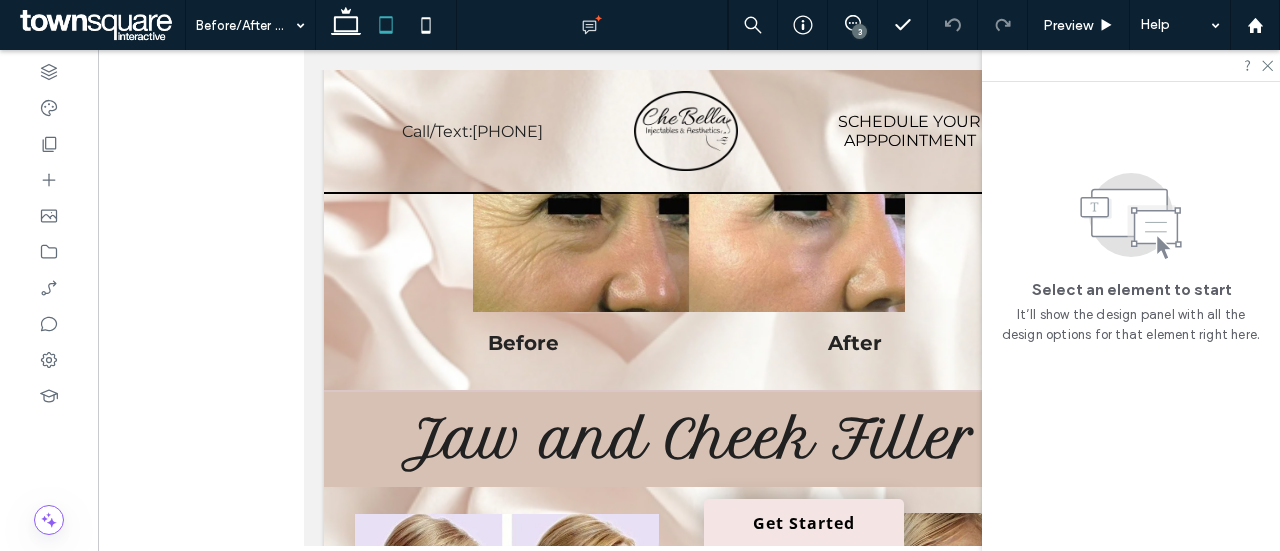 click on "Select an element to start It’ll show the design panel with all the design options for that element right here." at bounding box center (1131, 300) 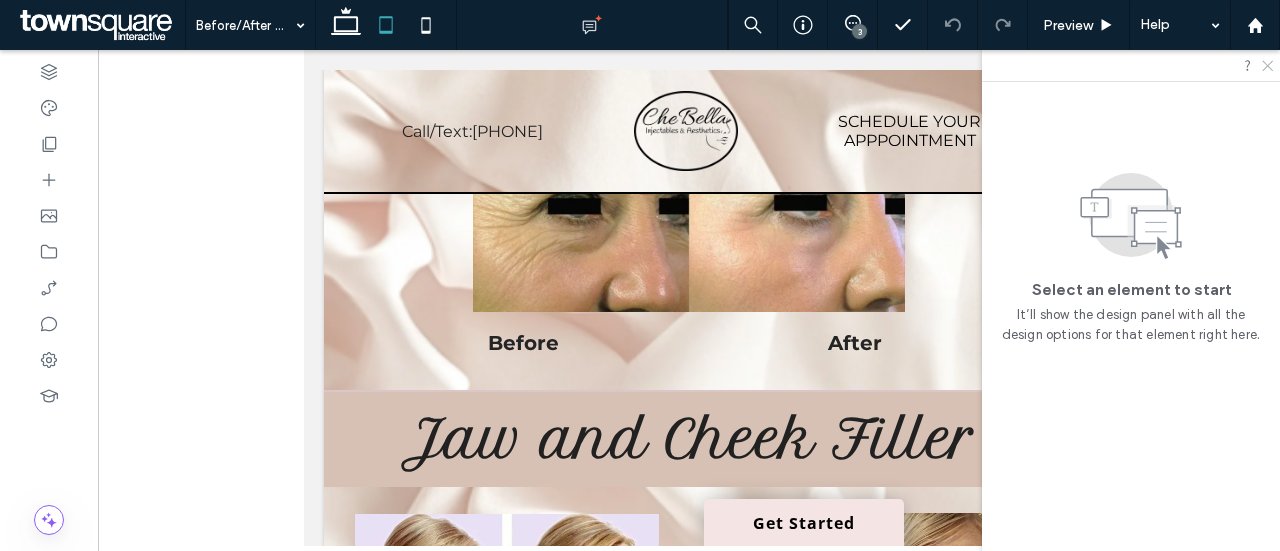 click 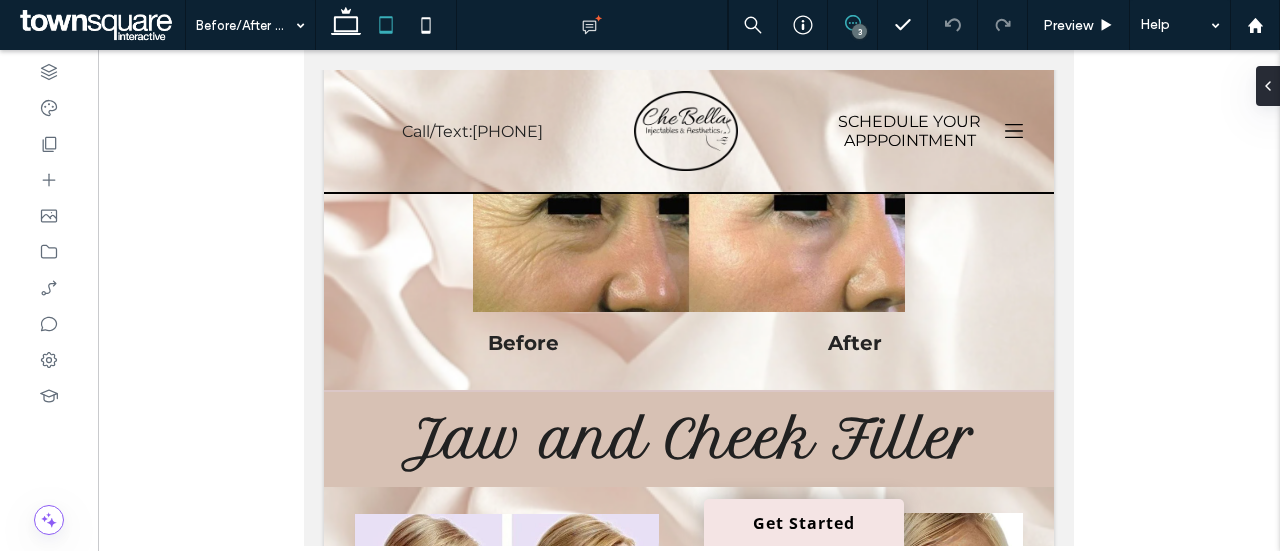 click 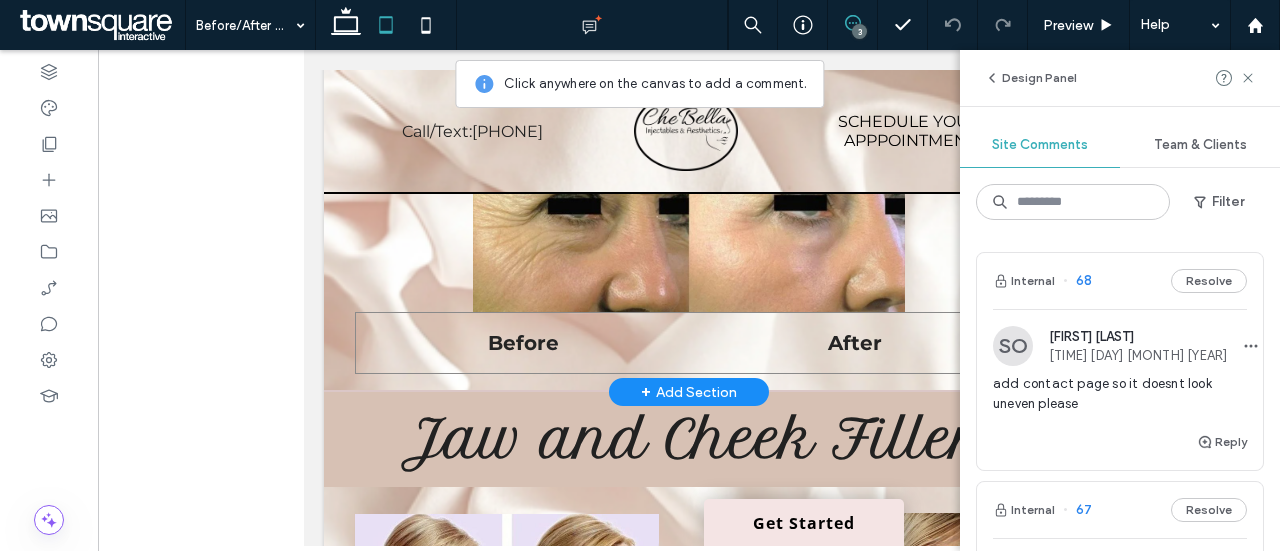 click on "Before
After" at bounding box center [689, 343] 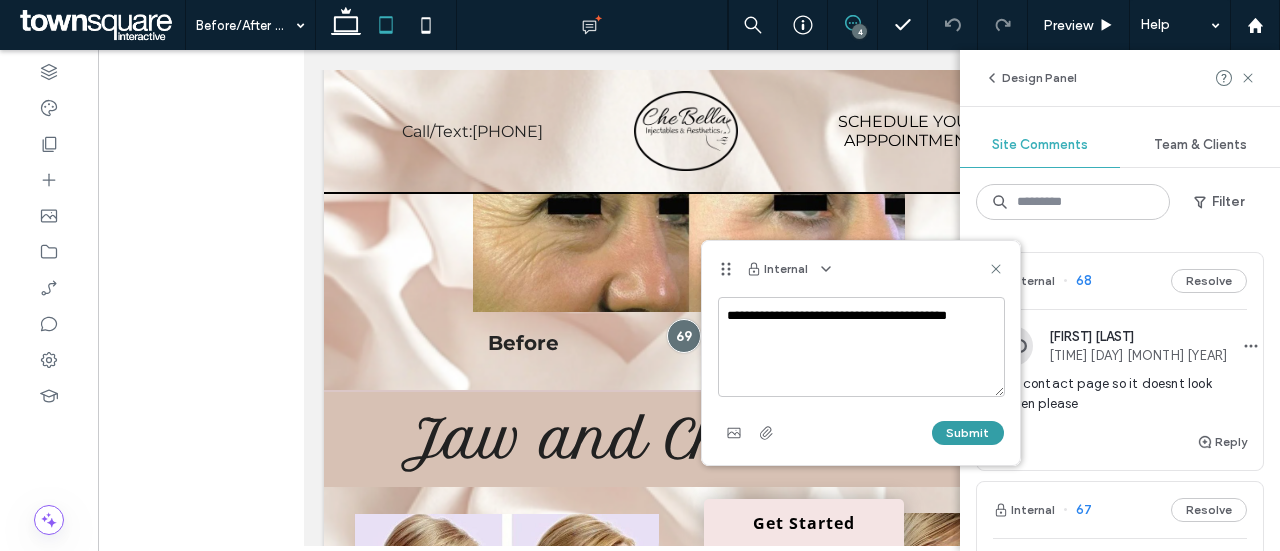 type on "**********" 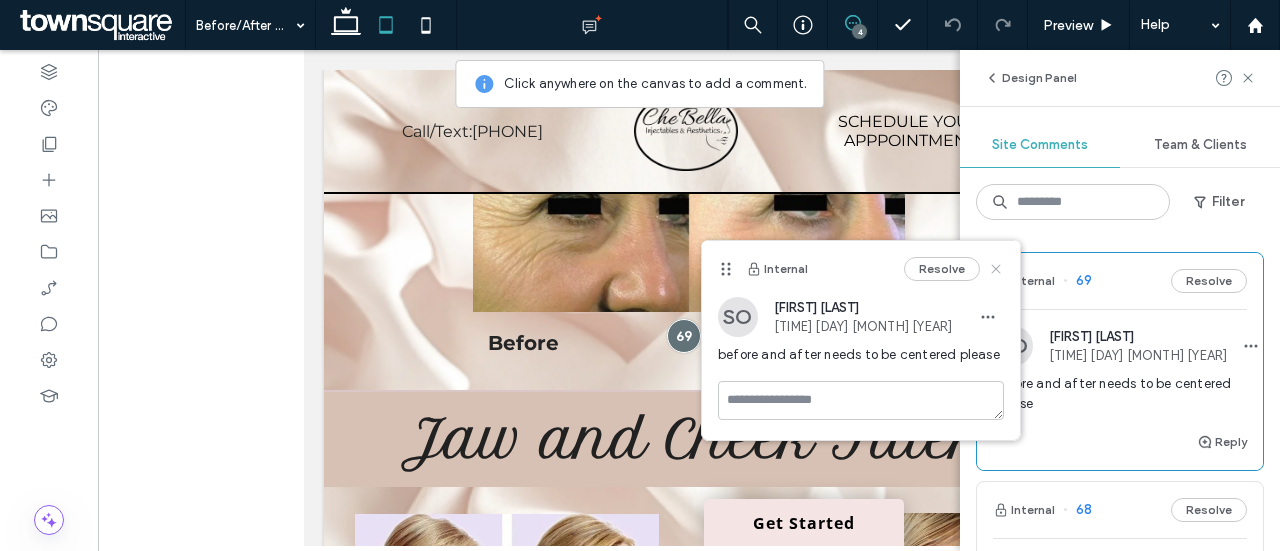 click 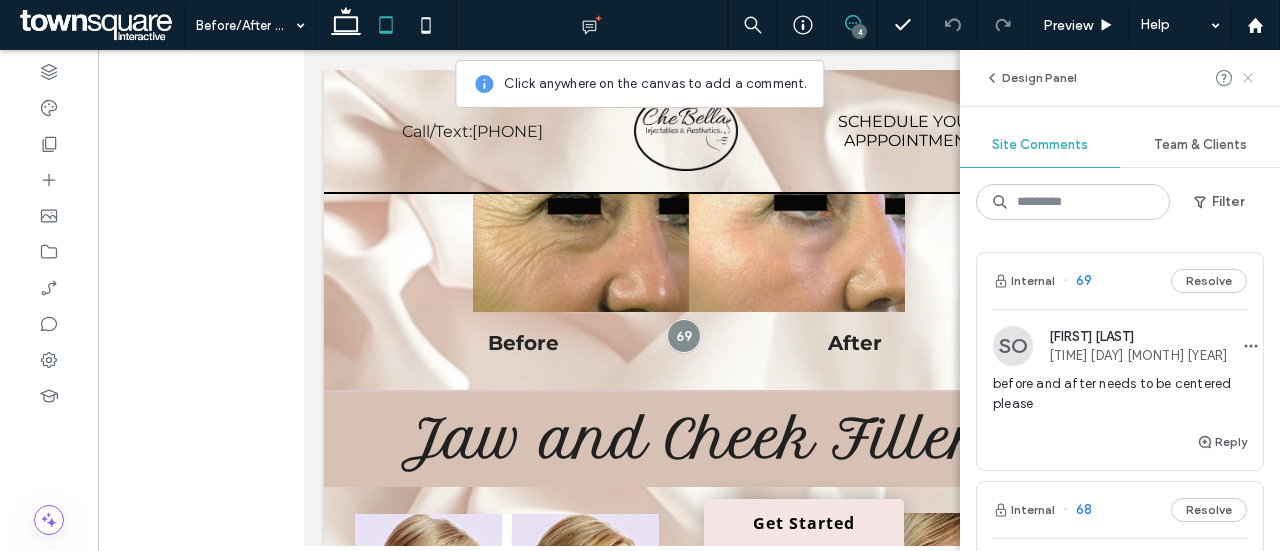 click 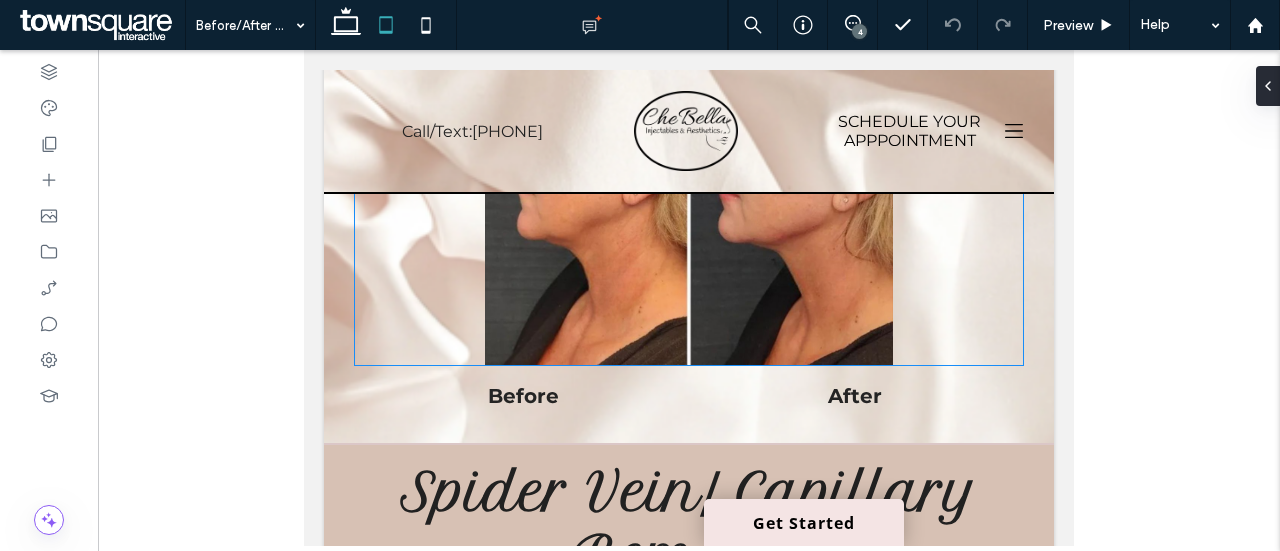 scroll, scrollTop: 2757, scrollLeft: 0, axis: vertical 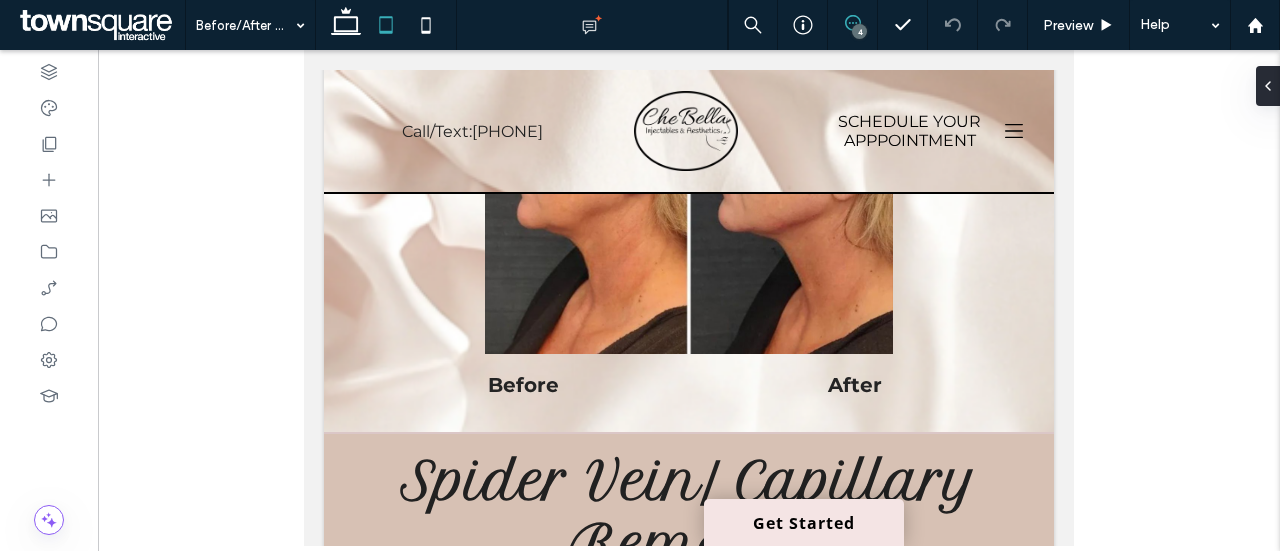 click 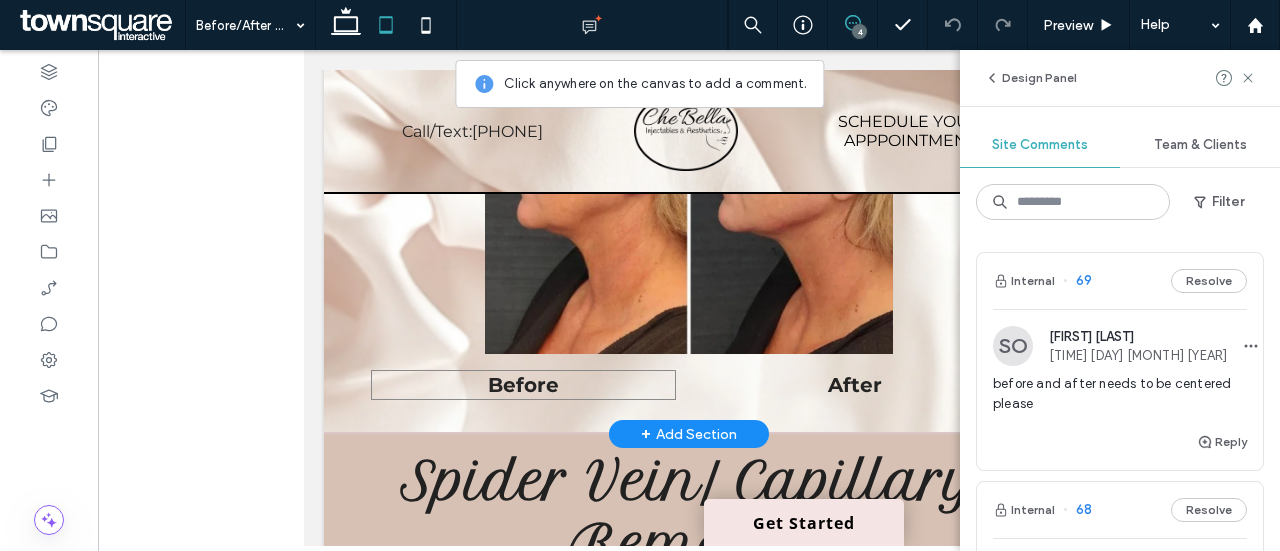 click on "Before" at bounding box center (523, 385) 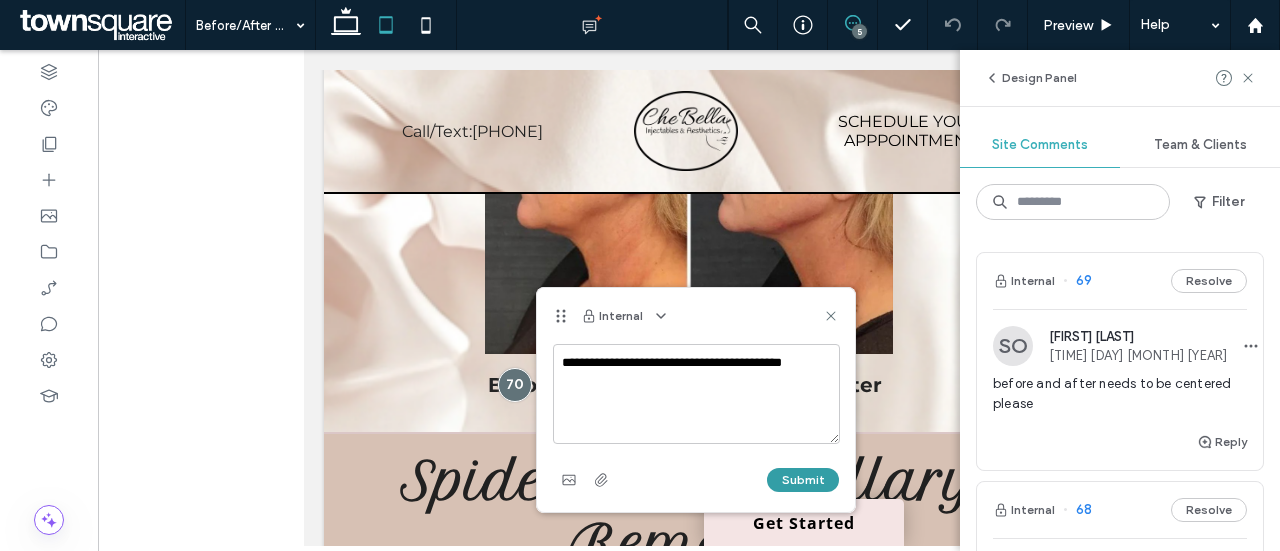 type on "**********" 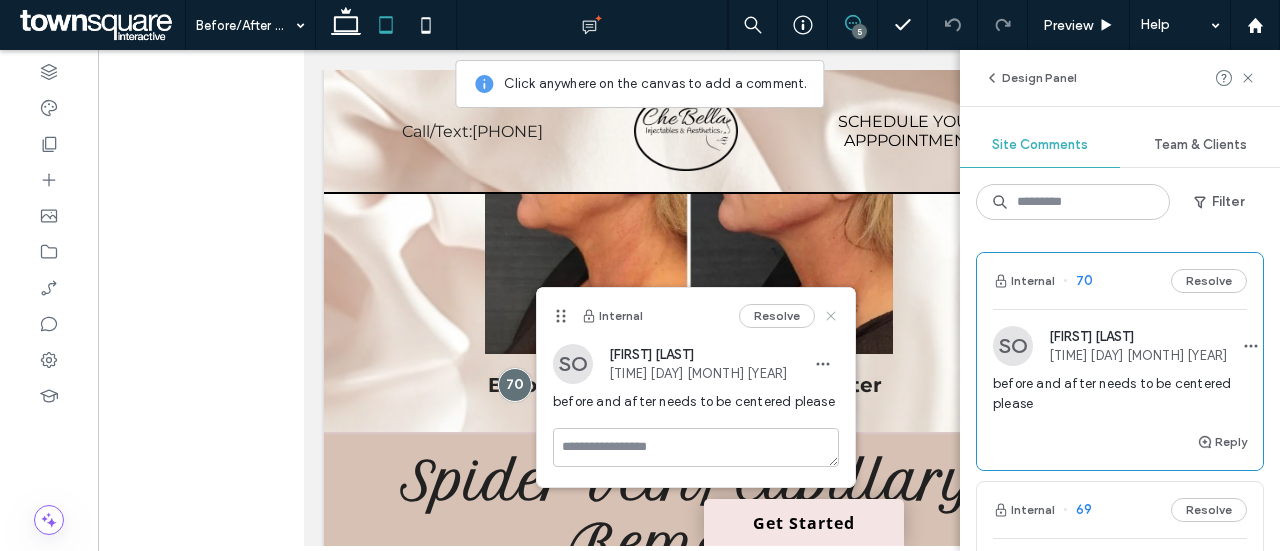 click 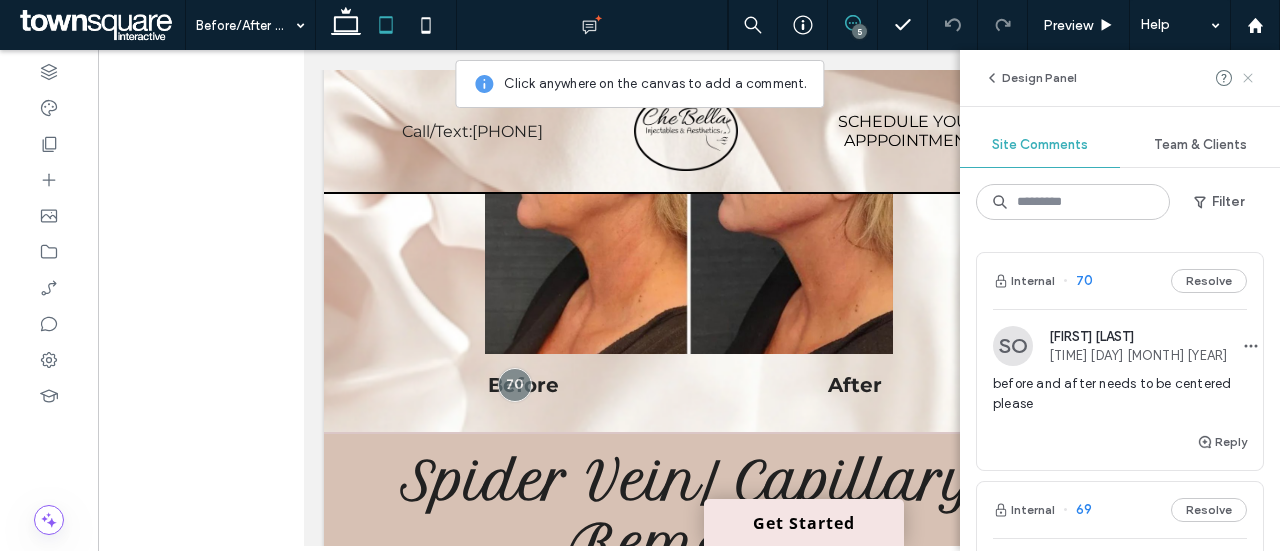 click 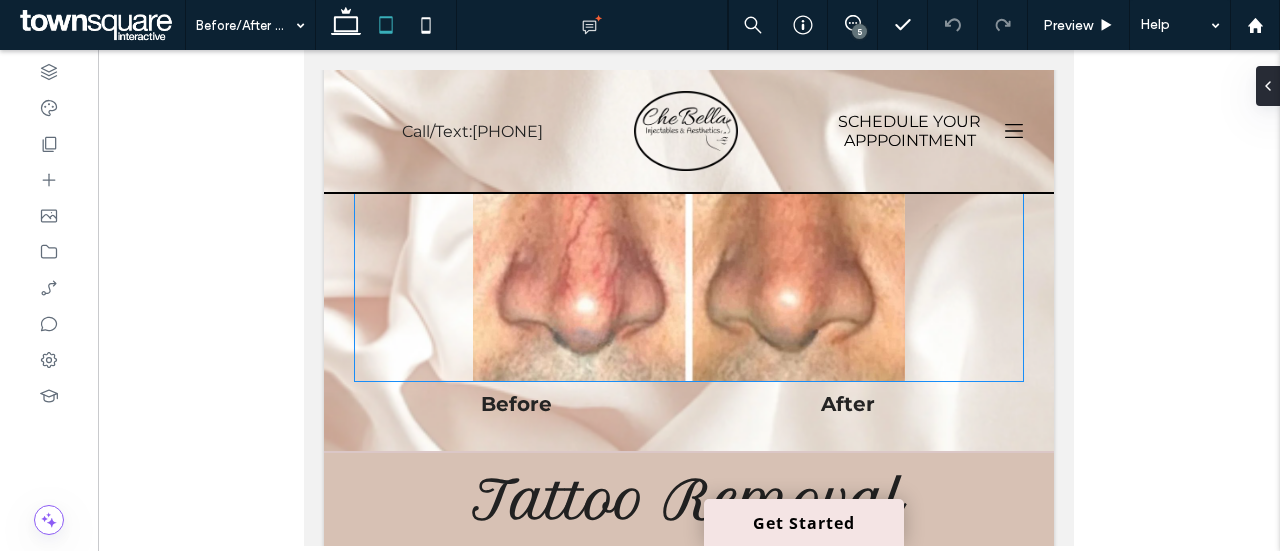 scroll, scrollTop: 3454, scrollLeft: 0, axis: vertical 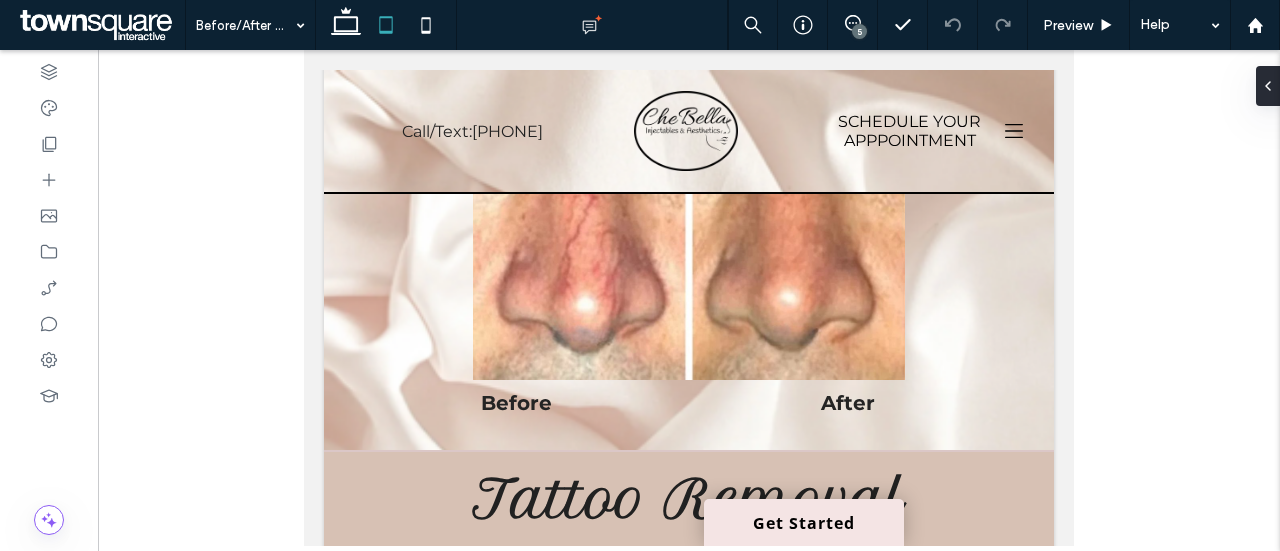 click on "5" at bounding box center (859, 31) 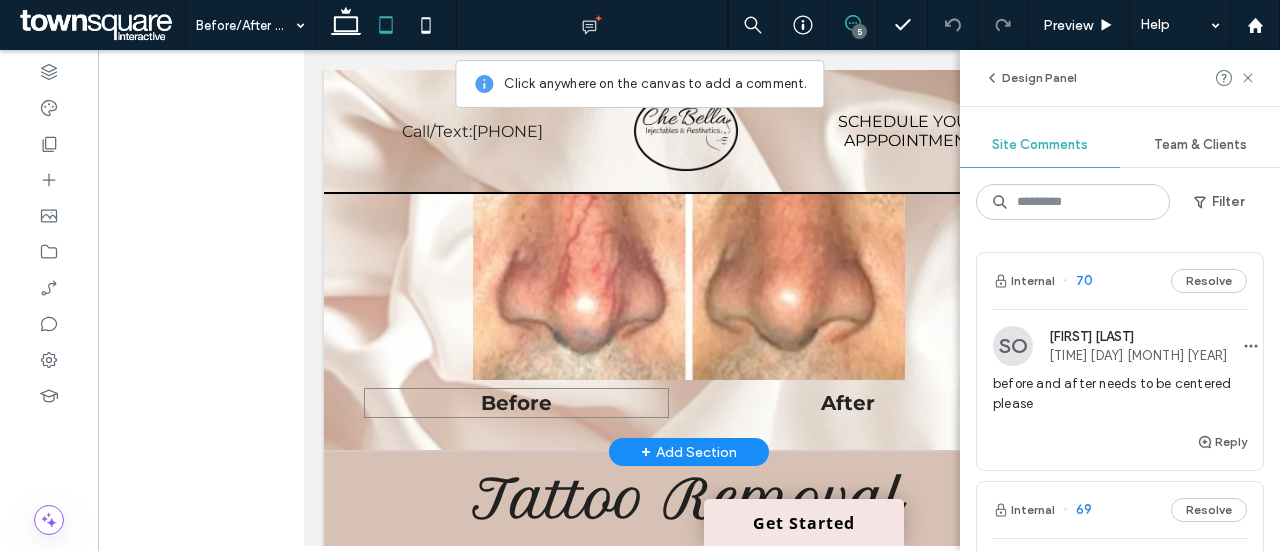 click on "Before" at bounding box center (516, 403) 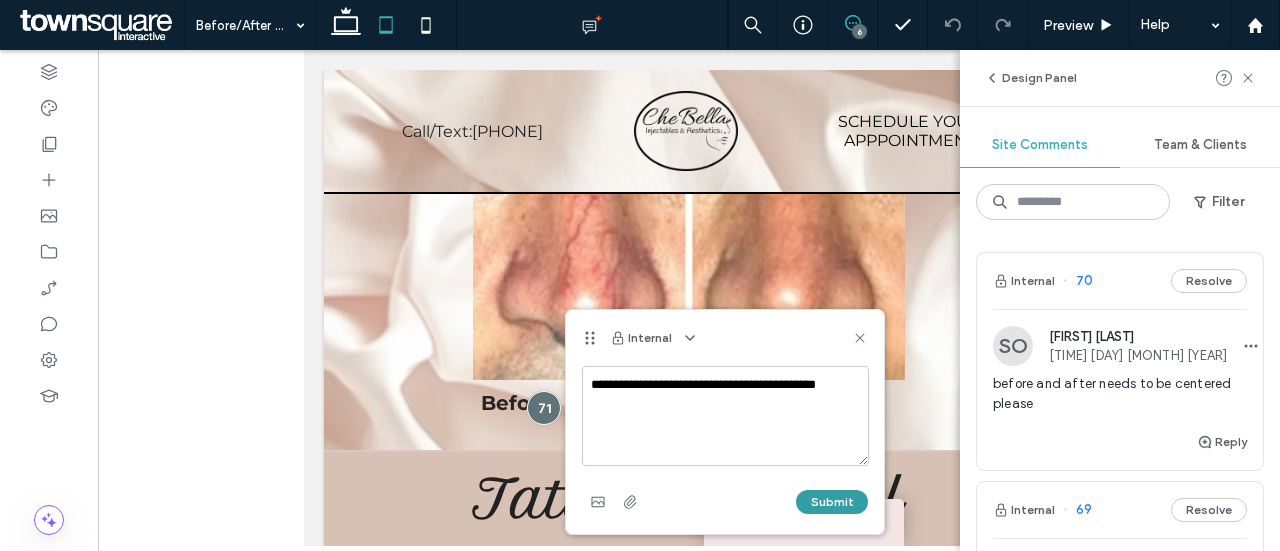 type on "**********" 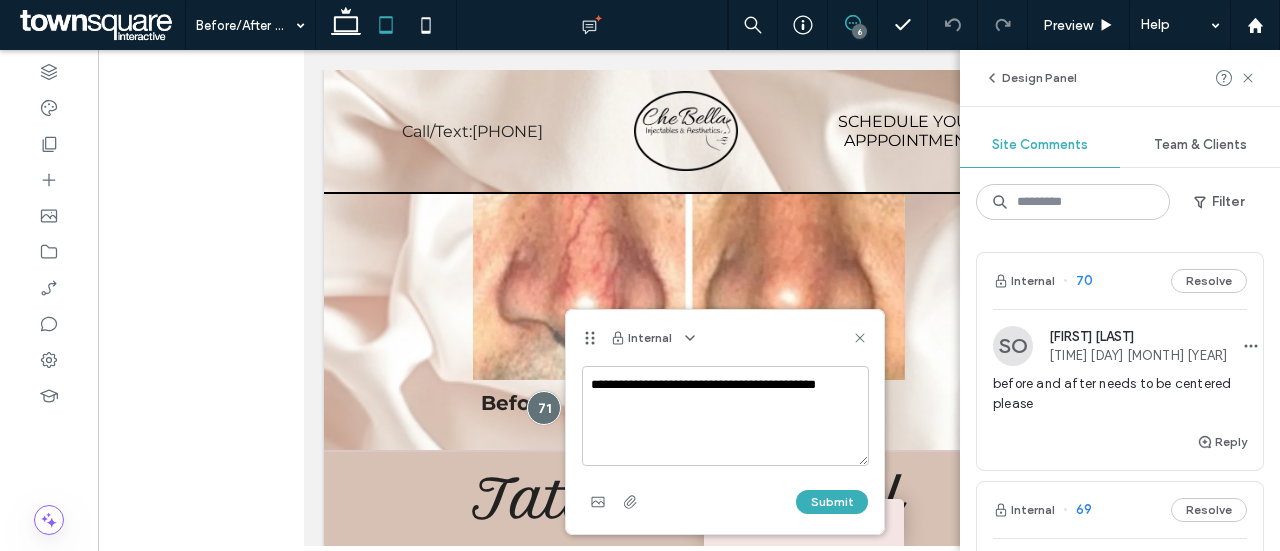 click on "Submit" at bounding box center [832, 502] 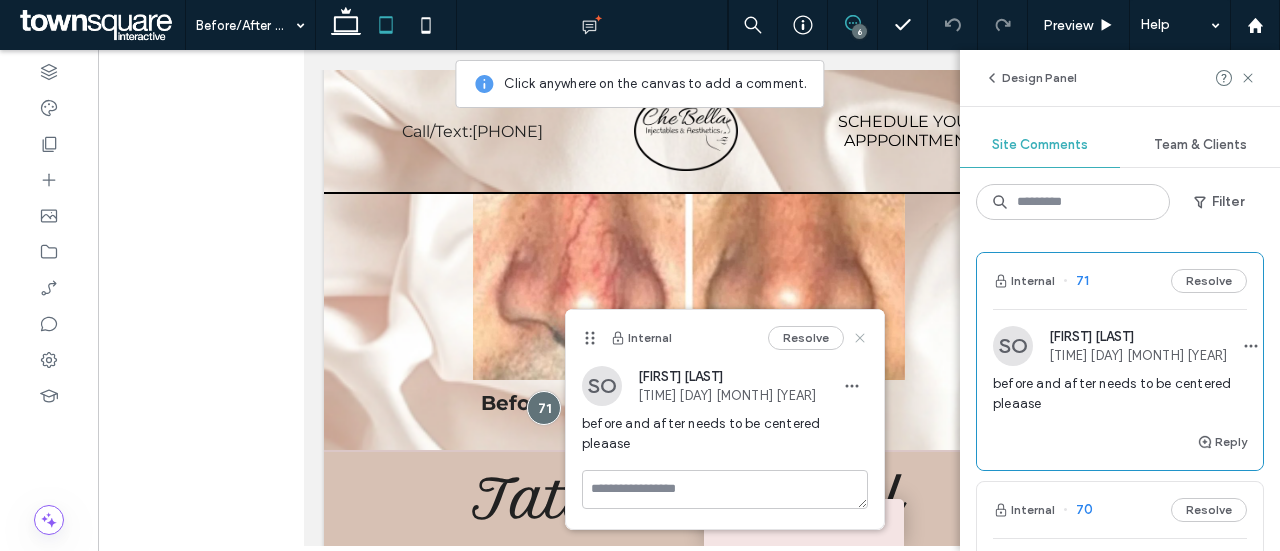 drag, startPoint x: 564, startPoint y: 283, endPoint x: 868, endPoint y: 333, distance: 308.0844 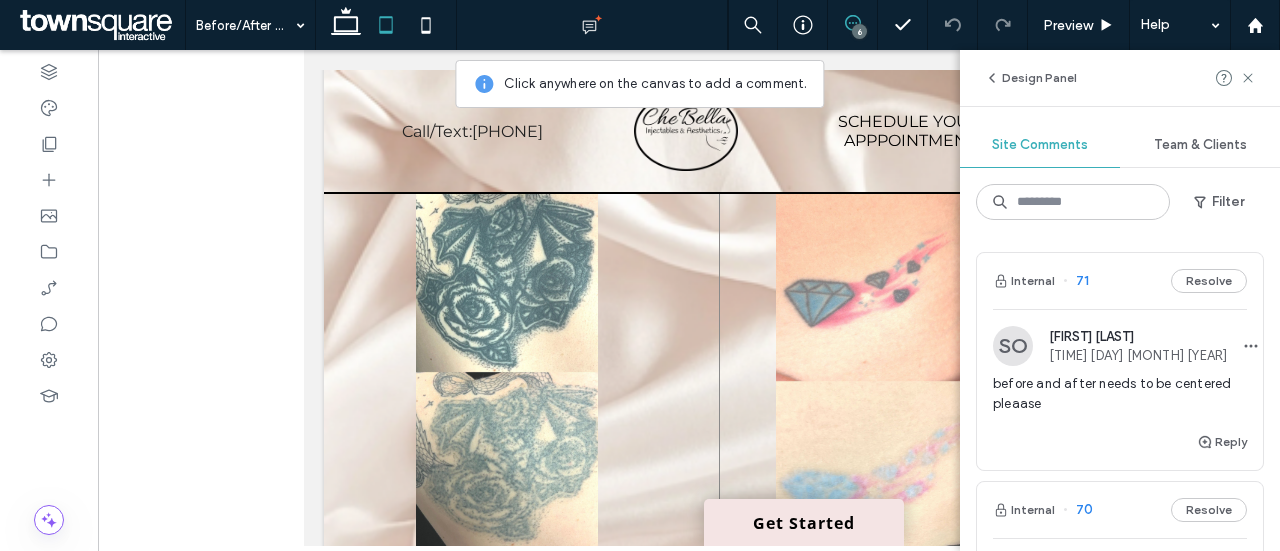 scroll, scrollTop: 3906, scrollLeft: 0, axis: vertical 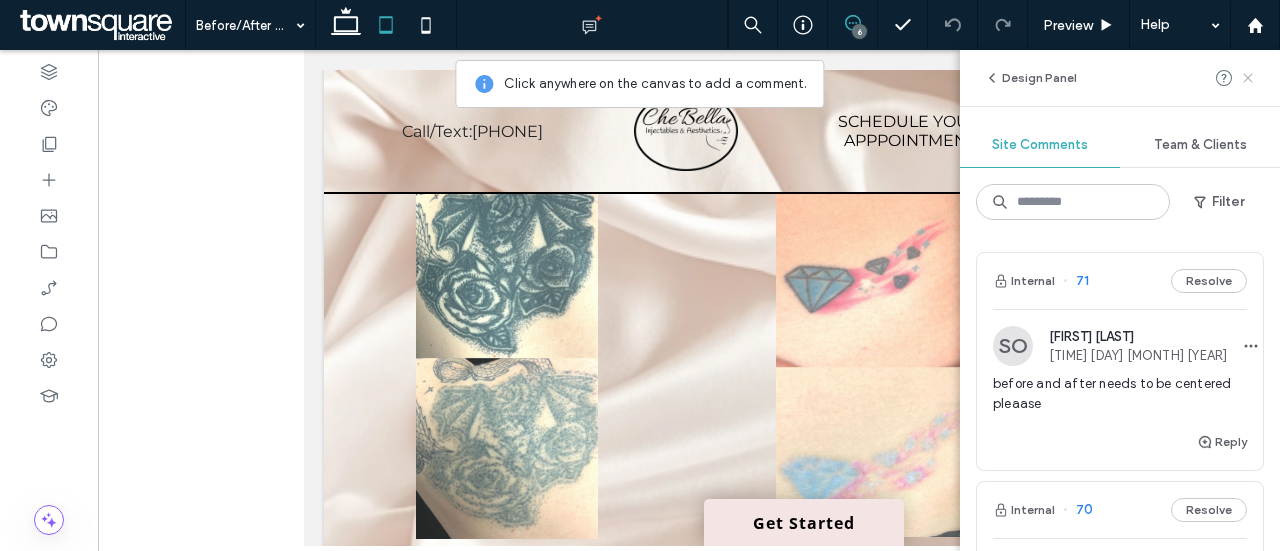 click 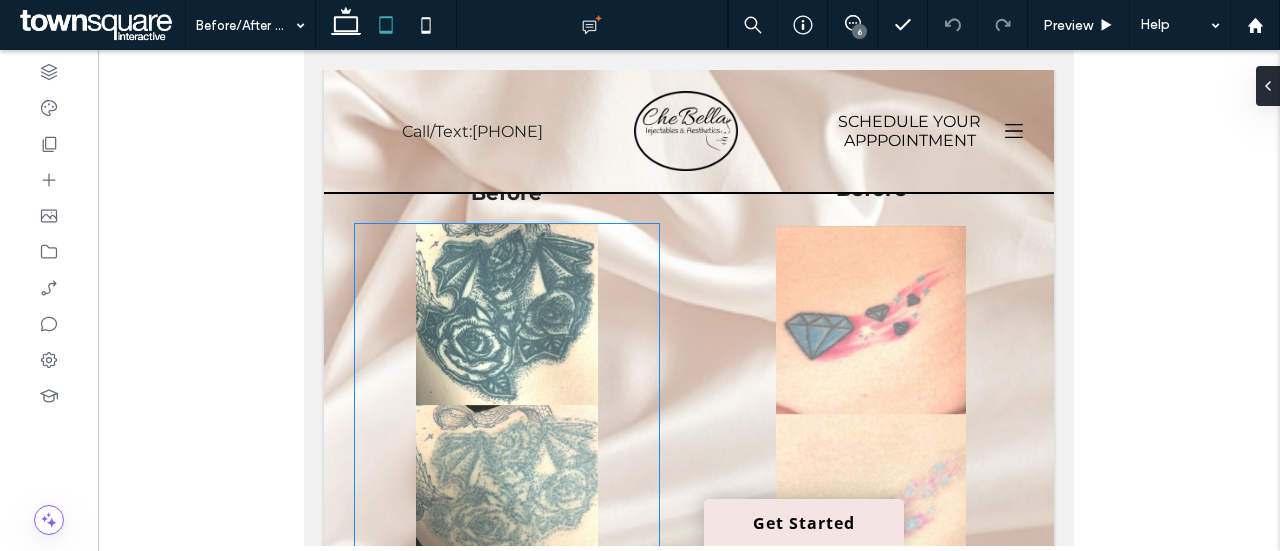 scroll, scrollTop: 3743, scrollLeft: 0, axis: vertical 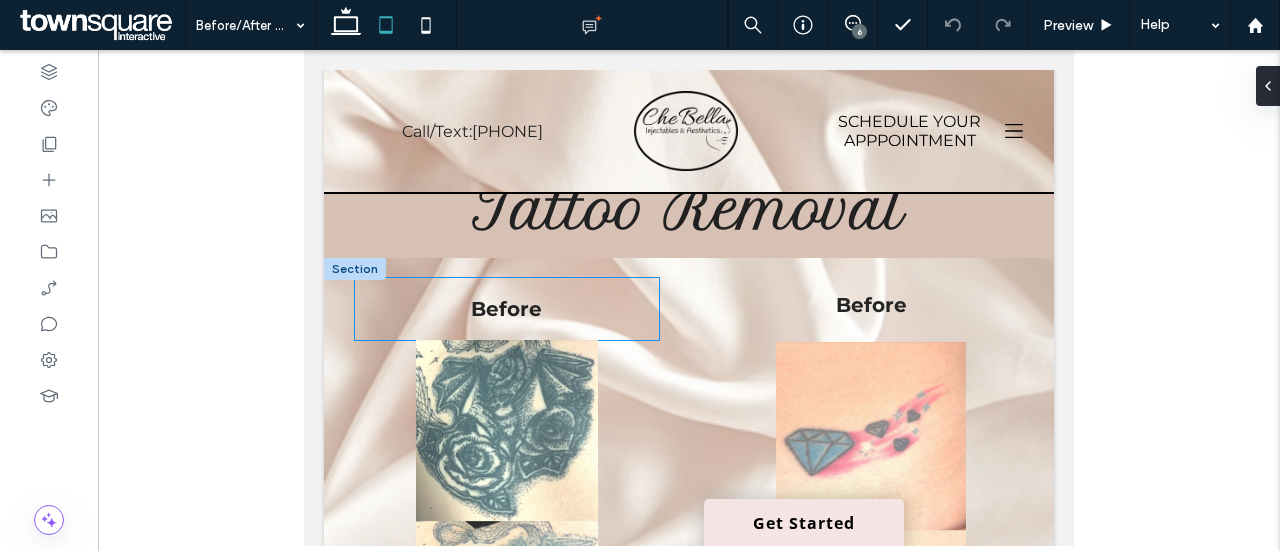 click on "Before" at bounding box center (506, 309) 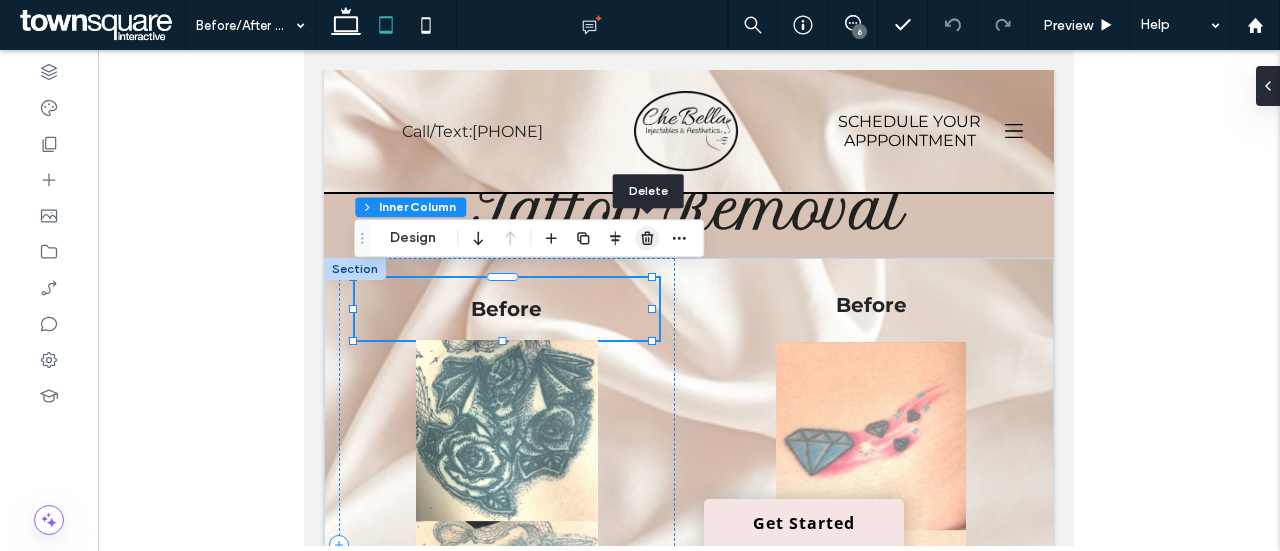 click 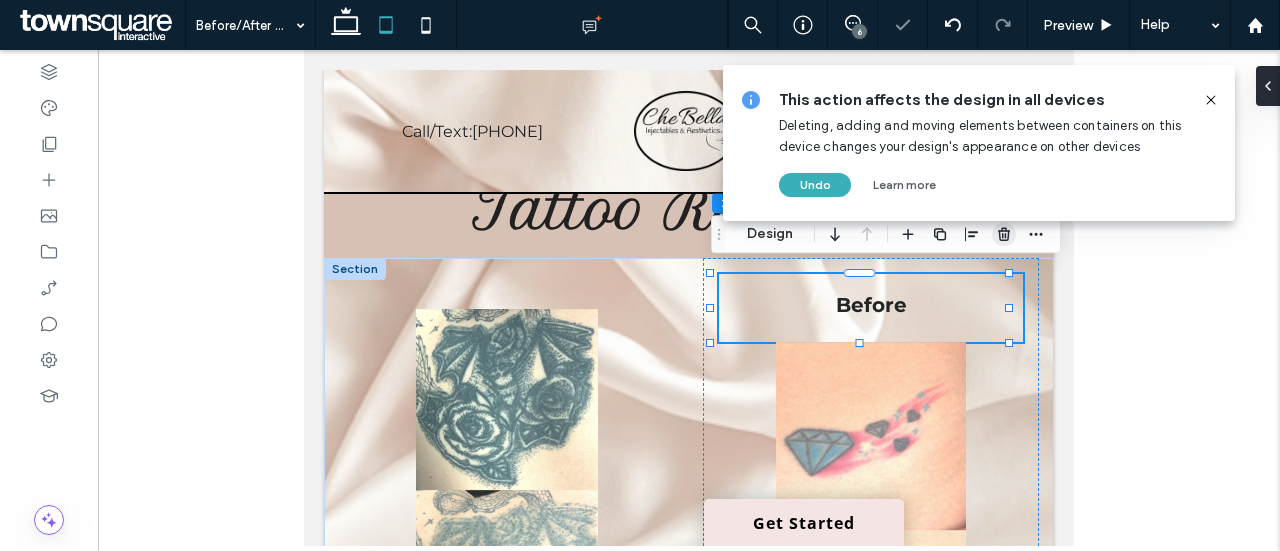 click 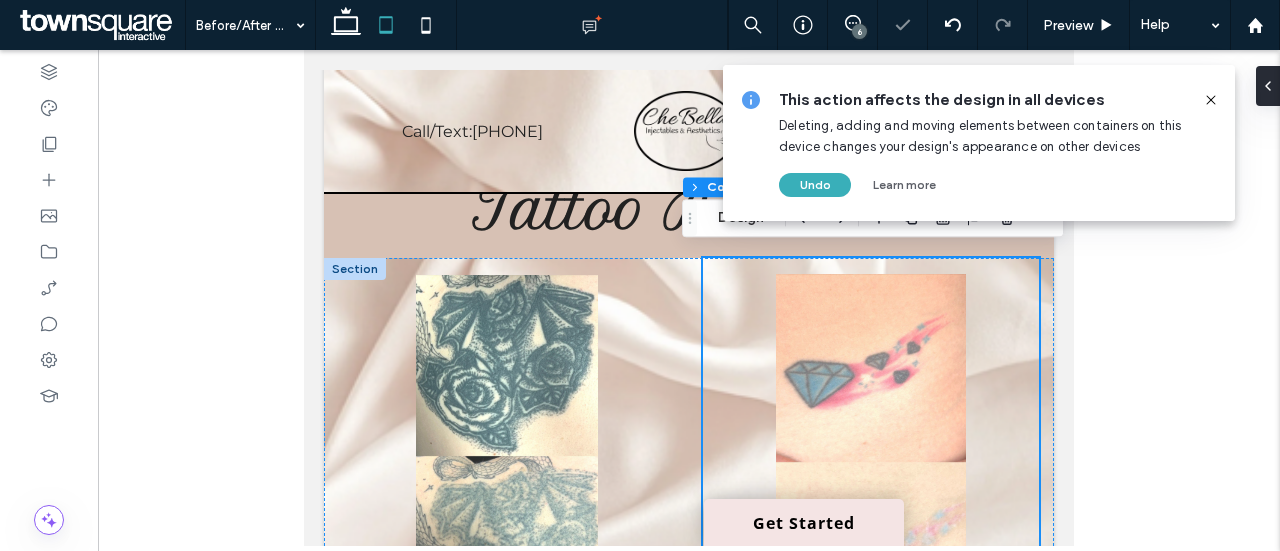 click 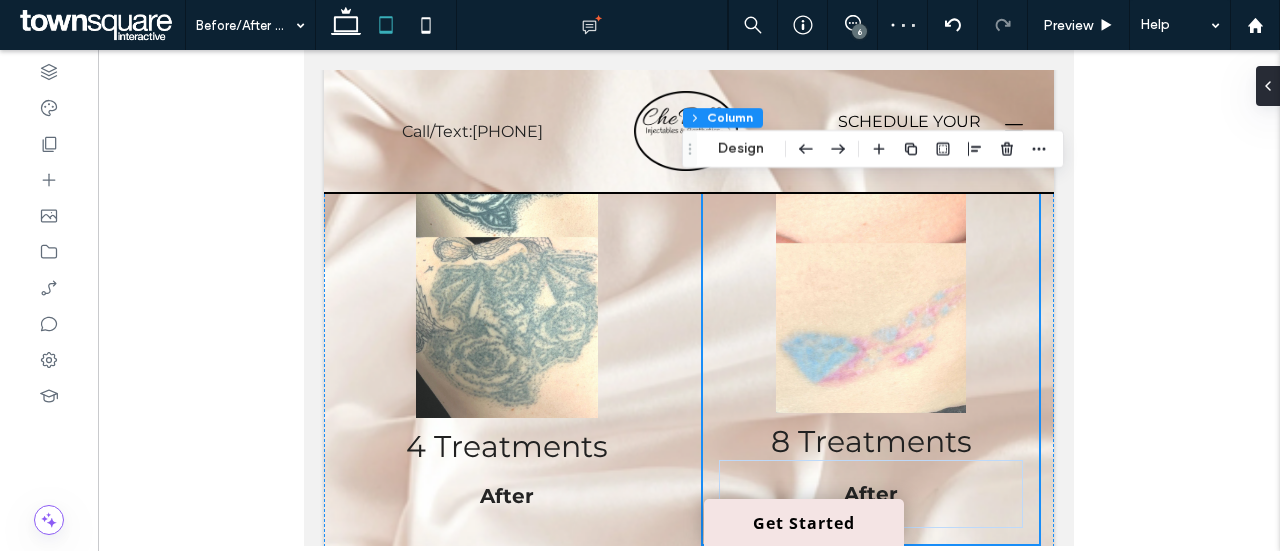 scroll, scrollTop: 3989, scrollLeft: 0, axis: vertical 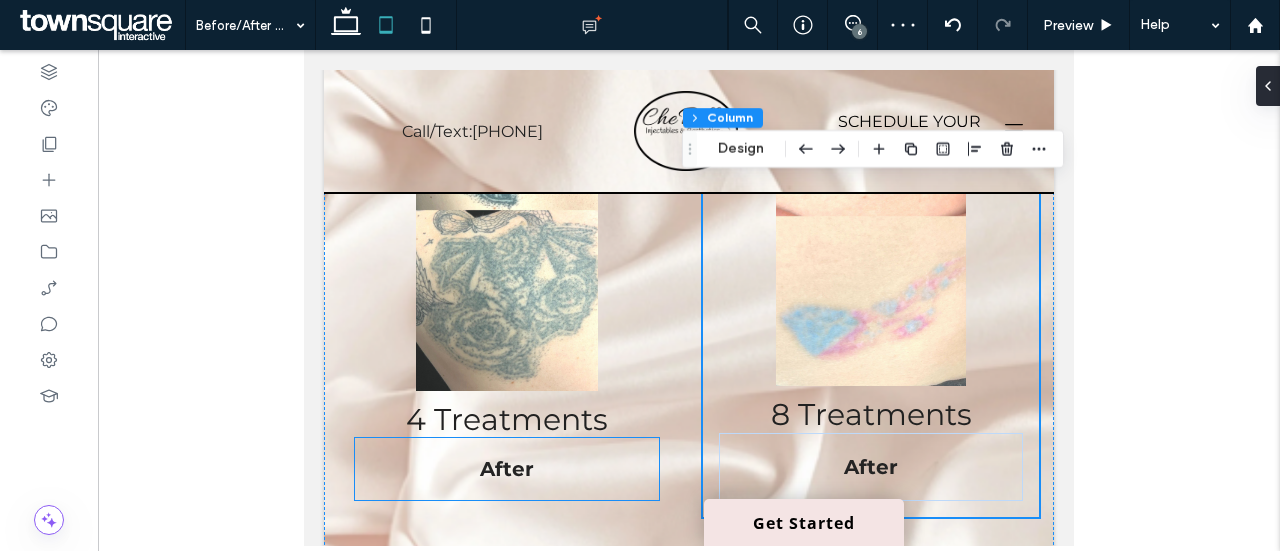 click on "After" at bounding box center (507, 469) 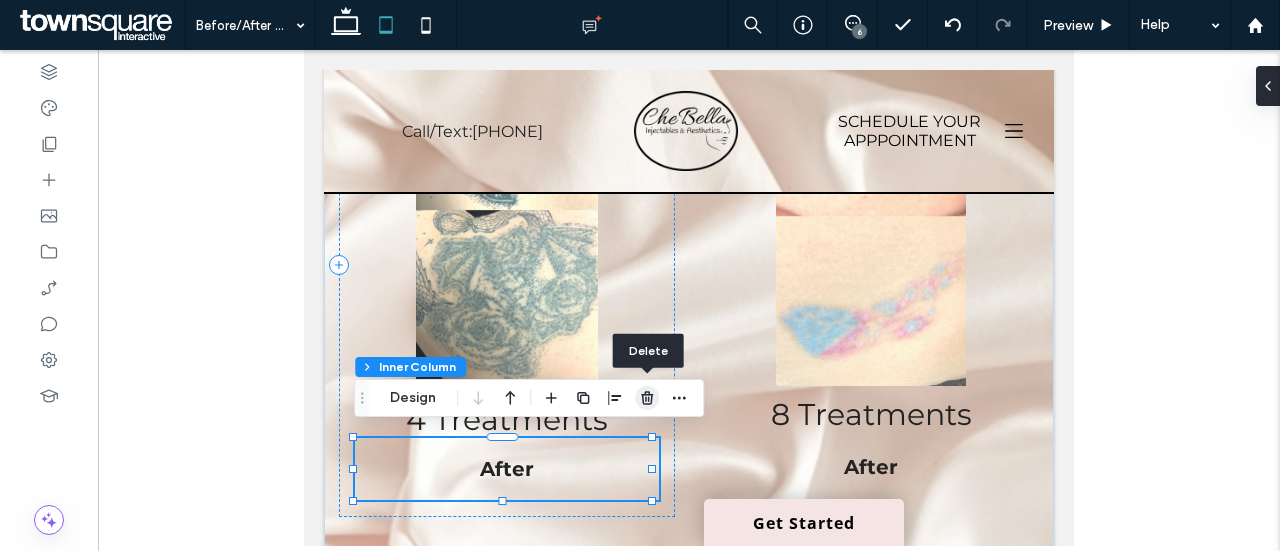 click at bounding box center [647, 398] 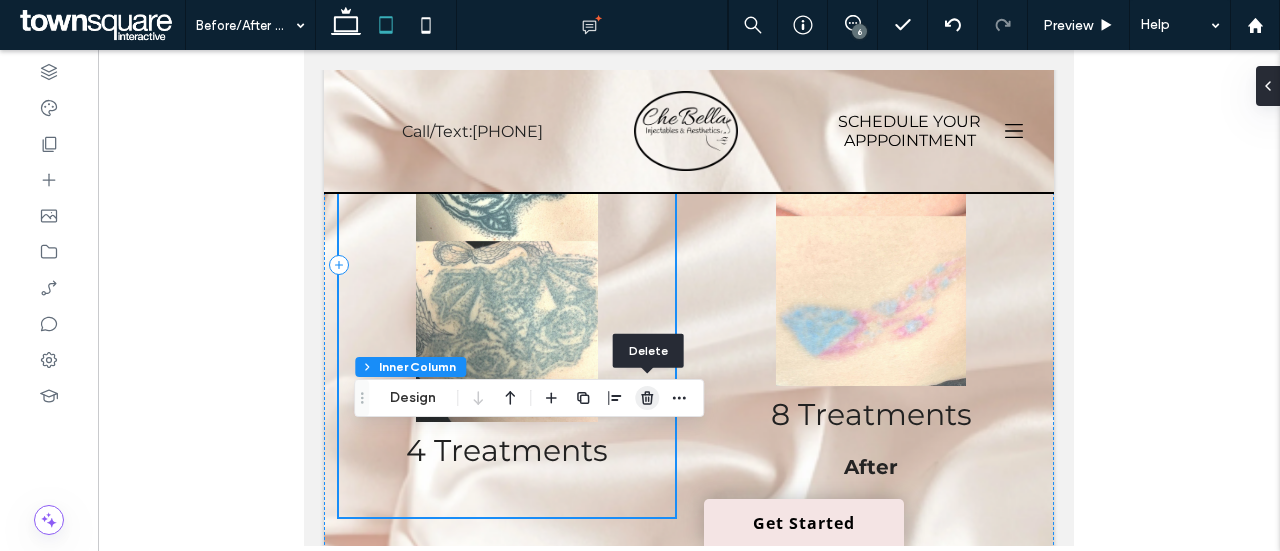 scroll, scrollTop: 4020, scrollLeft: 0, axis: vertical 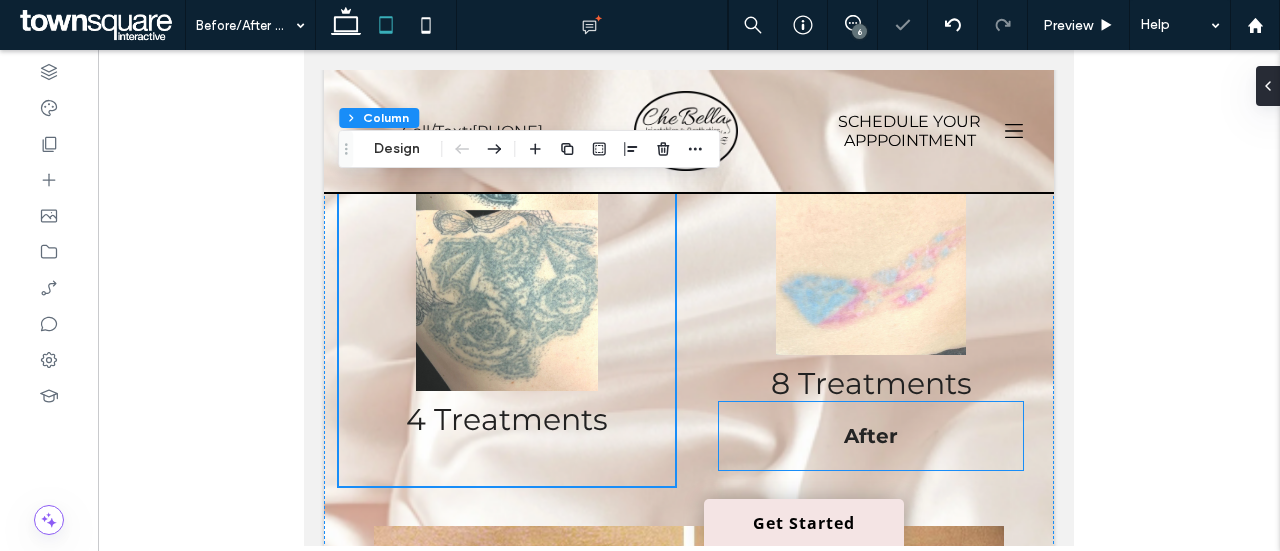 click on "After" at bounding box center (871, 436) 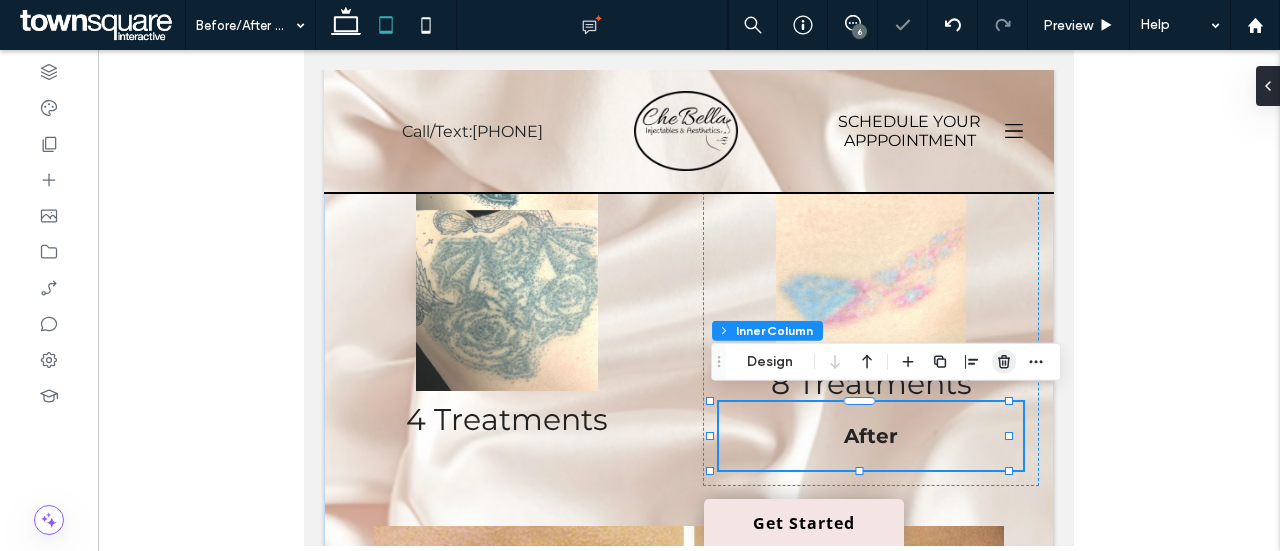 click 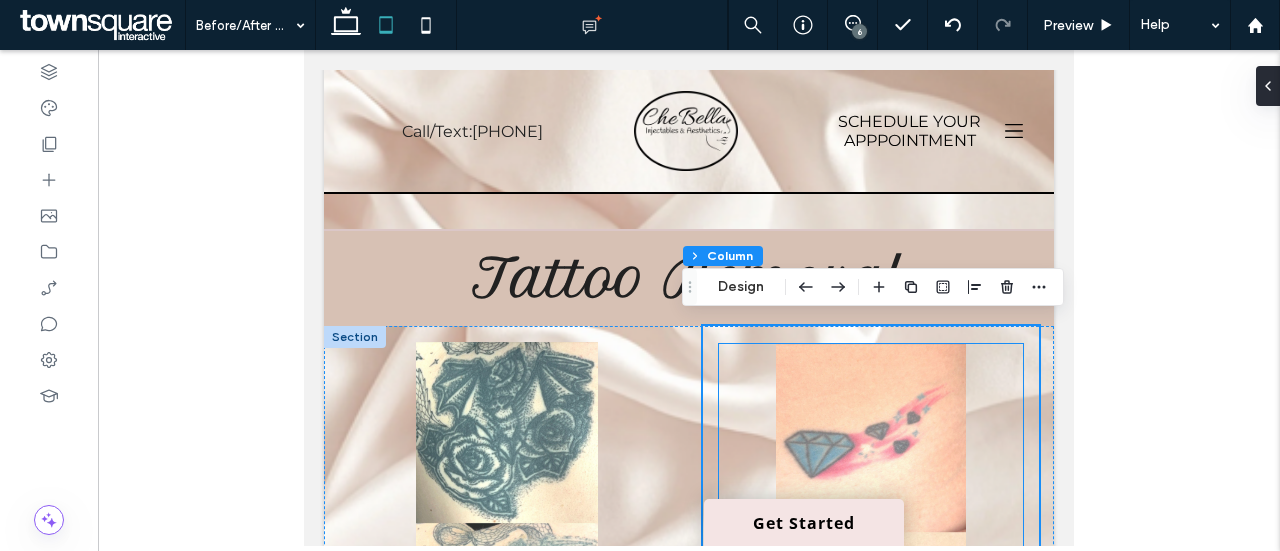 scroll, scrollTop: 3674, scrollLeft: 0, axis: vertical 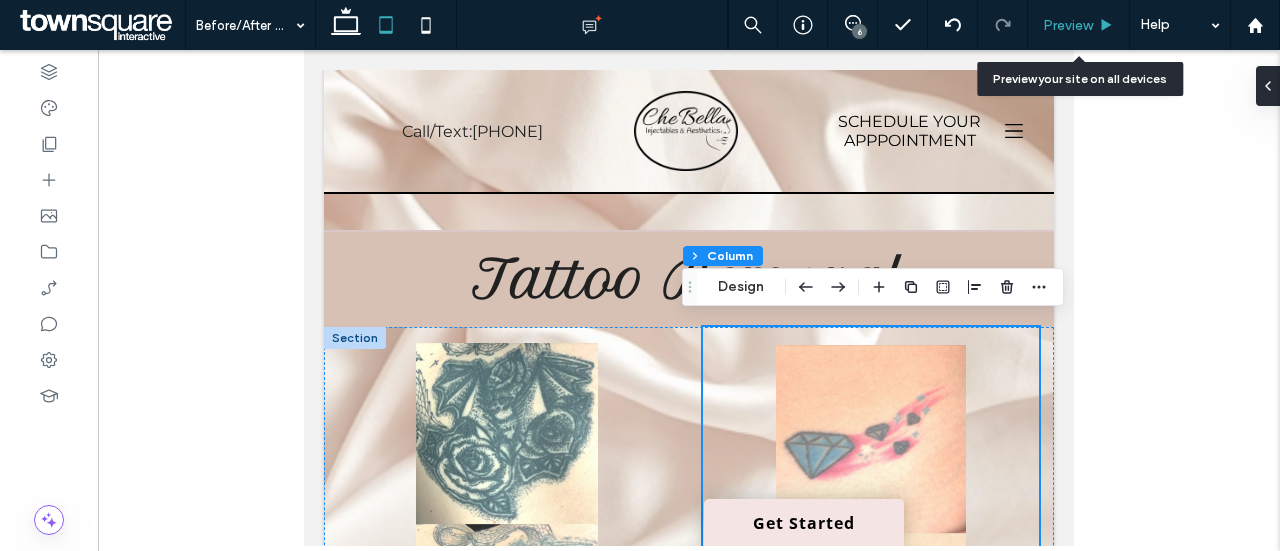 click on "Preview" at bounding box center [1068, 25] 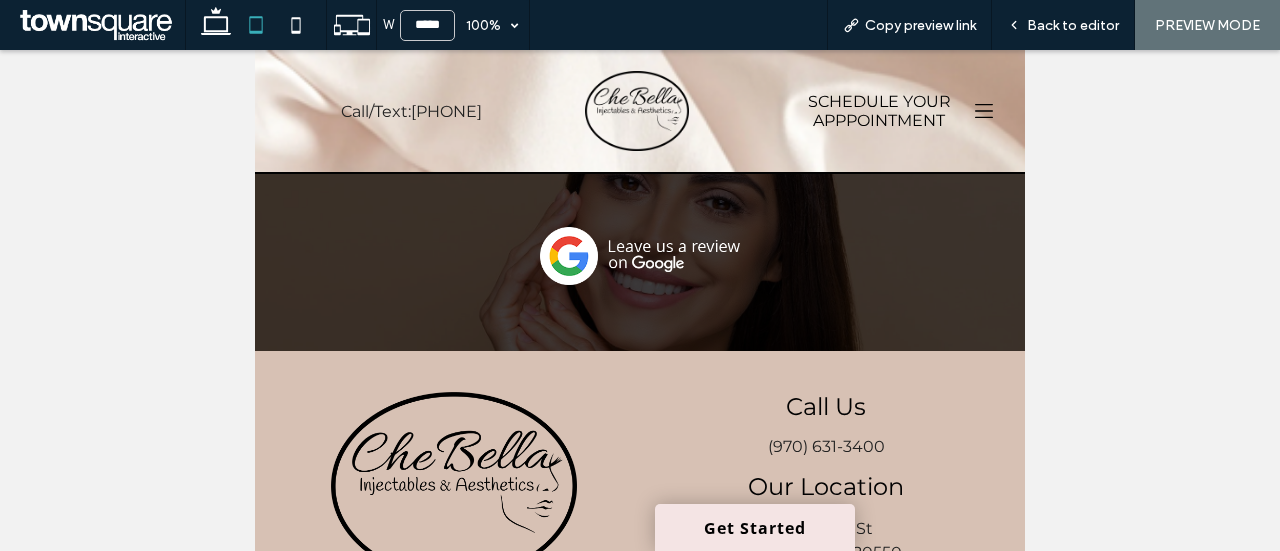 scroll, scrollTop: 4935, scrollLeft: 0, axis: vertical 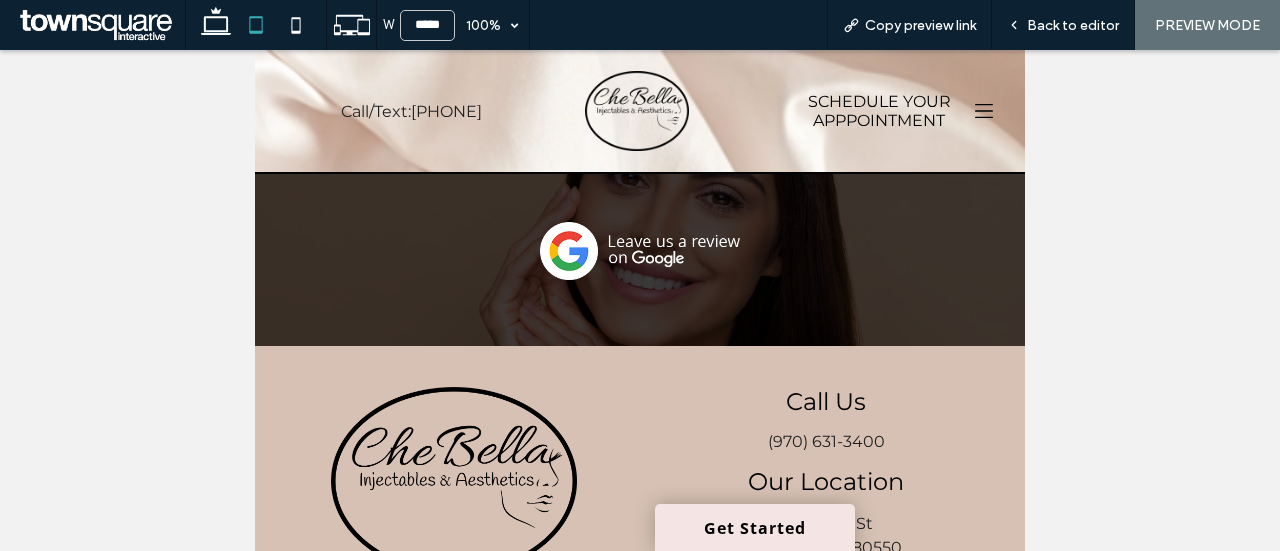 click 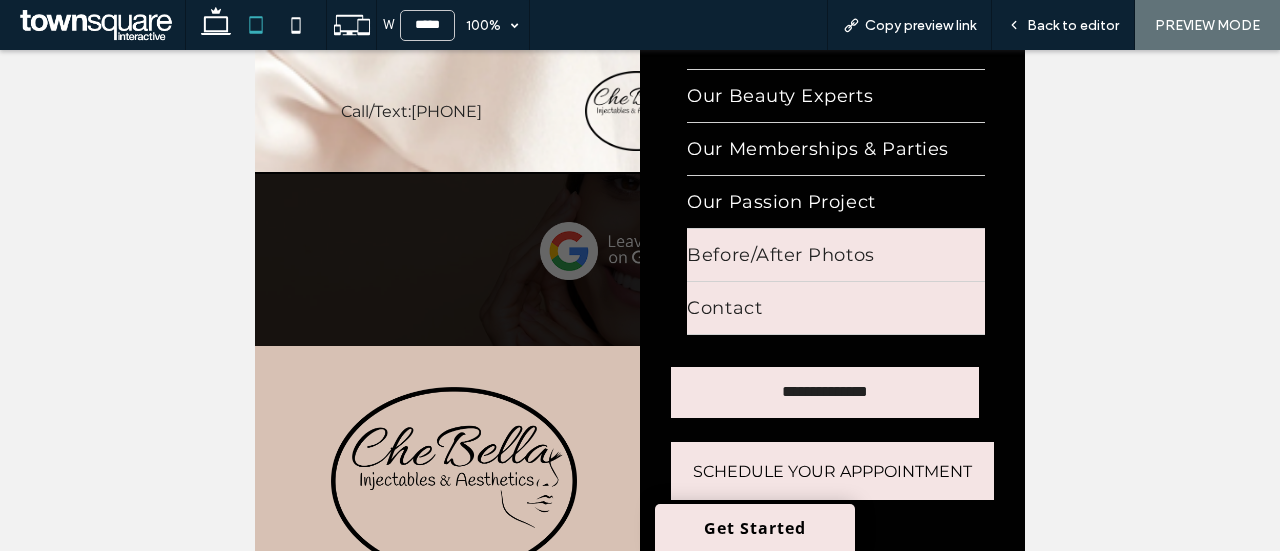 scroll, scrollTop: 258, scrollLeft: 0, axis: vertical 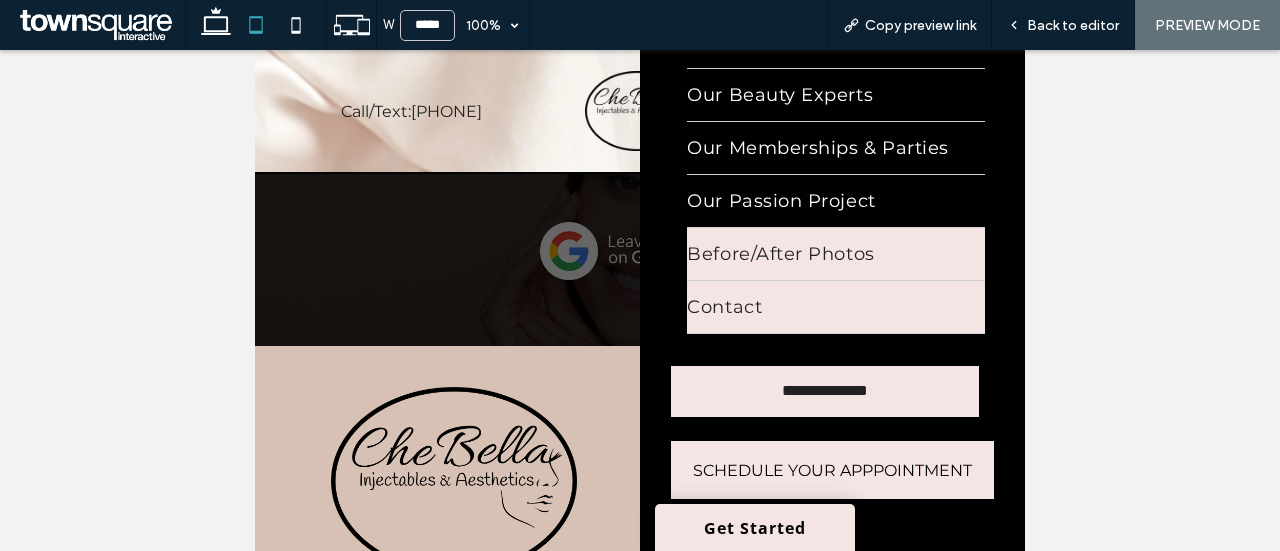 click on "Contact" at bounding box center (835, 307) 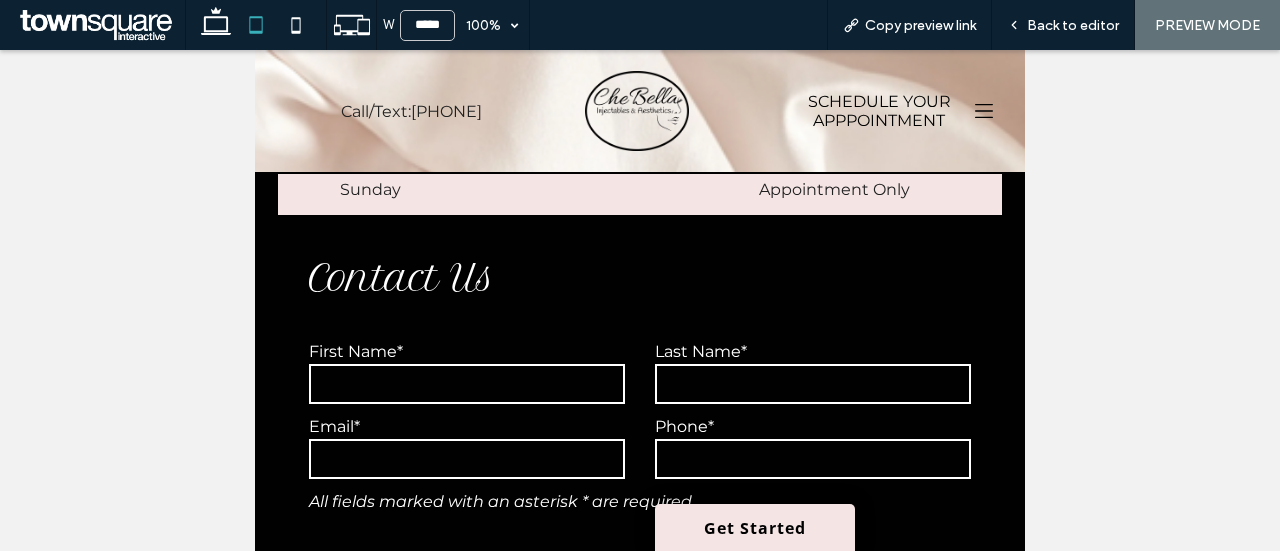 scroll, scrollTop: 1016, scrollLeft: 0, axis: vertical 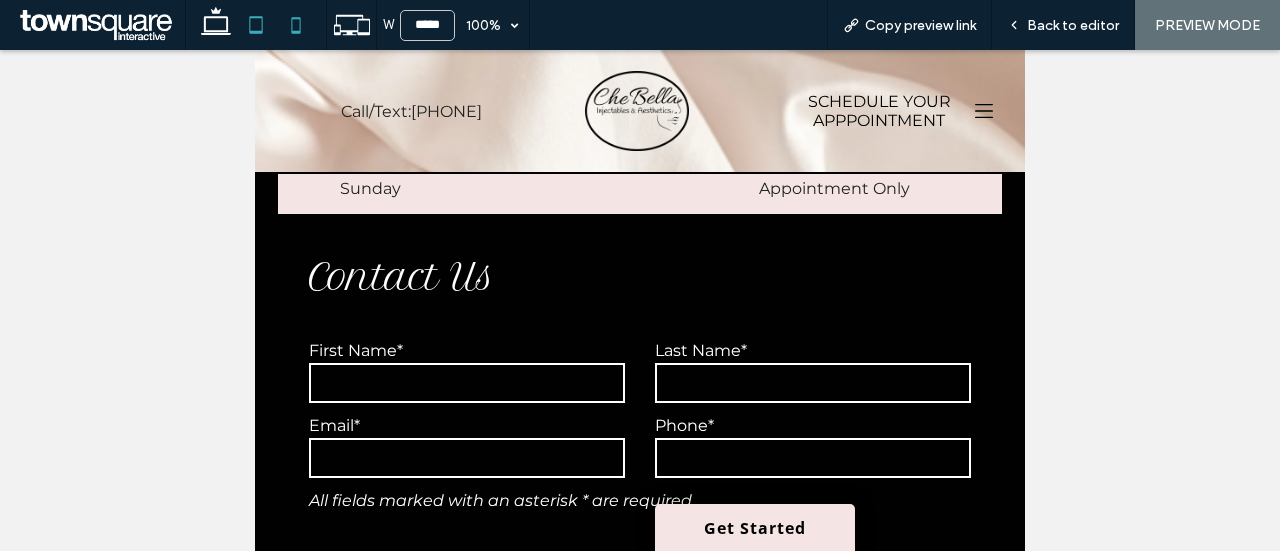 click 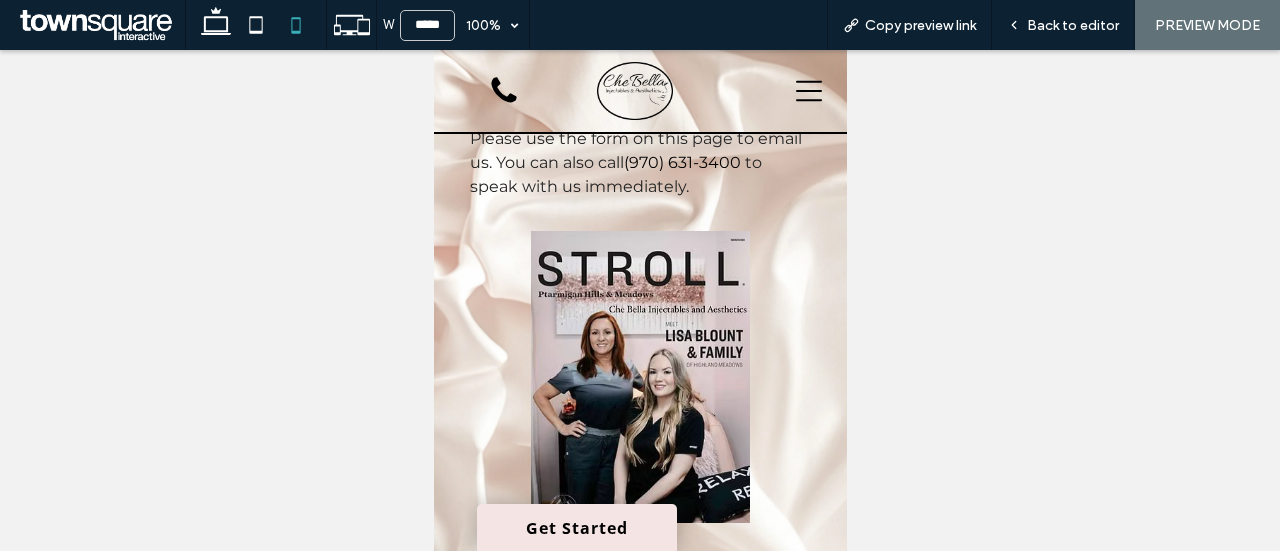 scroll, scrollTop: 335, scrollLeft: 0, axis: vertical 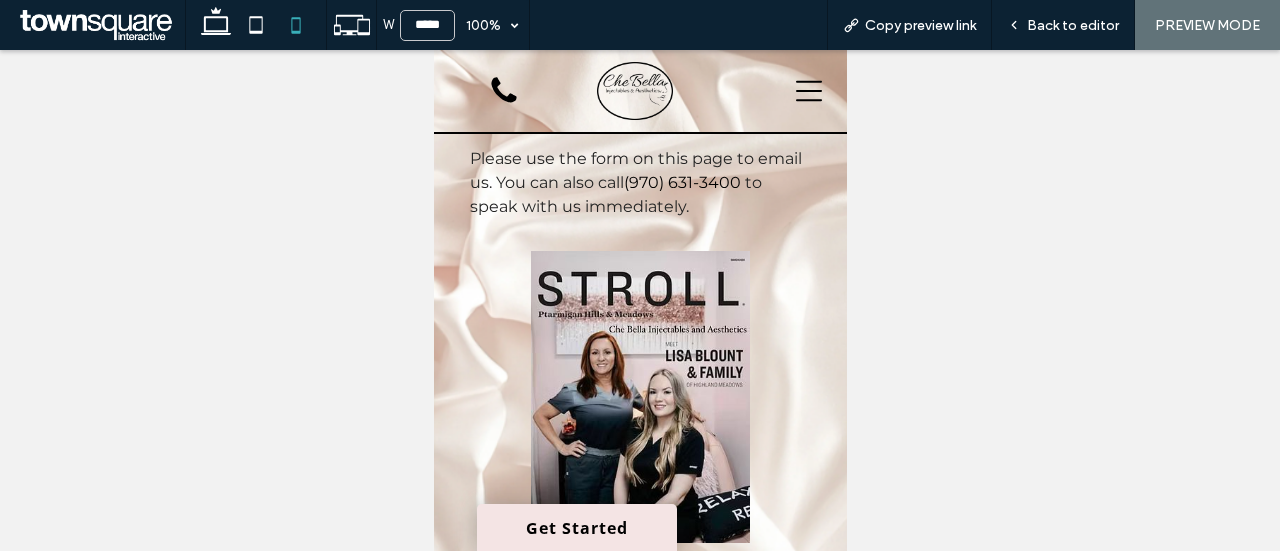 click 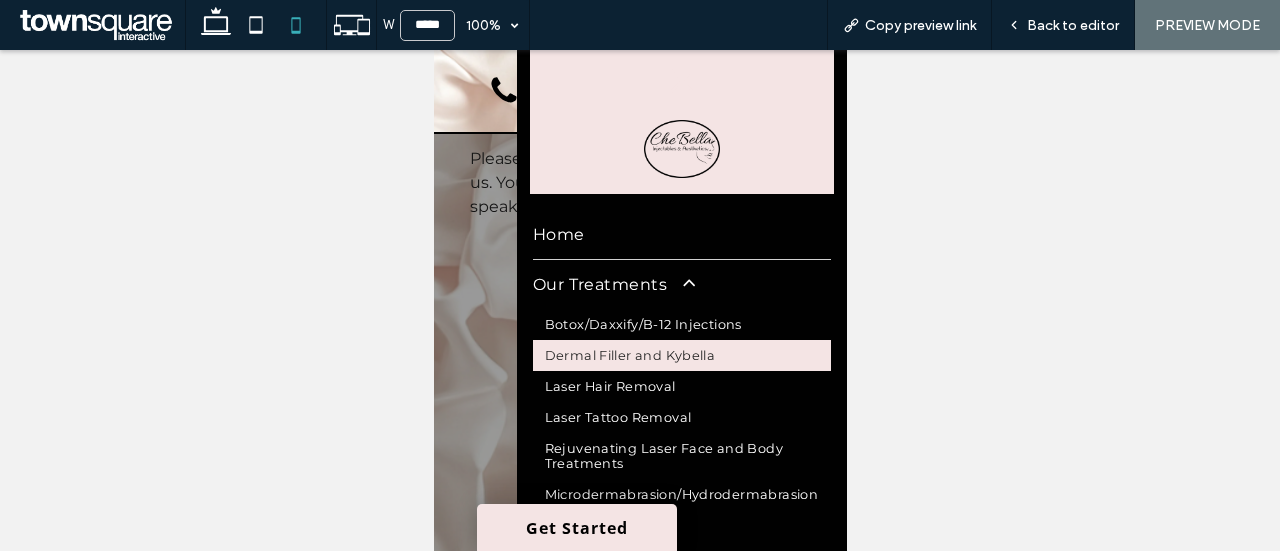click on "Dermal Filler and Kybella" at bounding box center (629, 355) 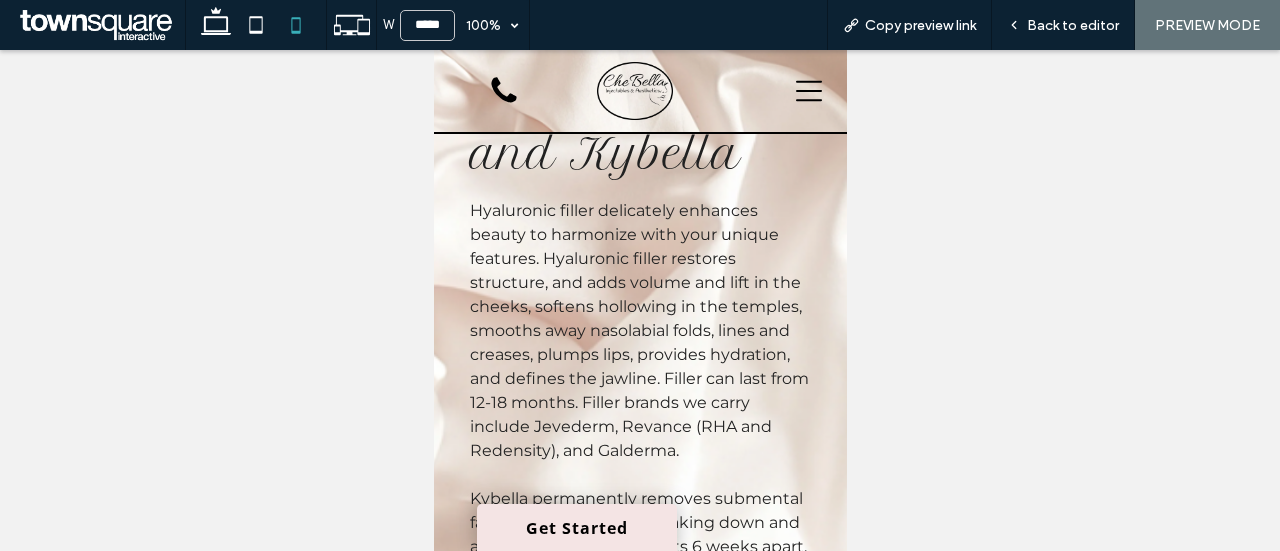 scroll, scrollTop: 658, scrollLeft: 0, axis: vertical 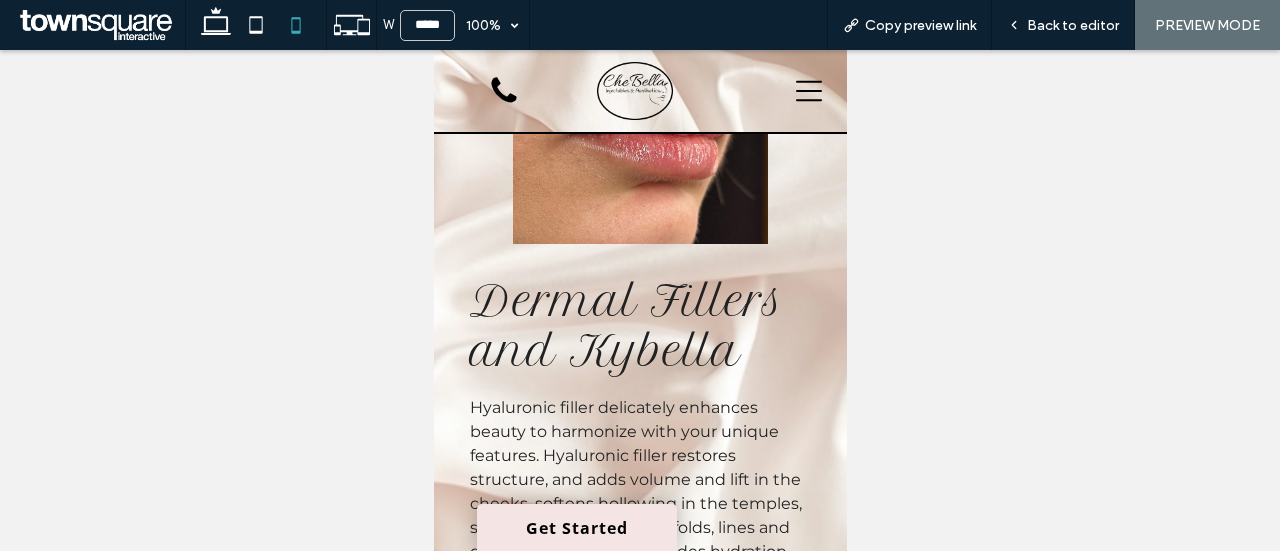 click at bounding box center (640, 300) 